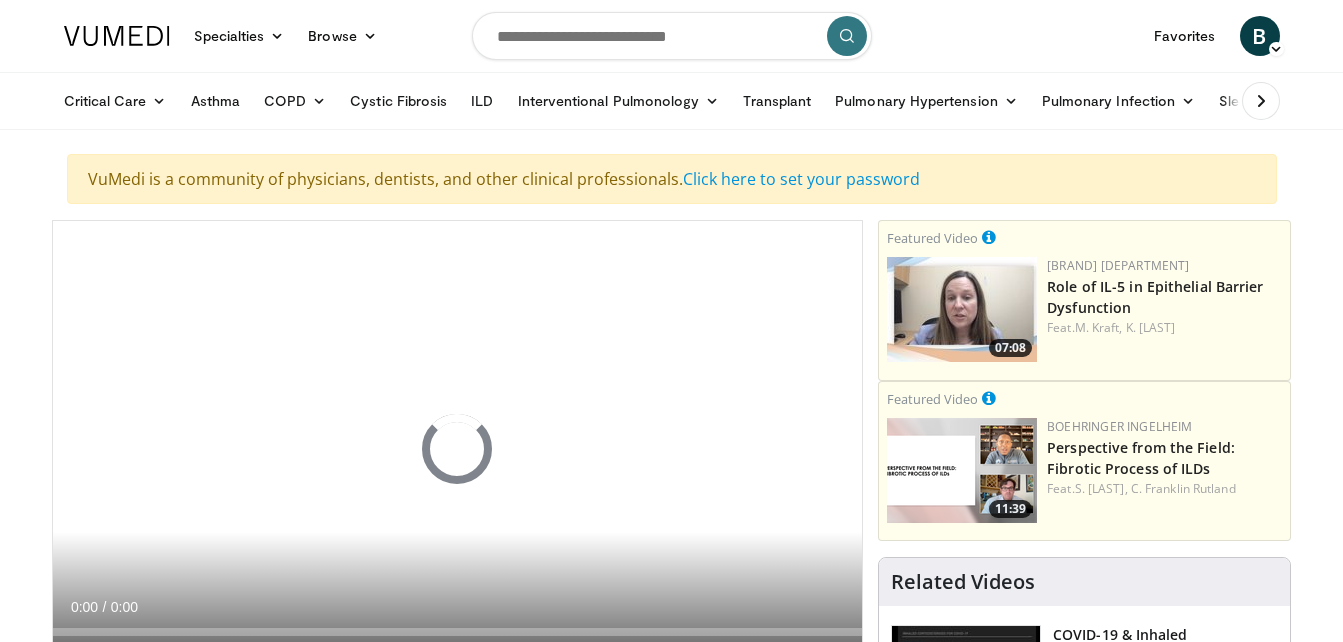 scroll, scrollTop: 0, scrollLeft: 0, axis: both 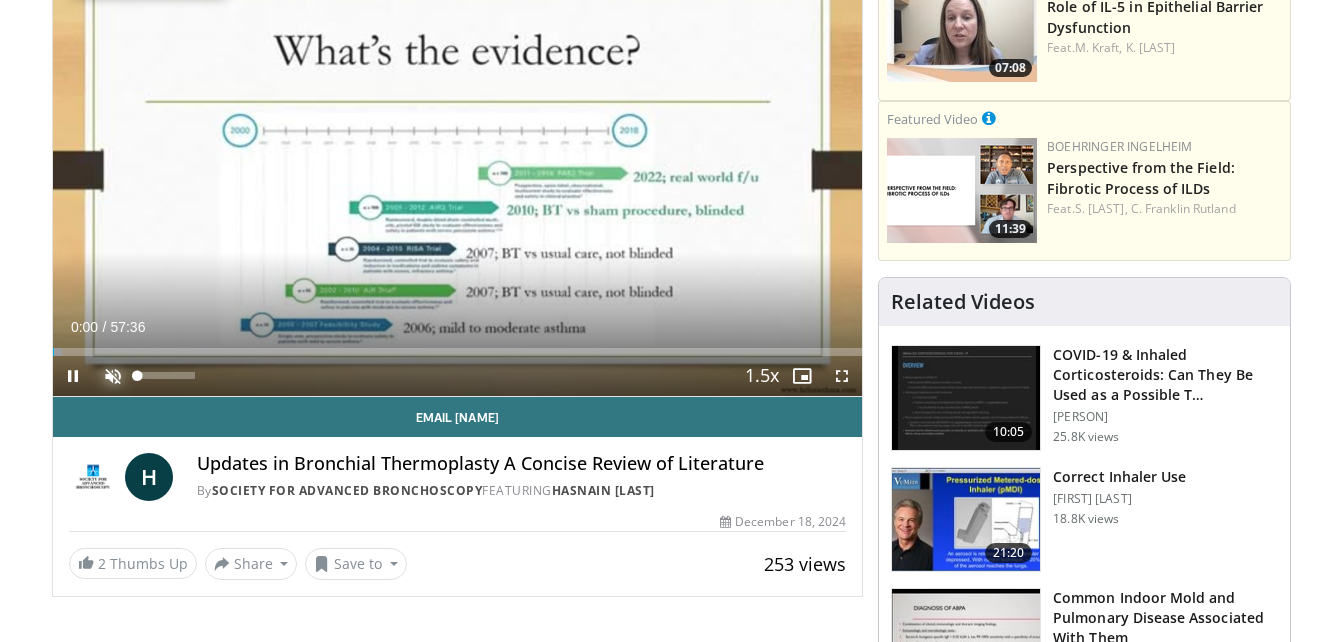 click at bounding box center [113, 376] 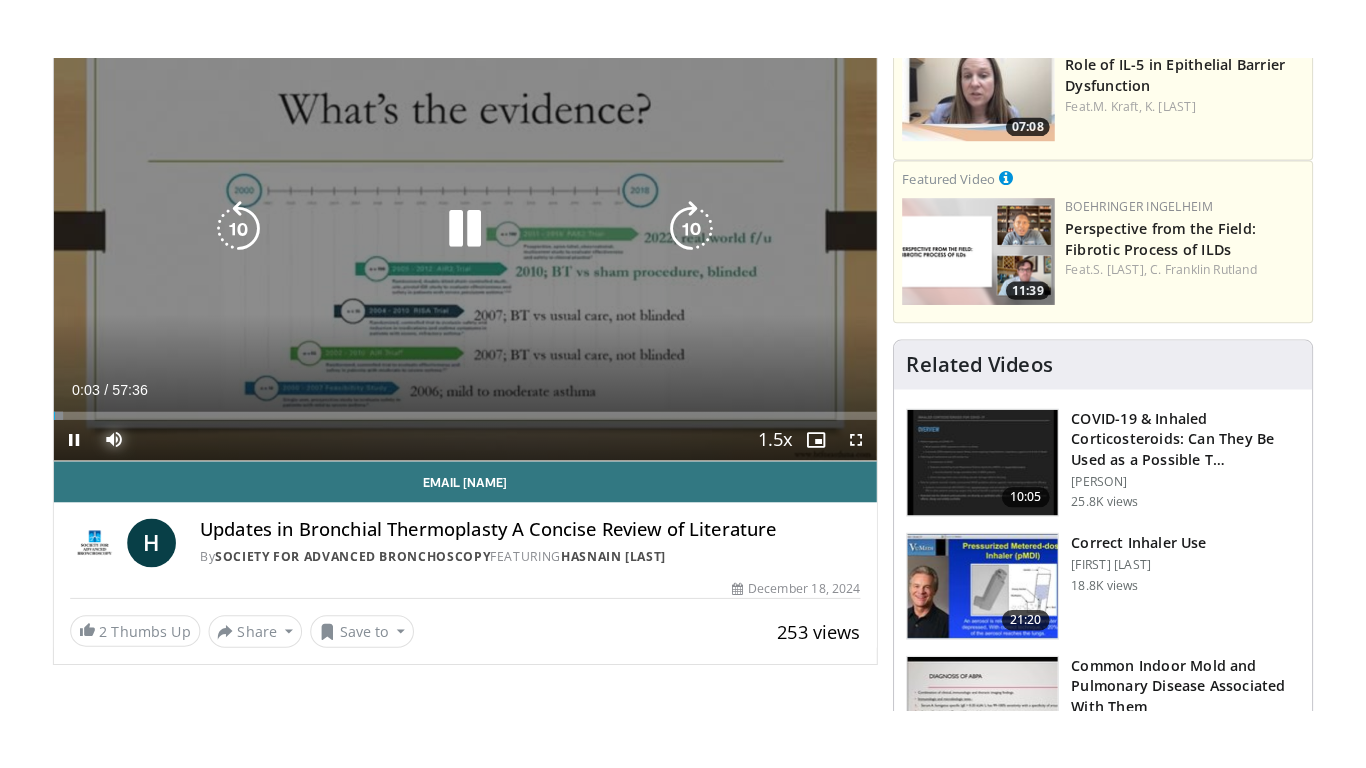 scroll, scrollTop: 0, scrollLeft: 0, axis: both 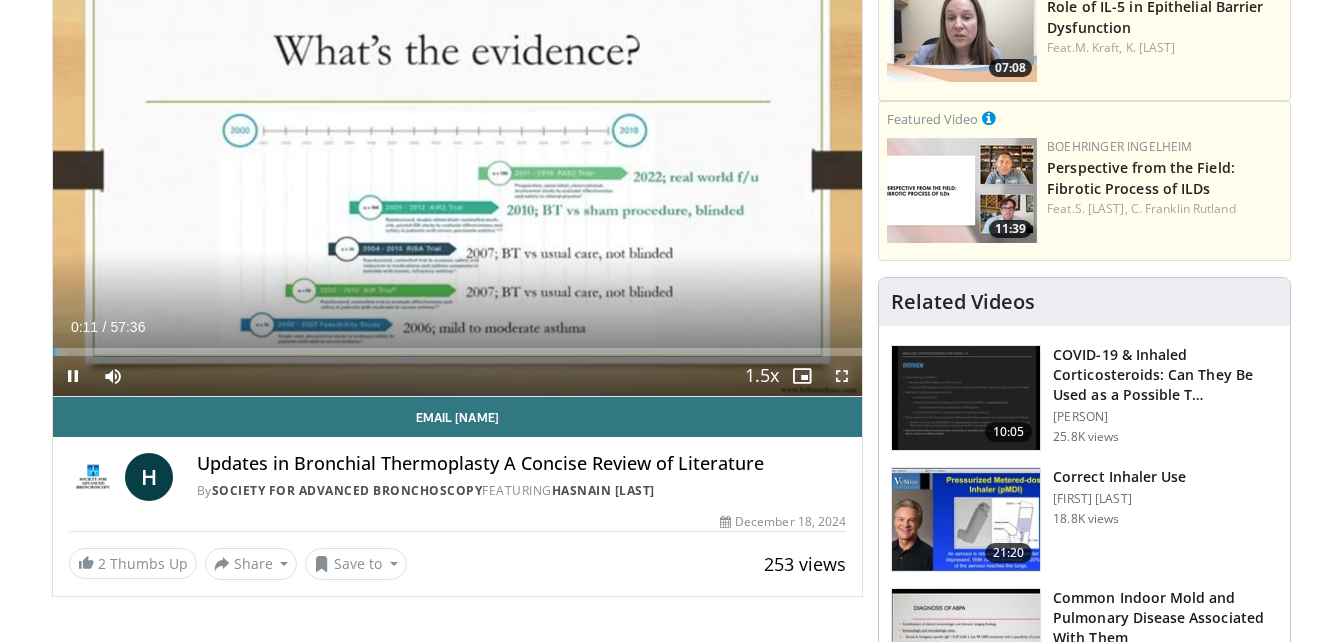 click at bounding box center (842, 376) 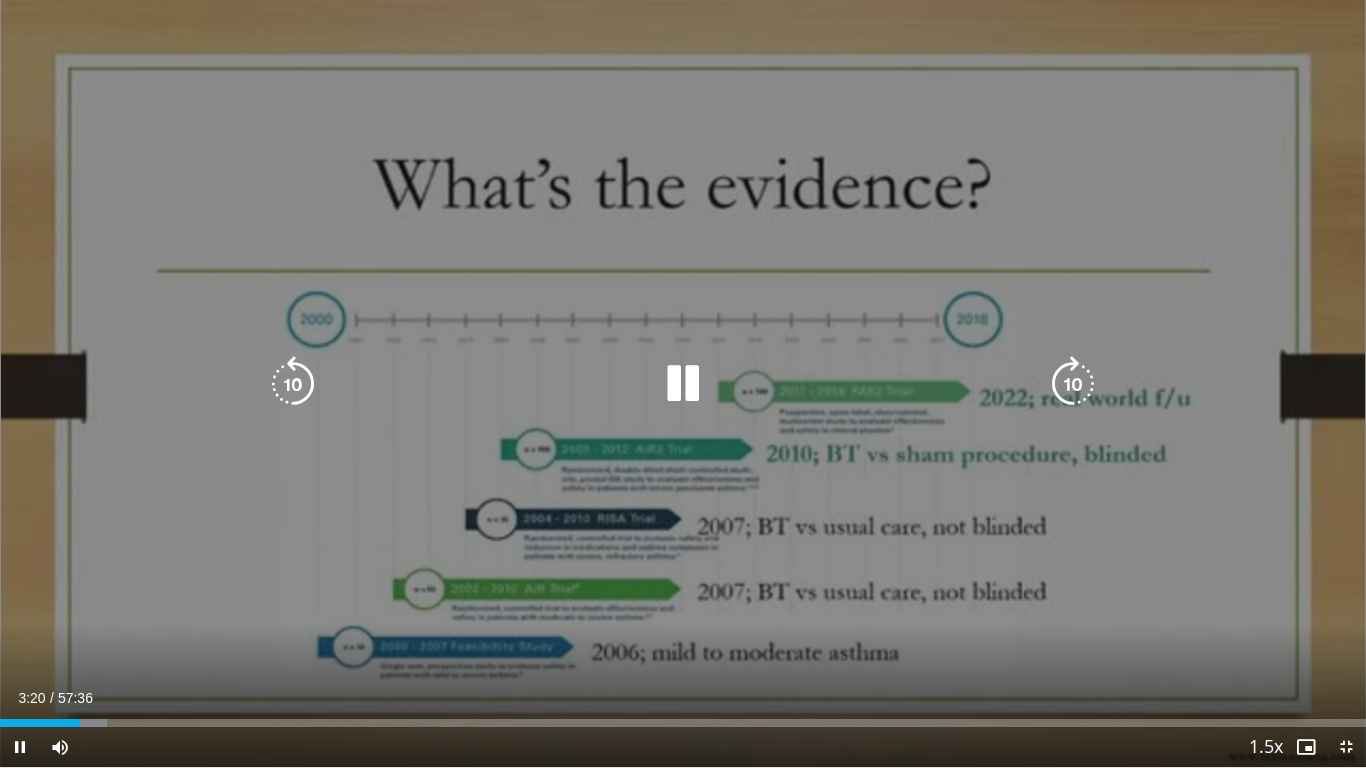 click at bounding box center (683, 384) 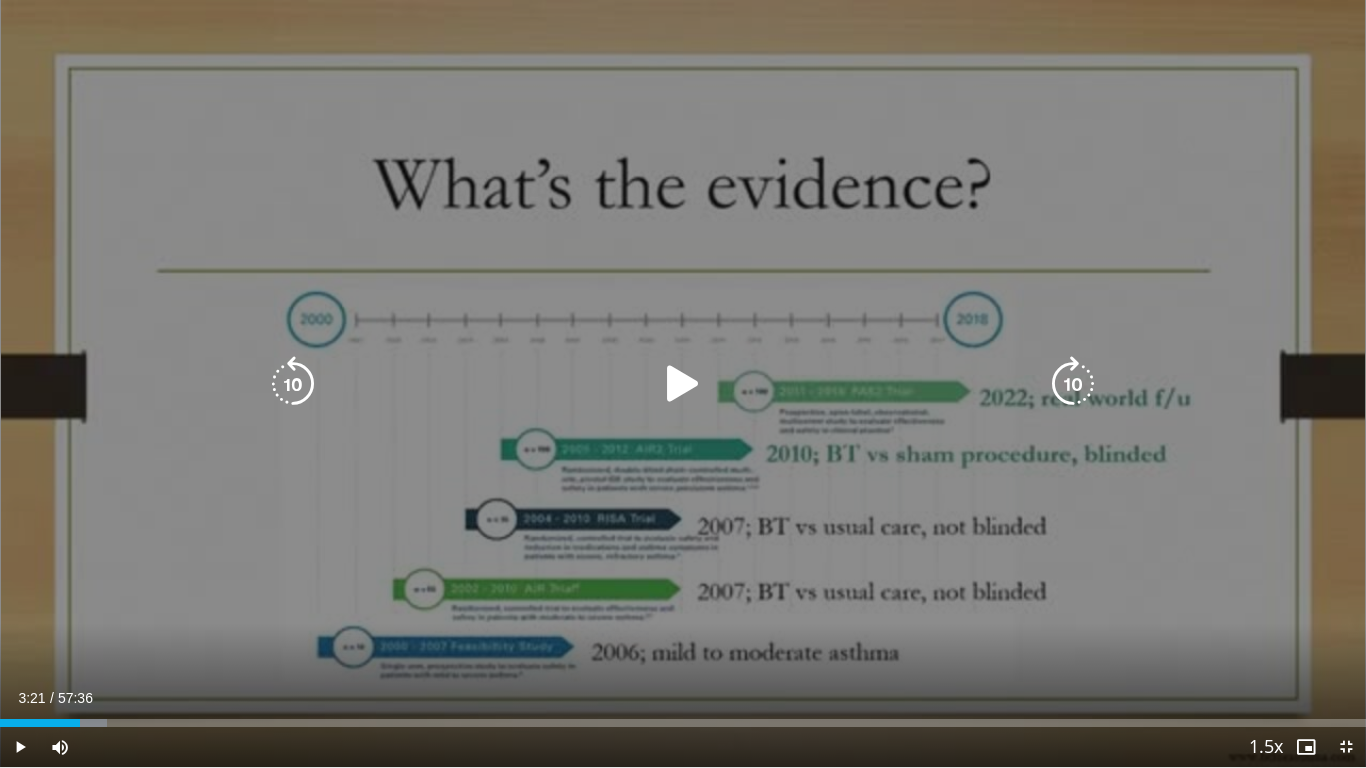 click at bounding box center (683, 384) 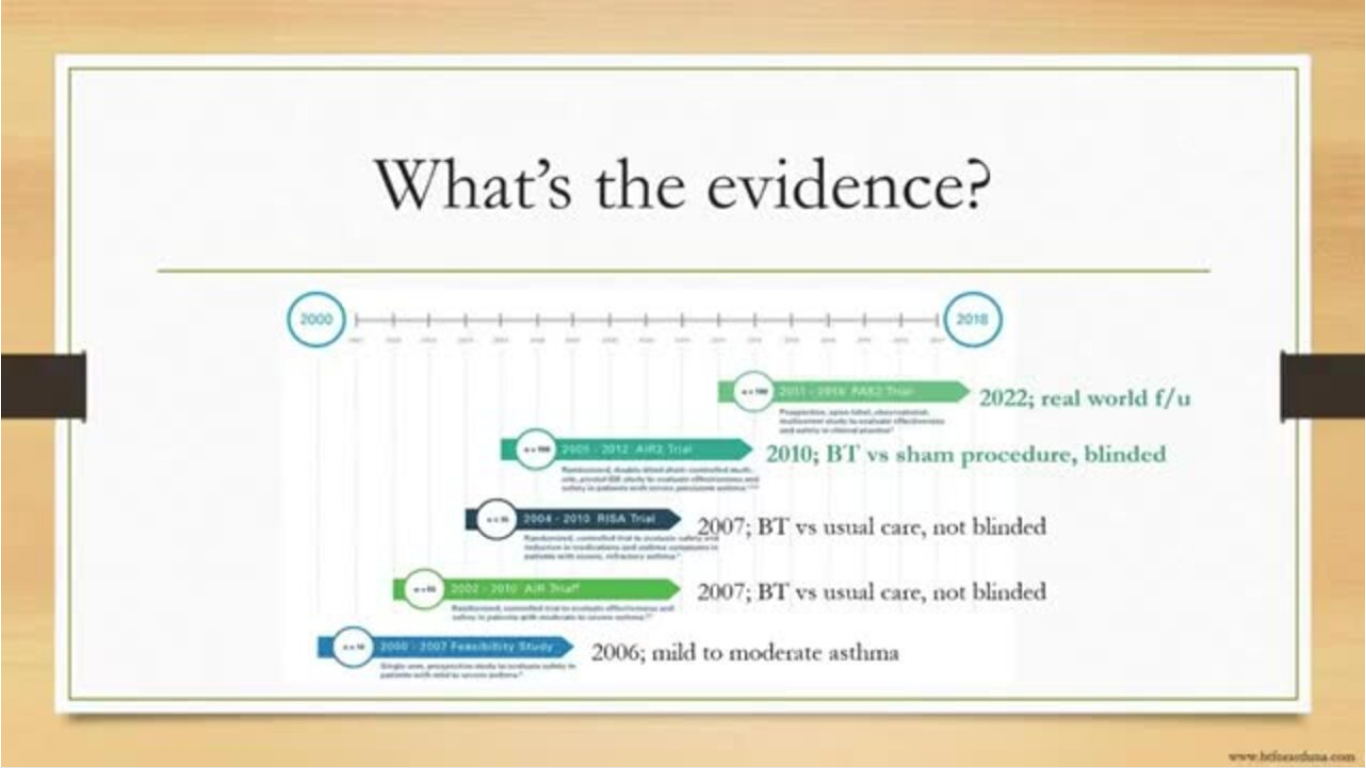 type 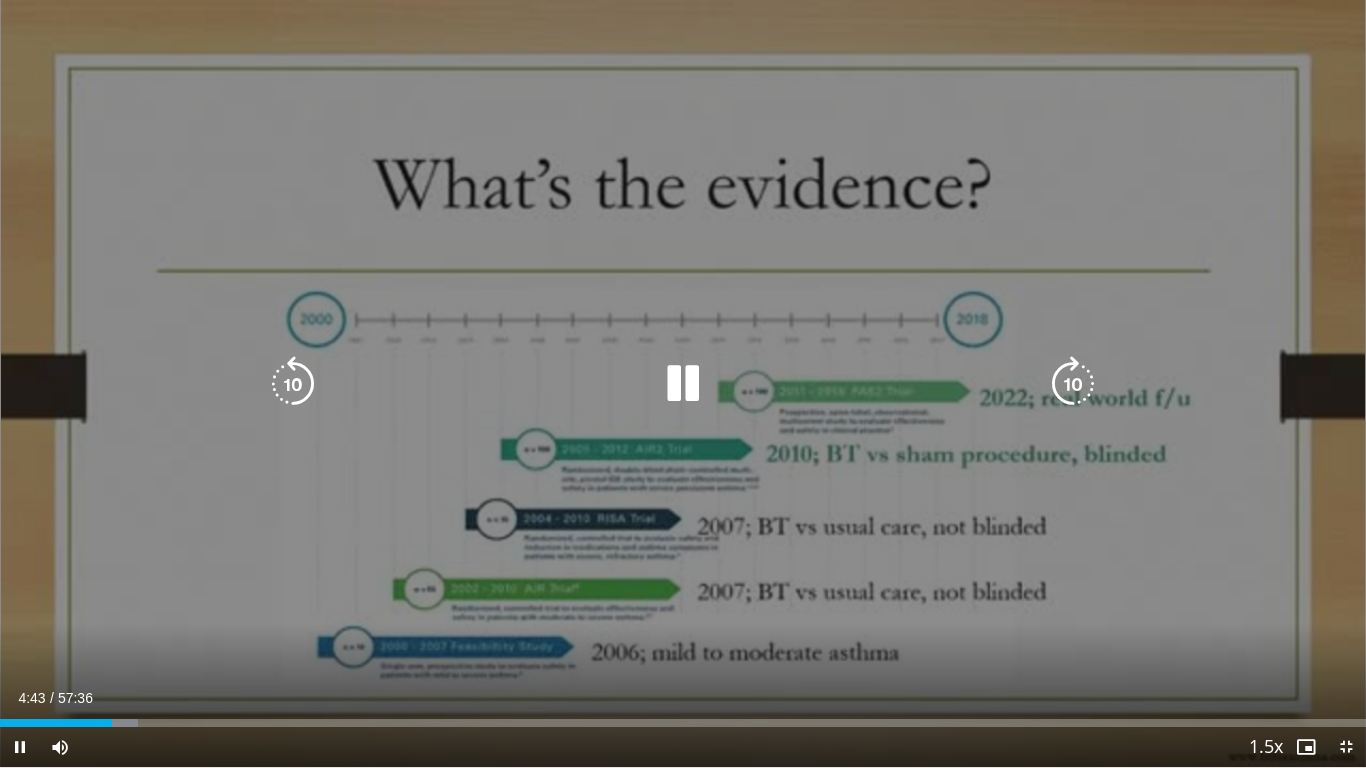 click at bounding box center (683, 384) 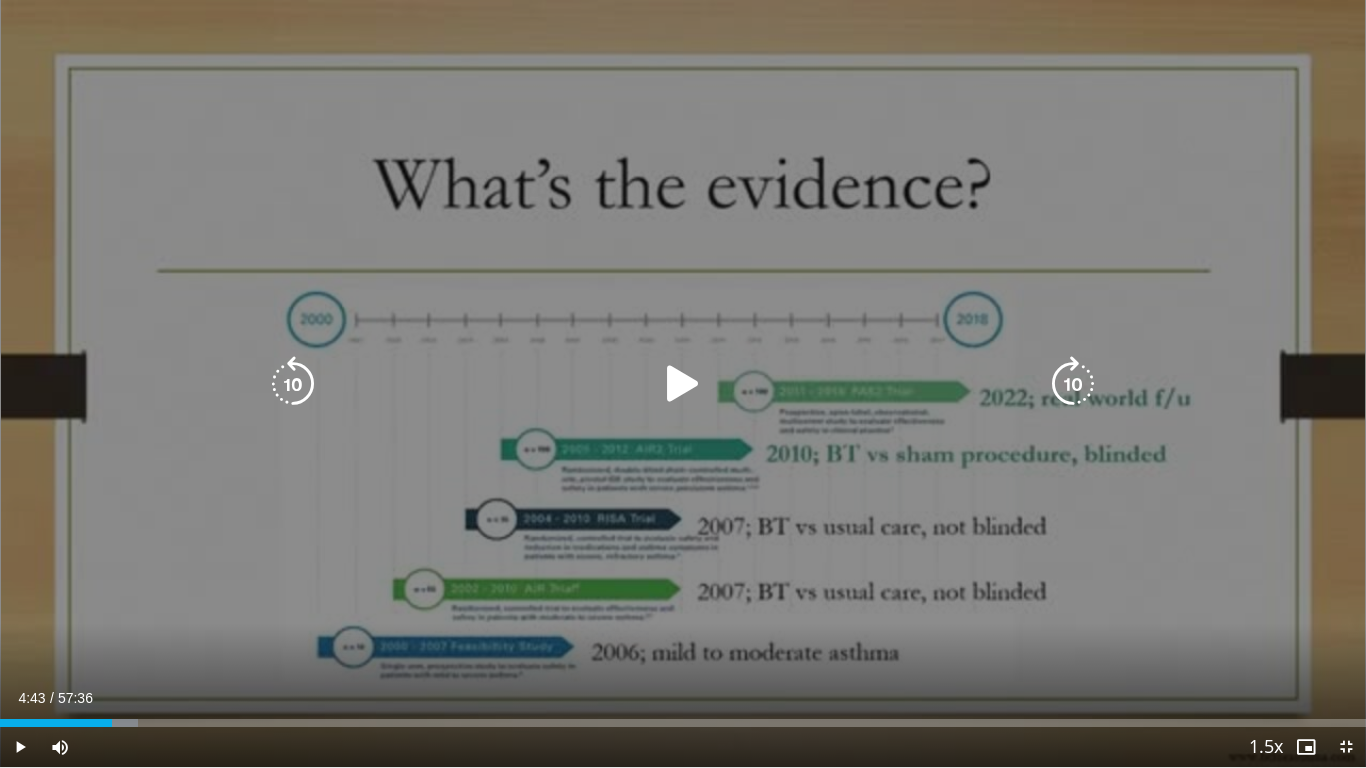 click at bounding box center [683, 384] 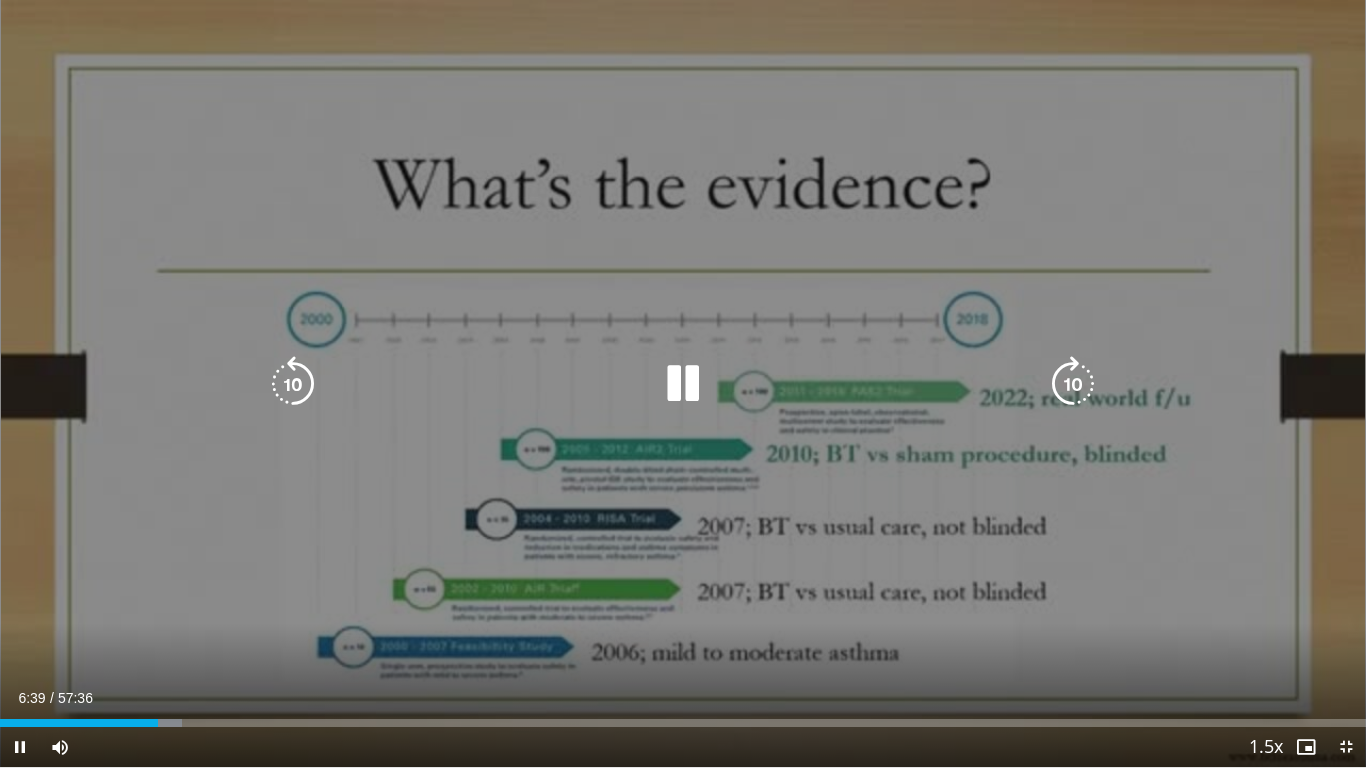 click at bounding box center [293, 384] 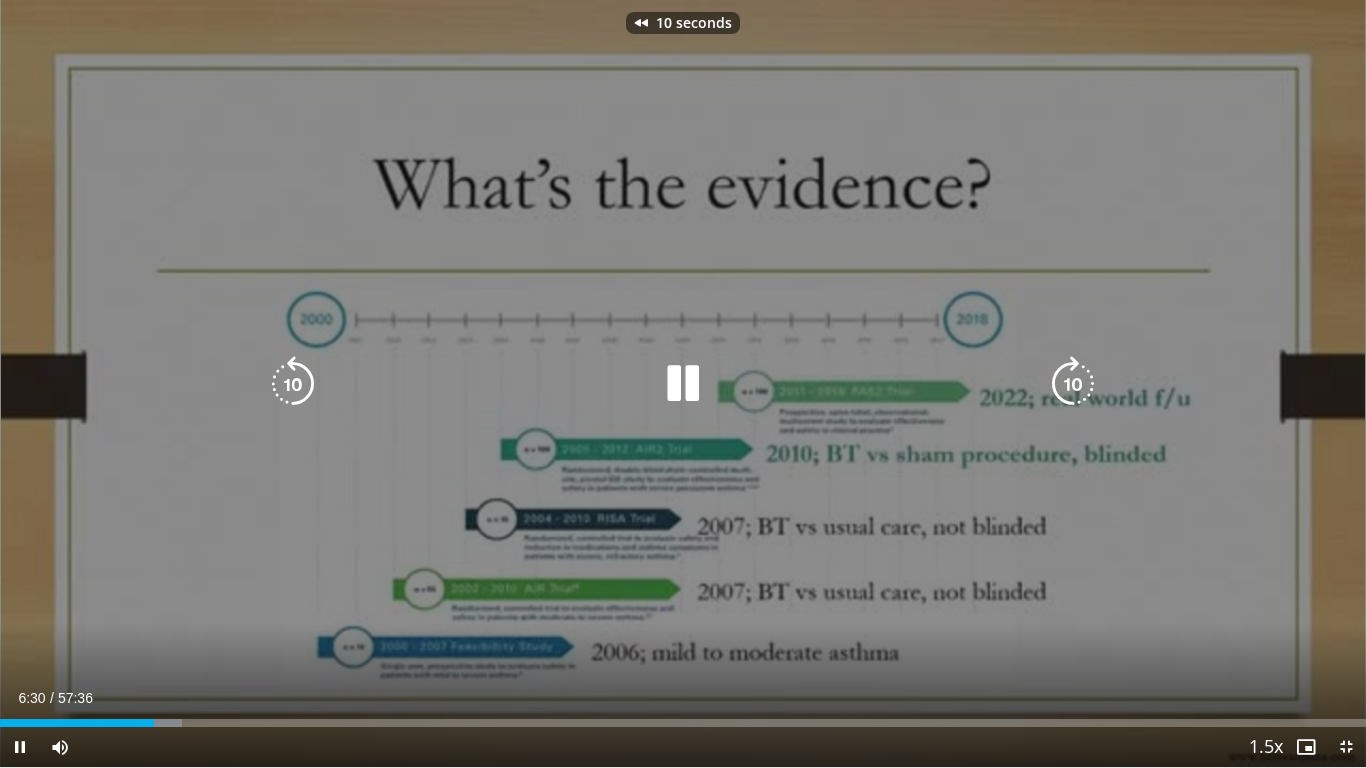 click at bounding box center (683, 384) 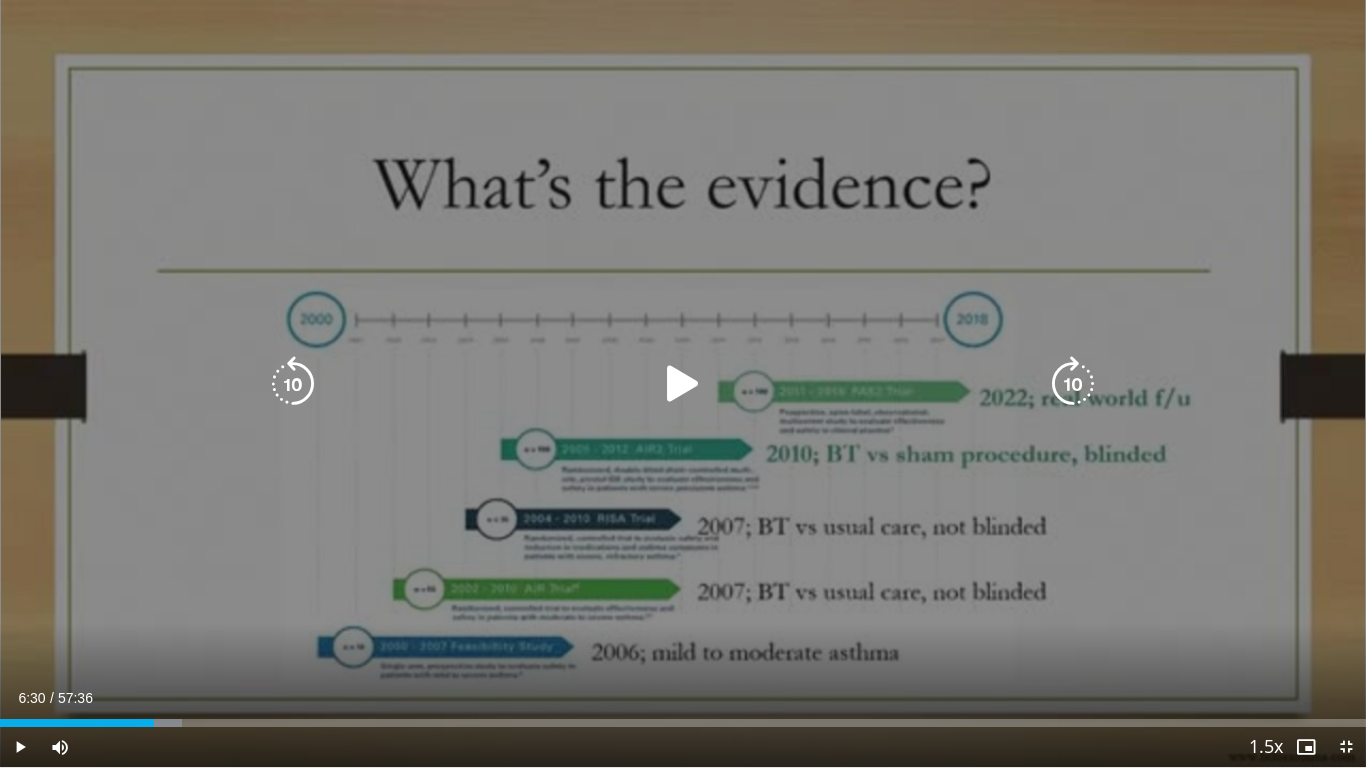 click at bounding box center [683, 384] 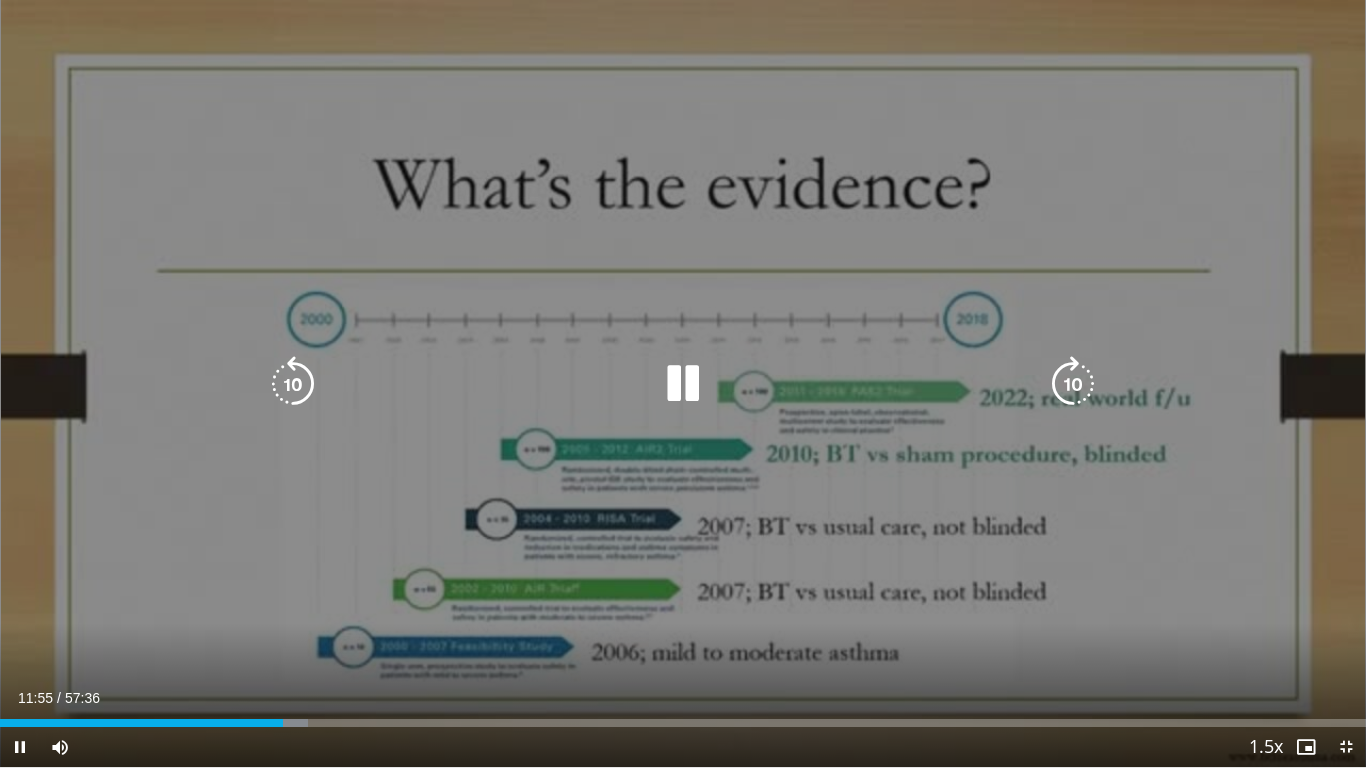 click on "10 seconds
Tap to unmute" at bounding box center [683, 383] 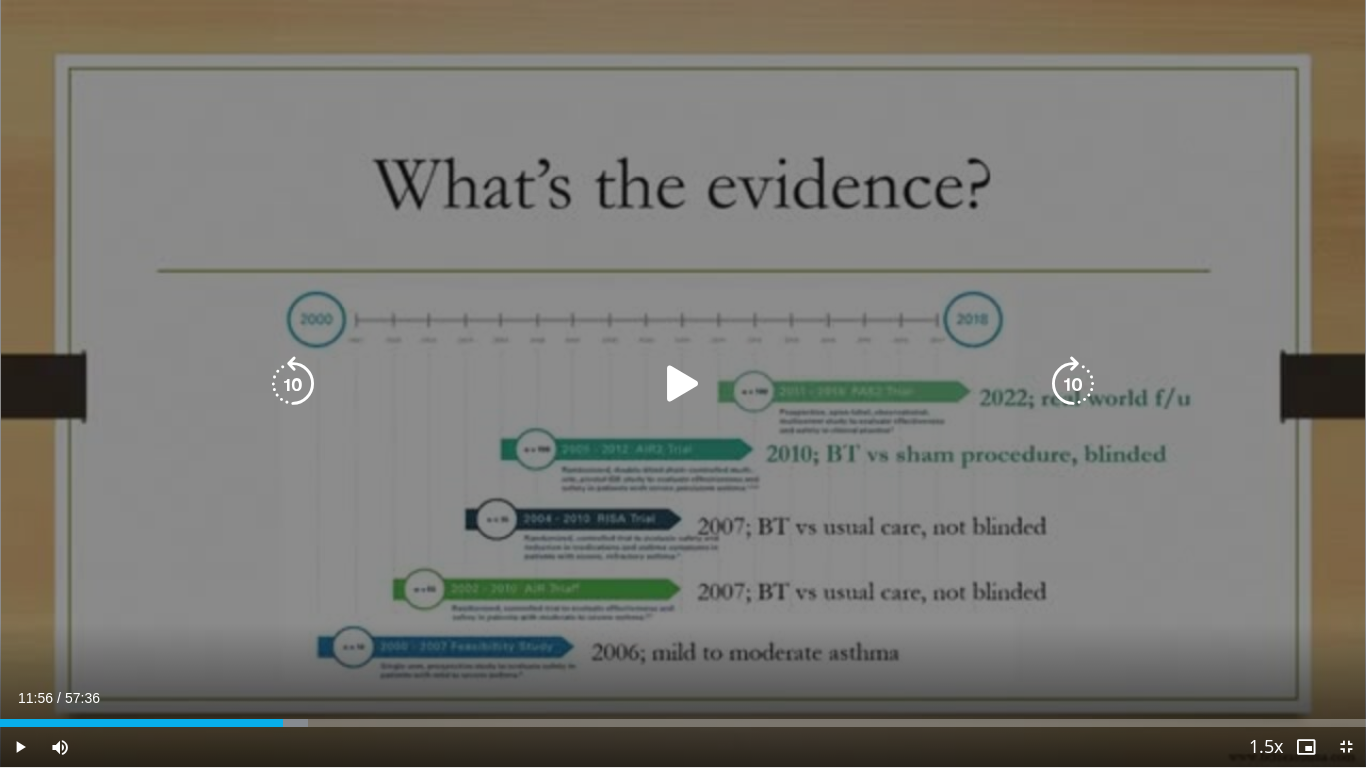 drag, startPoint x: 673, startPoint y: 383, endPoint x: 475, endPoint y: 362, distance: 199.11052 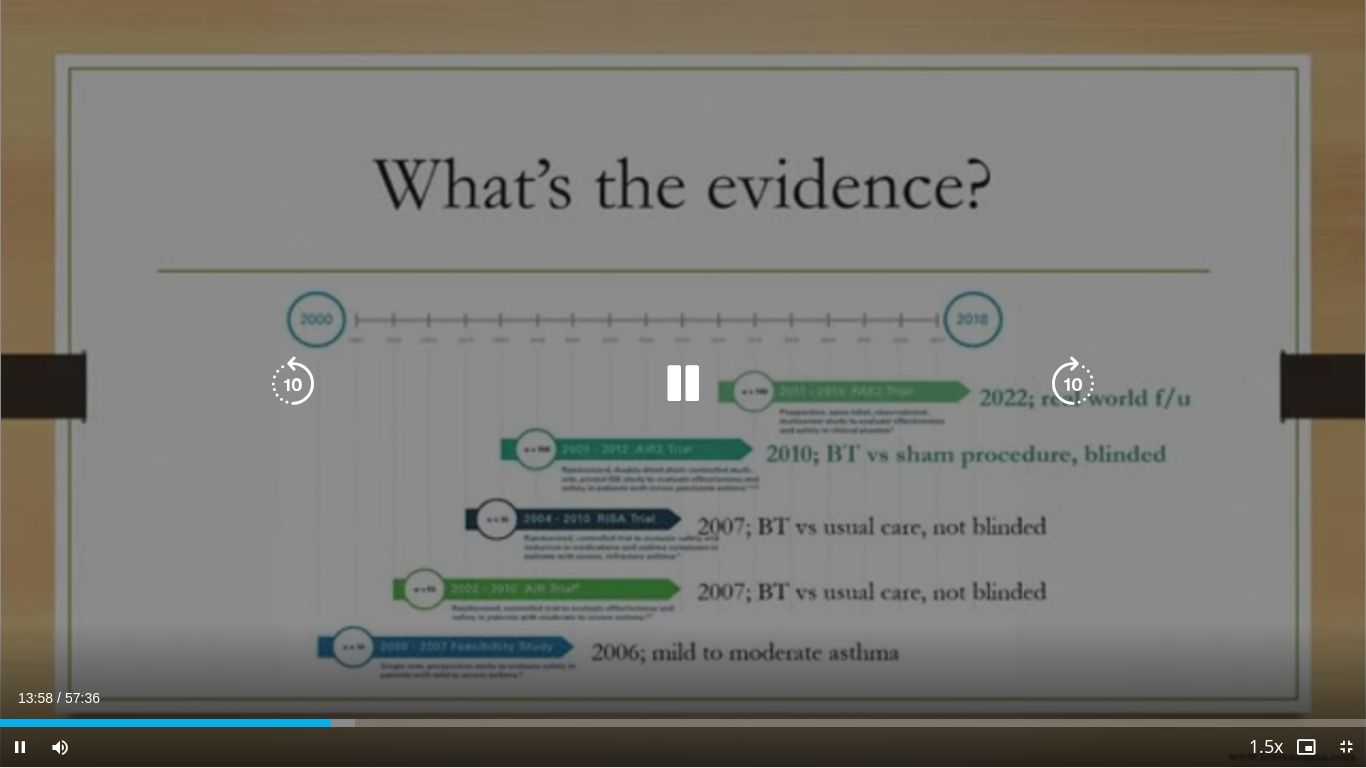 click on "10 seconds
Tap to unmute" at bounding box center (683, 383) 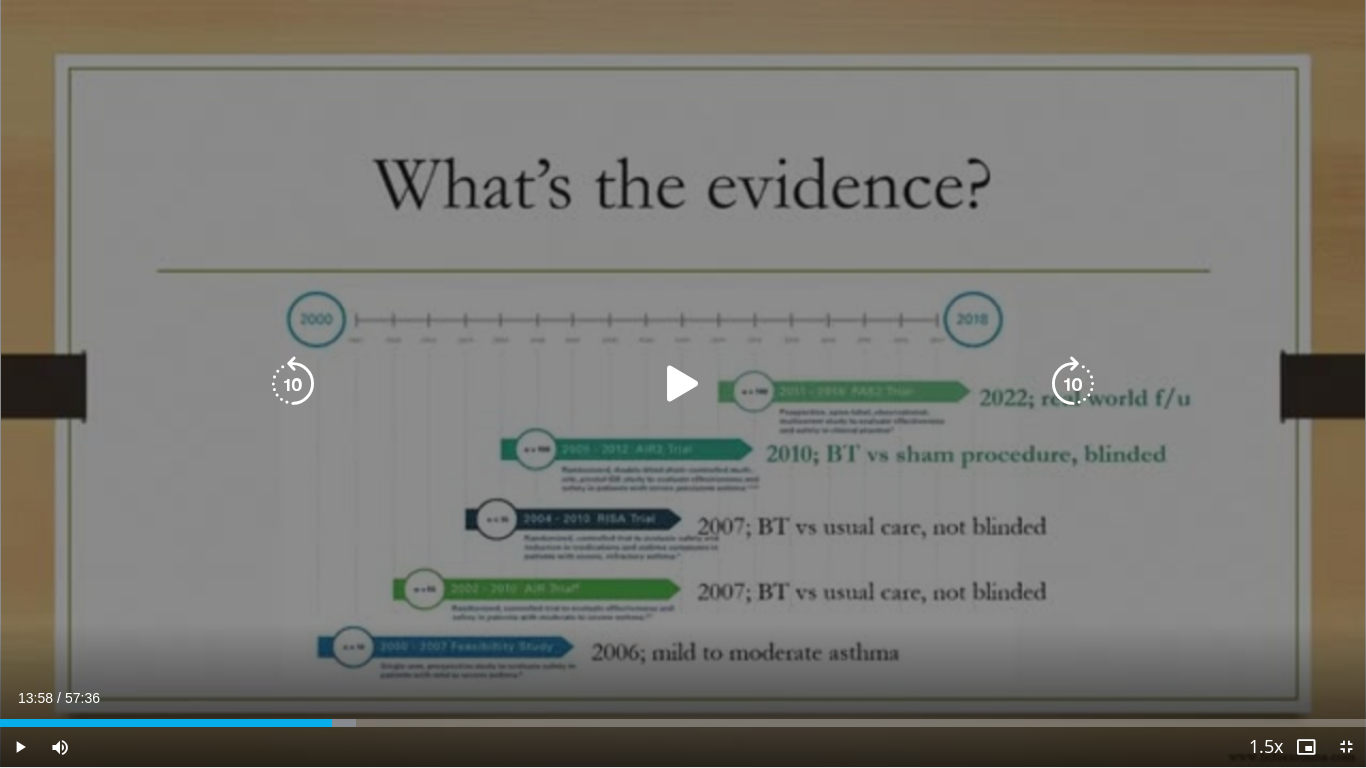click at bounding box center (683, 384) 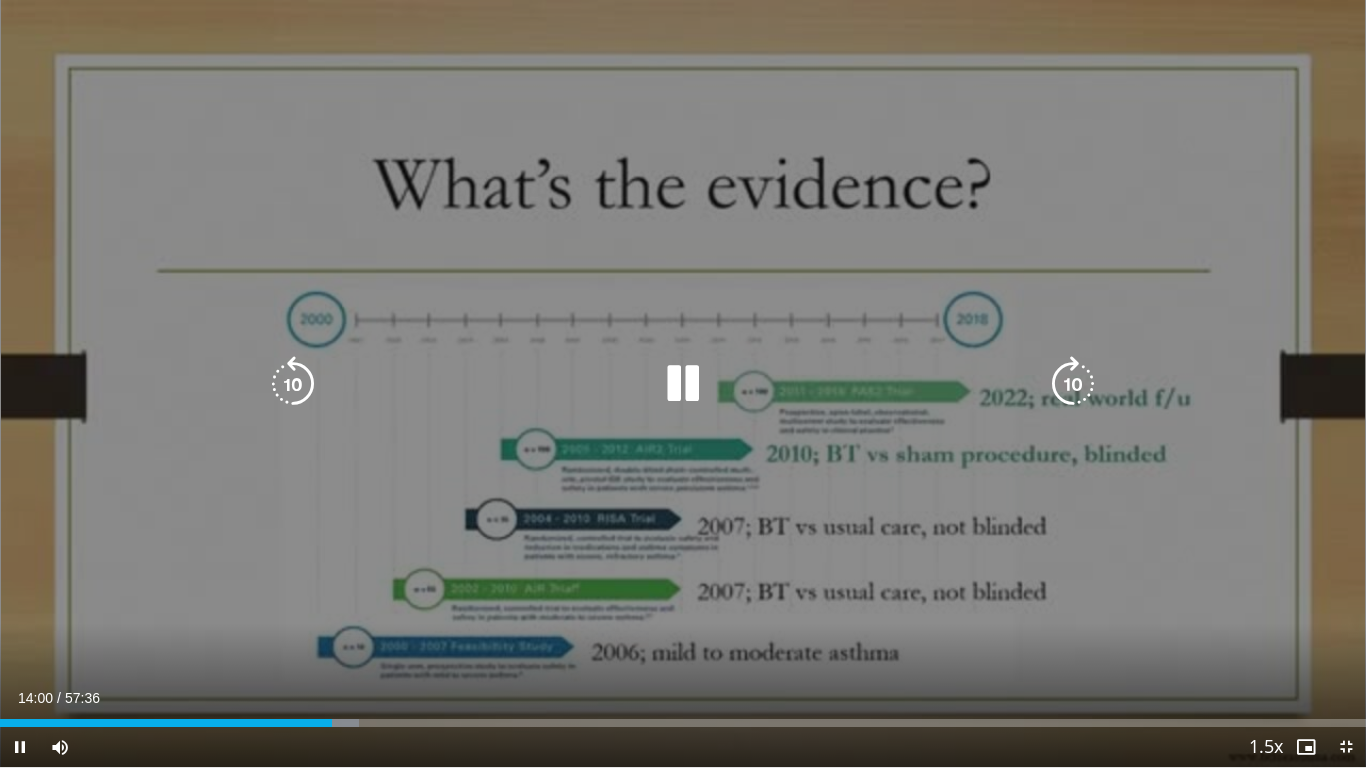 click at bounding box center (683, 384) 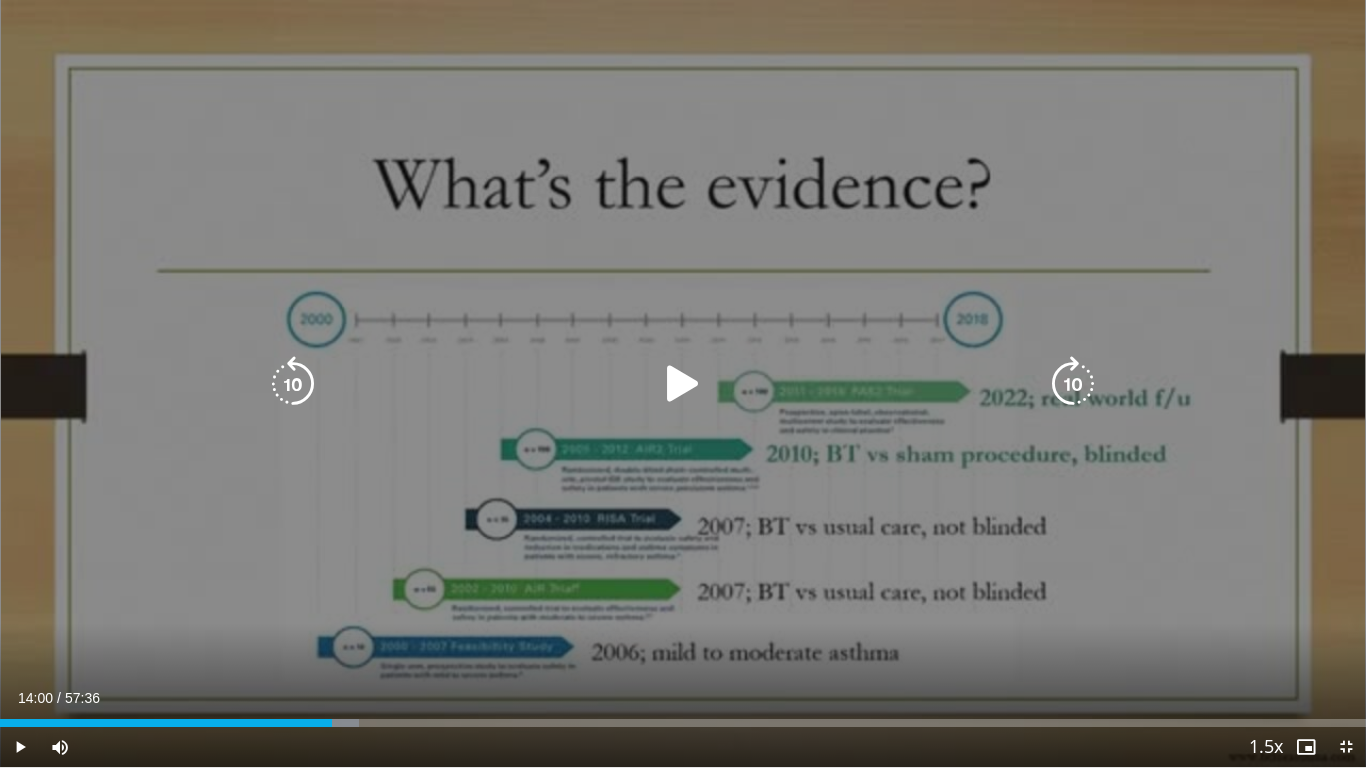 click at bounding box center [683, 384] 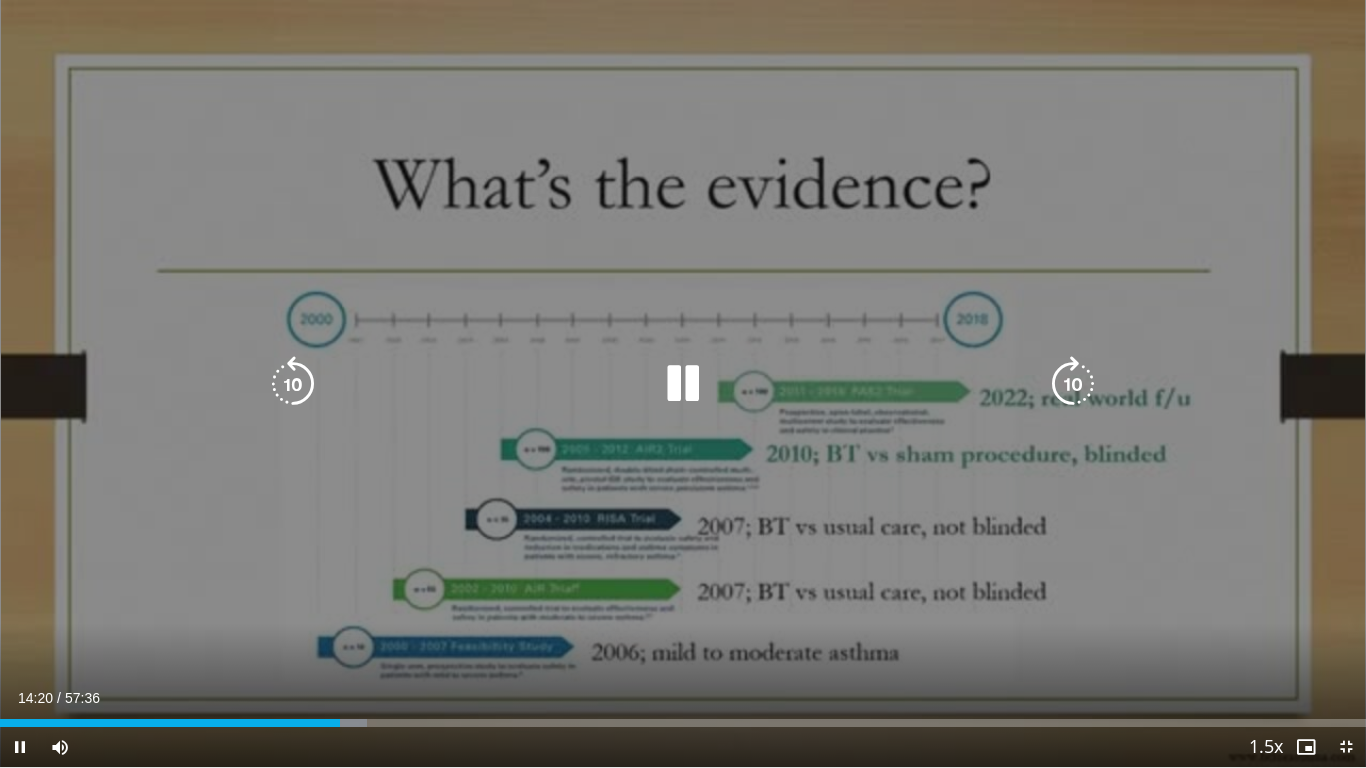 click on "10 seconds
Tap to unmute" at bounding box center [683, 383] 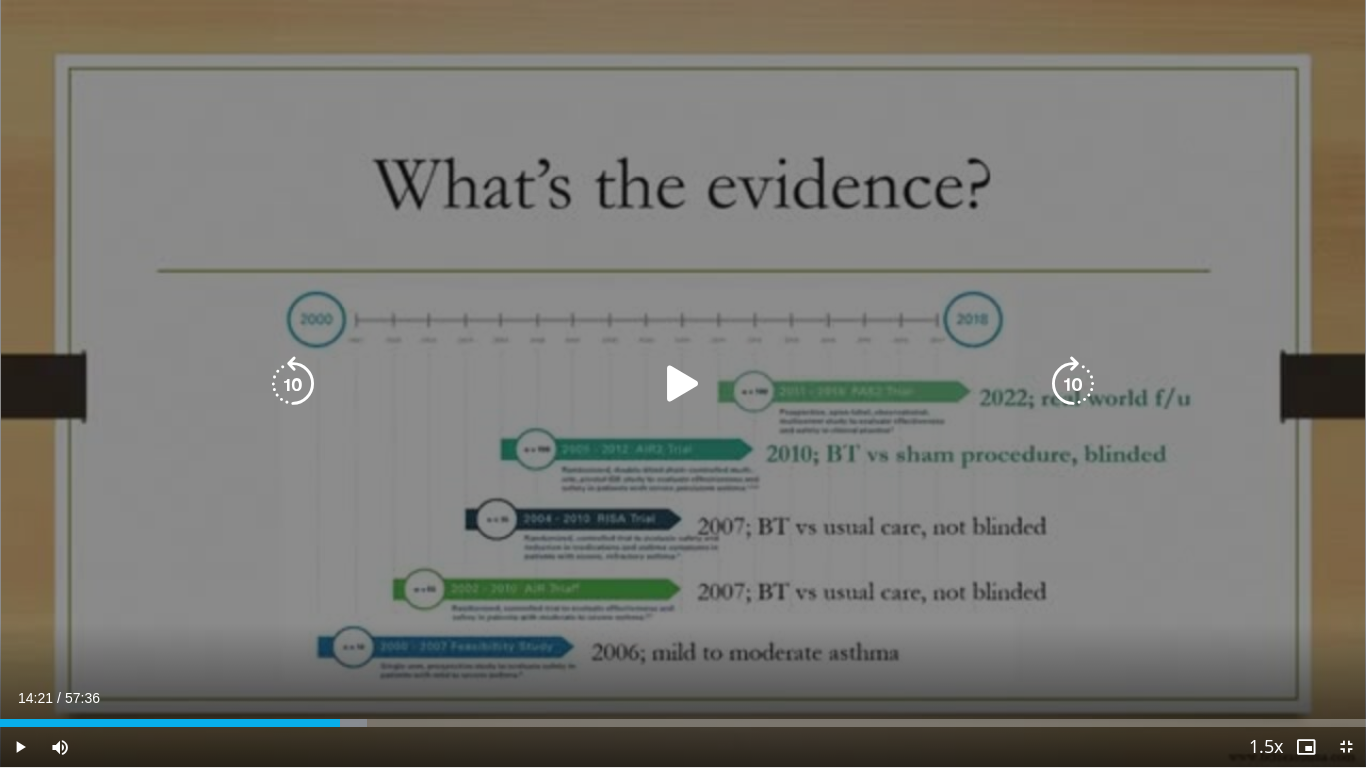 click at bounding box center (683, 384) 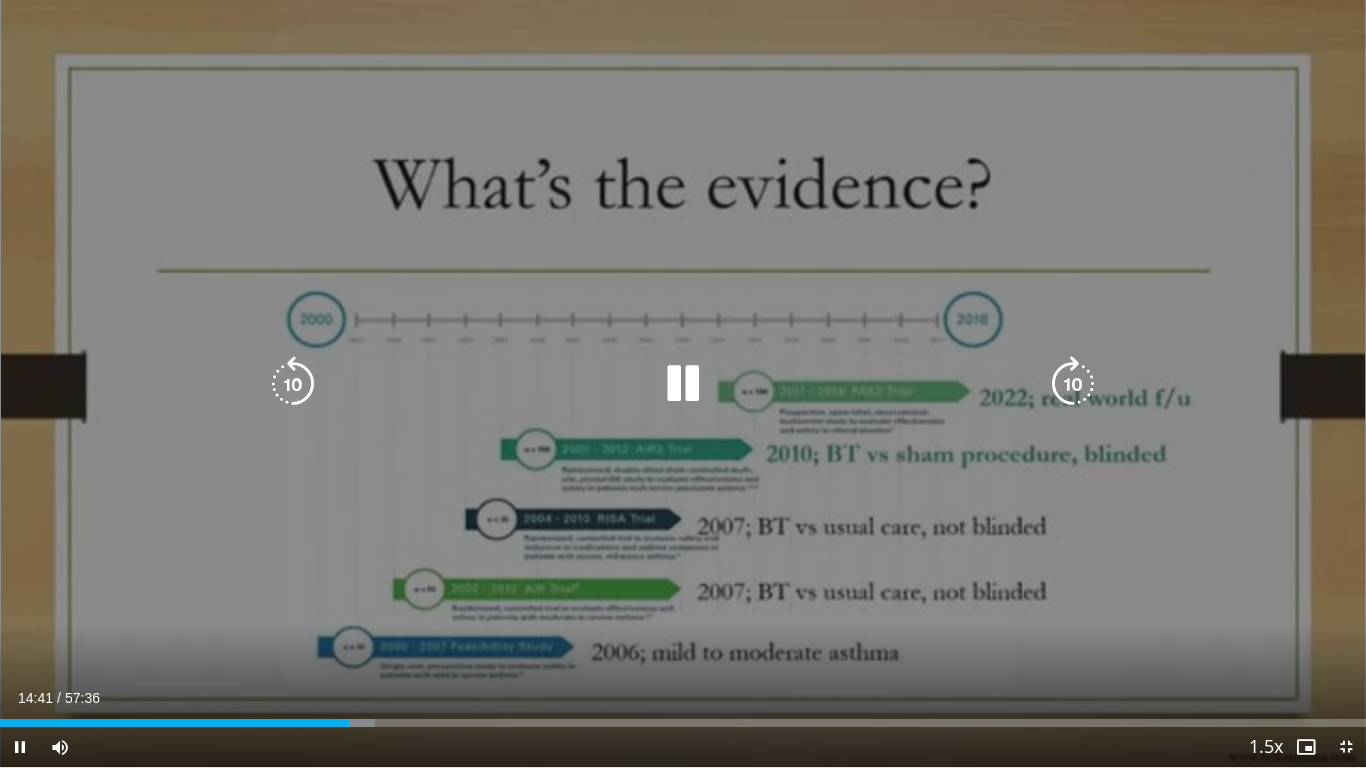 click at bounding box center [683, 384] 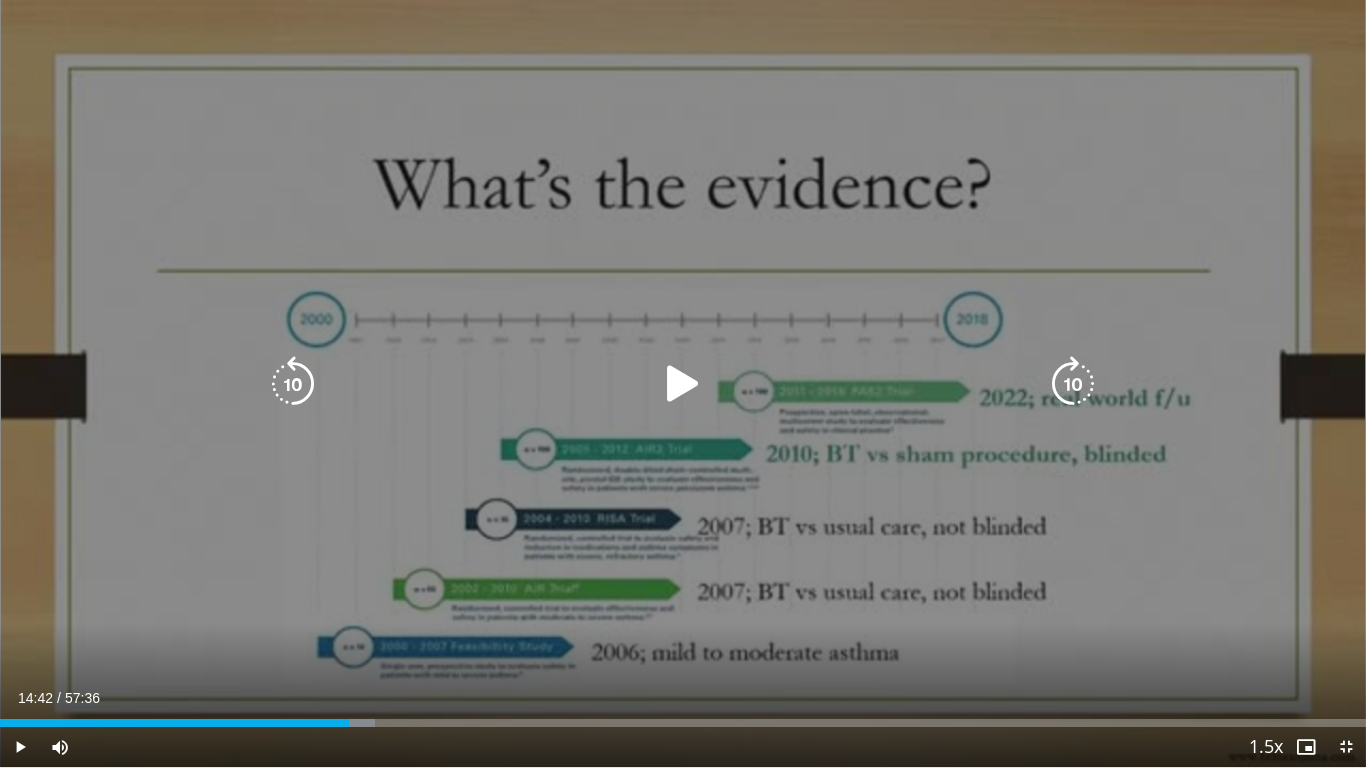 click at bounding box center (293, 384) 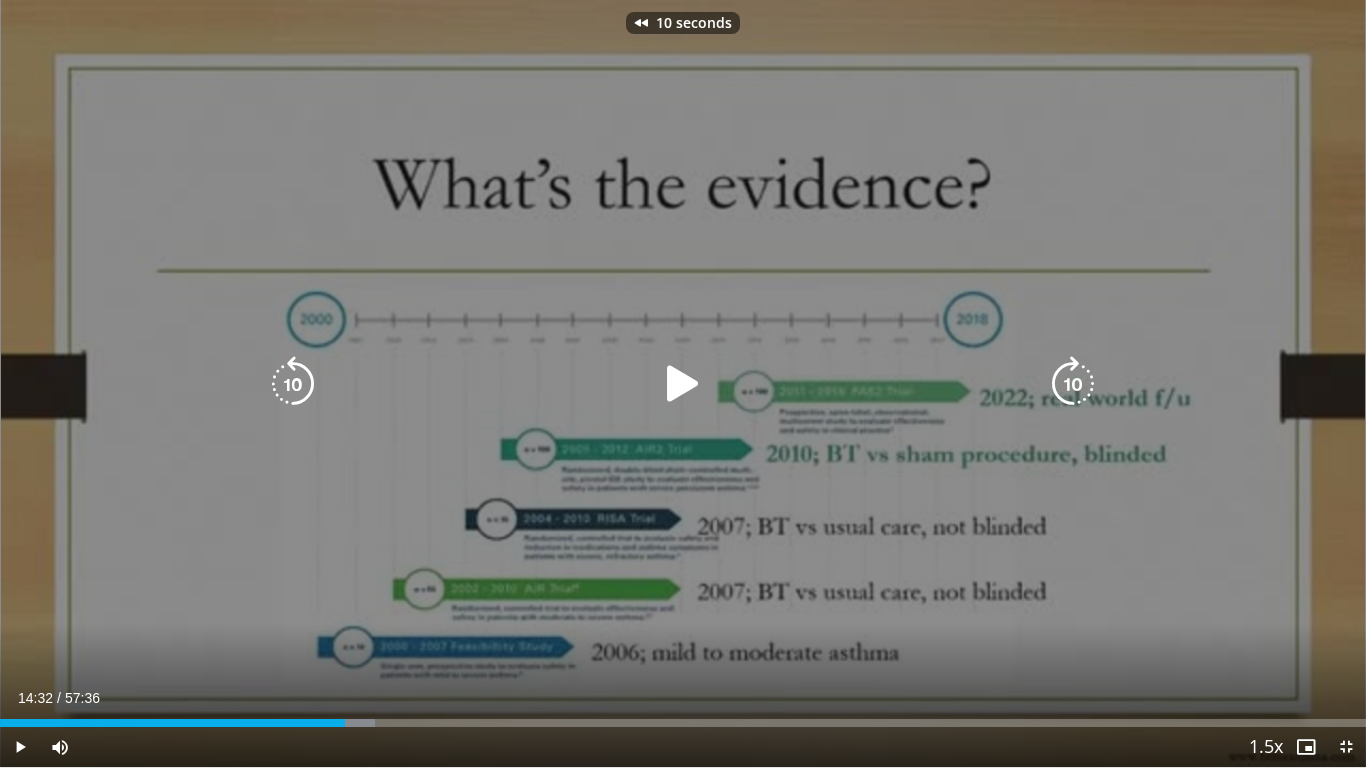 click at bounding box center (293, 384) 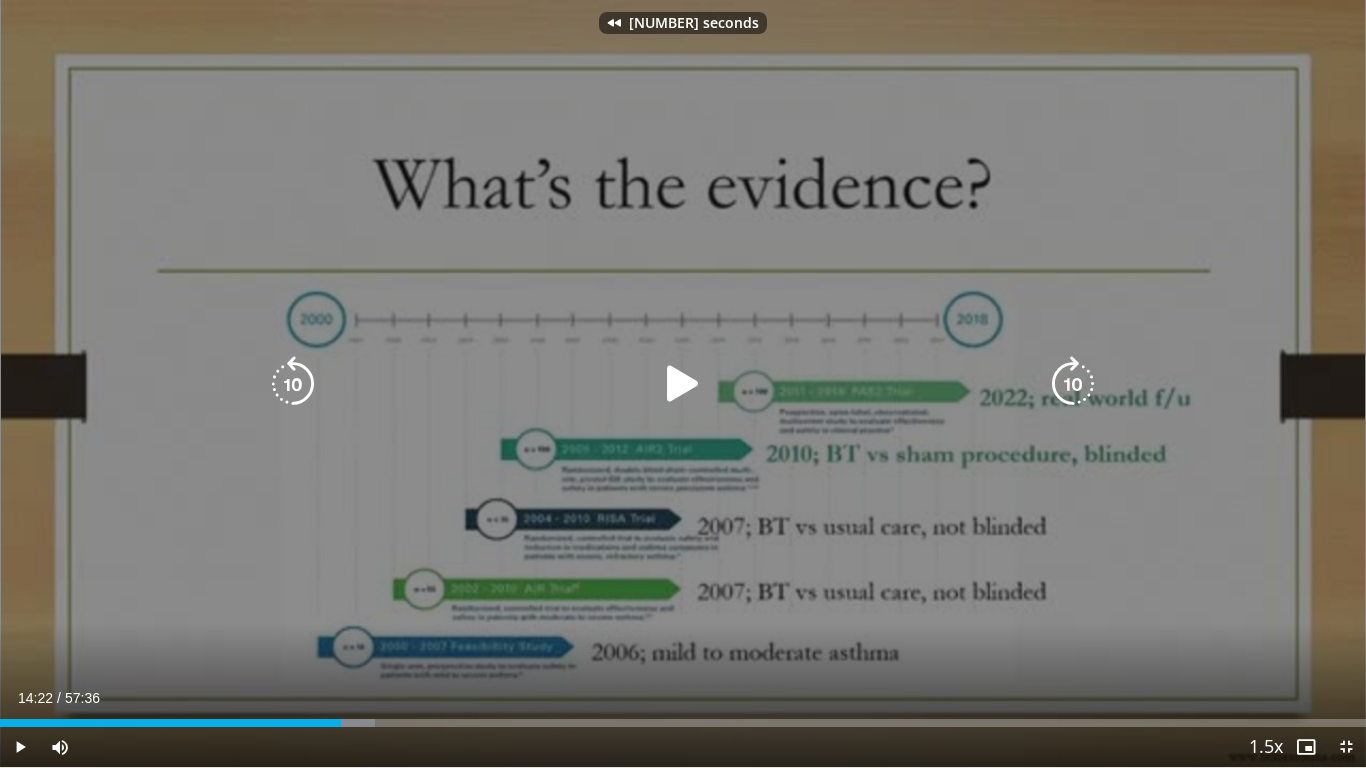 click at bounding box center [1073, 384] 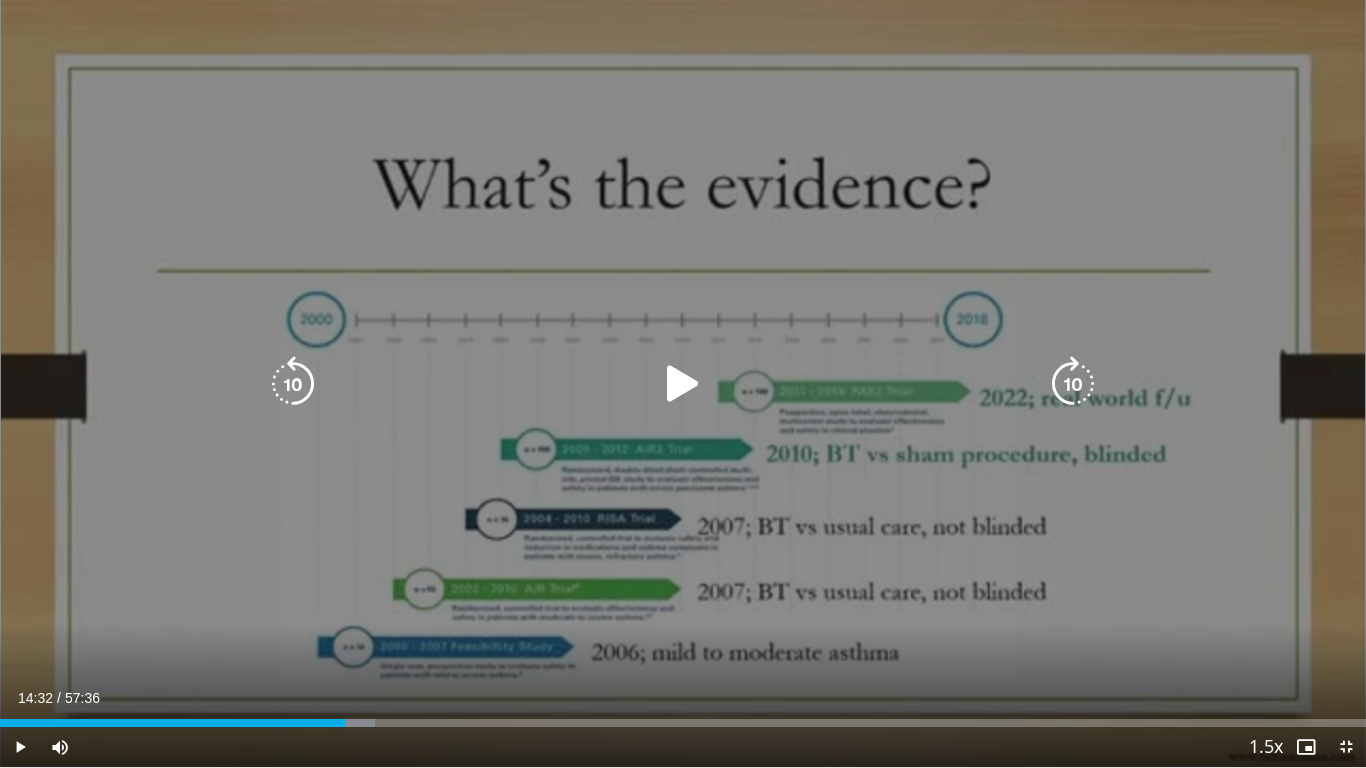 click at bounding box center [683, 384] 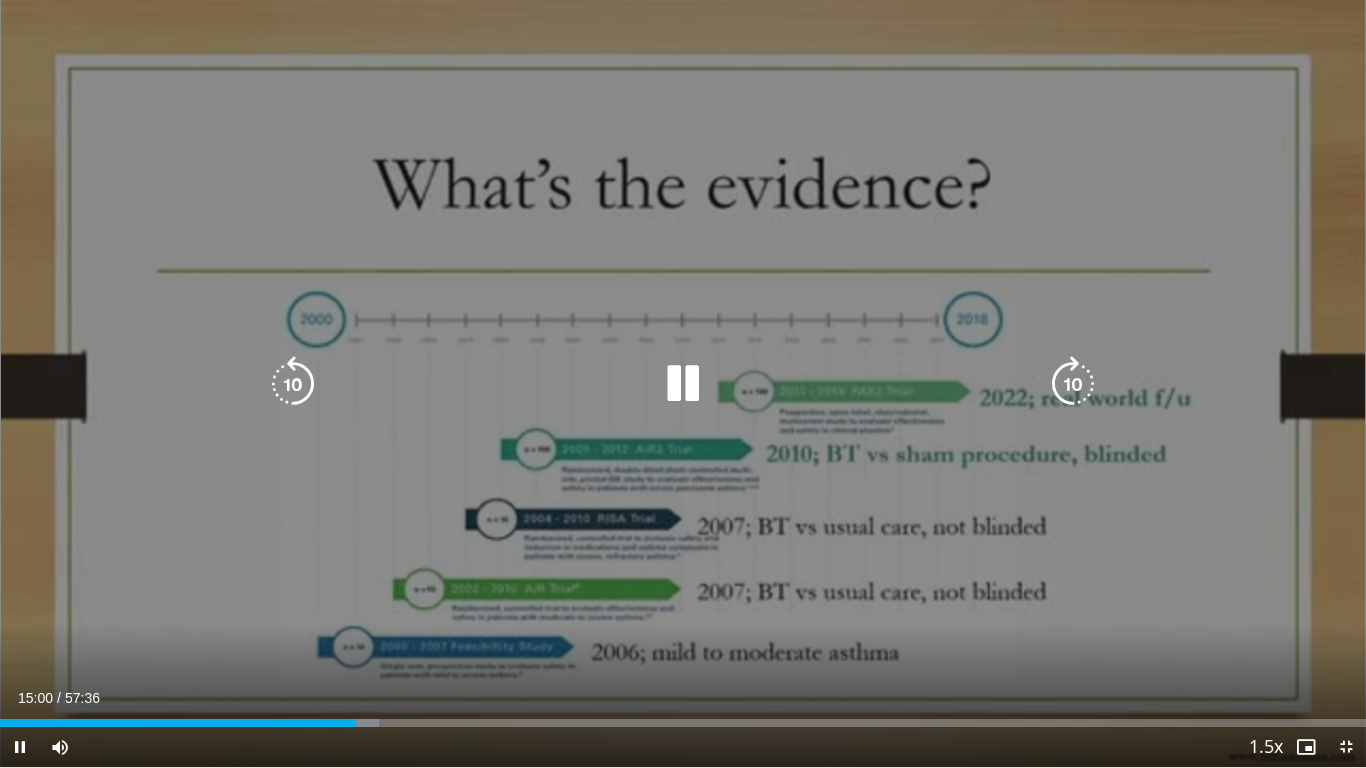 click on "10 seconds
Tap to unmute" at bounding box center [683, 383] 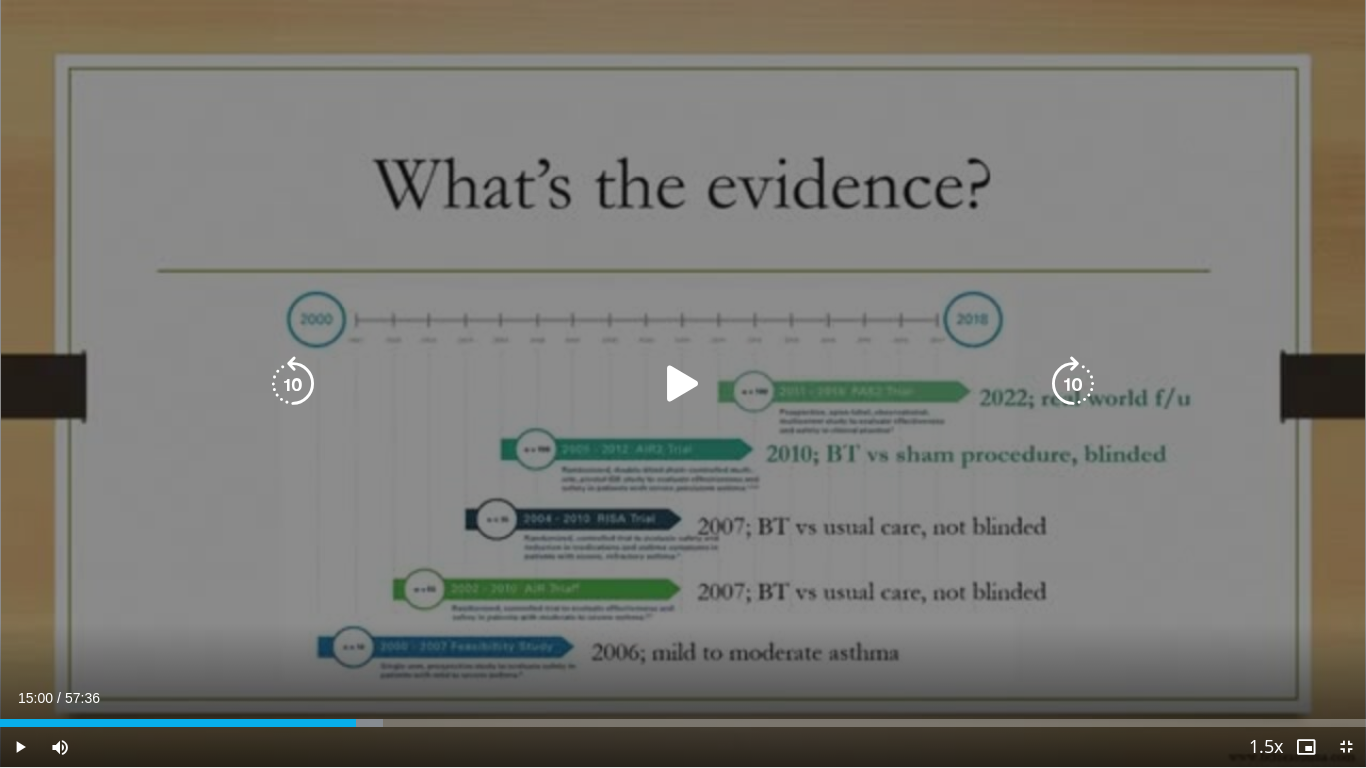 click at bounding box center (683, 384) 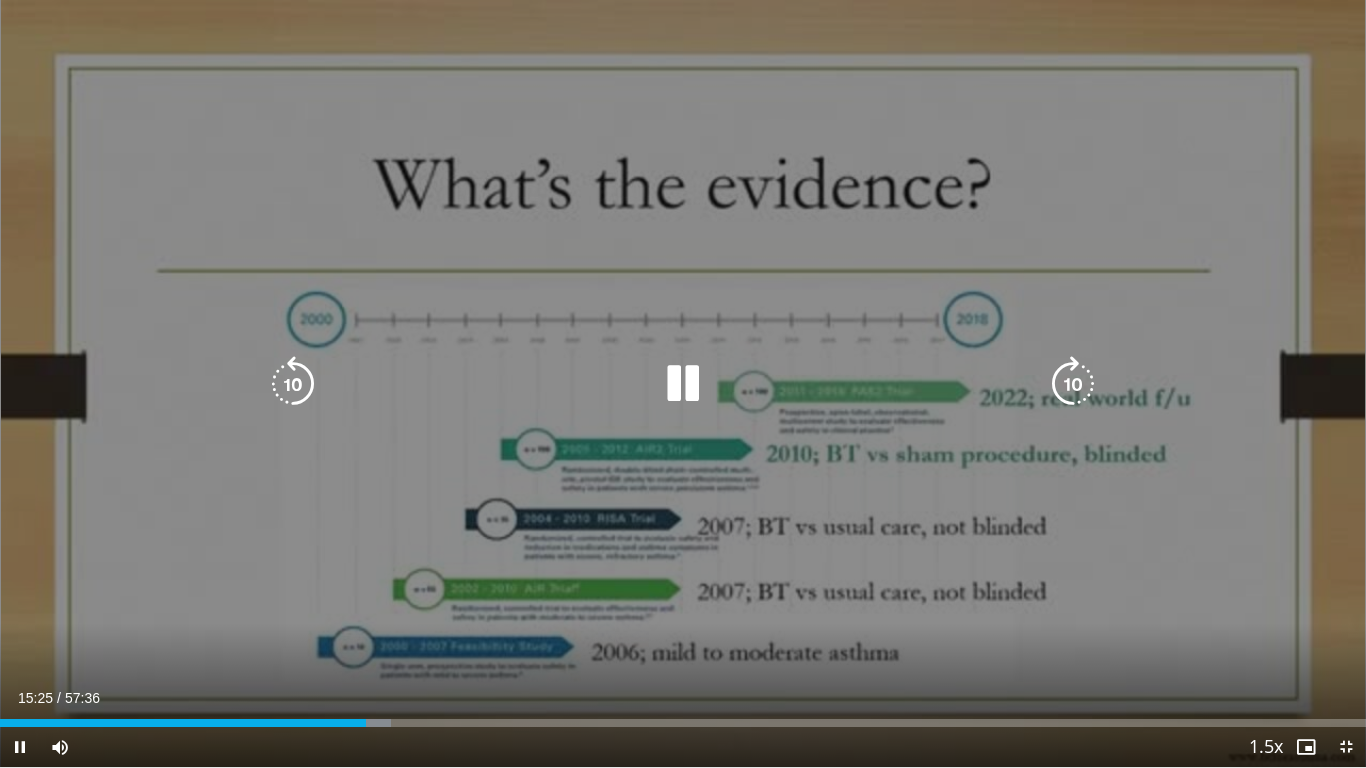 click at bounding box center (683, 384) 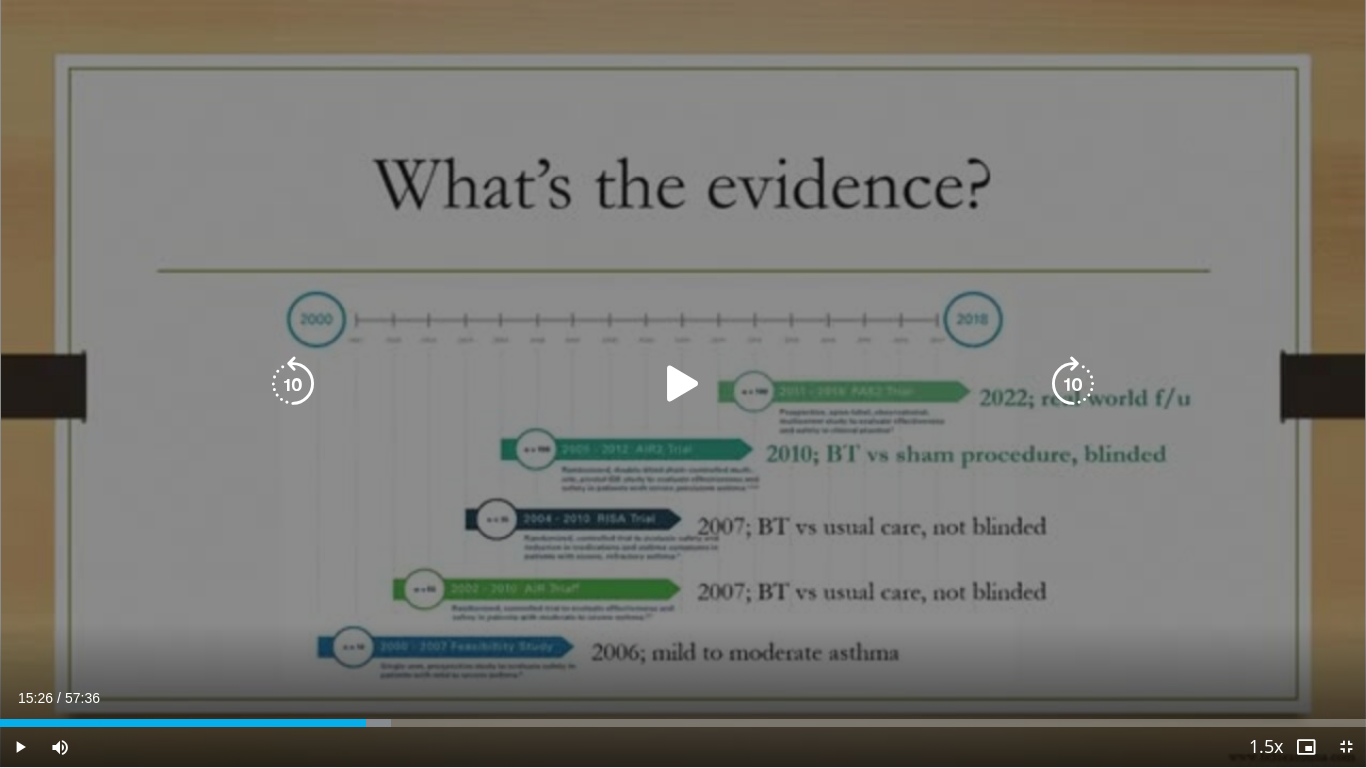 click at bounding box center [683, 384] 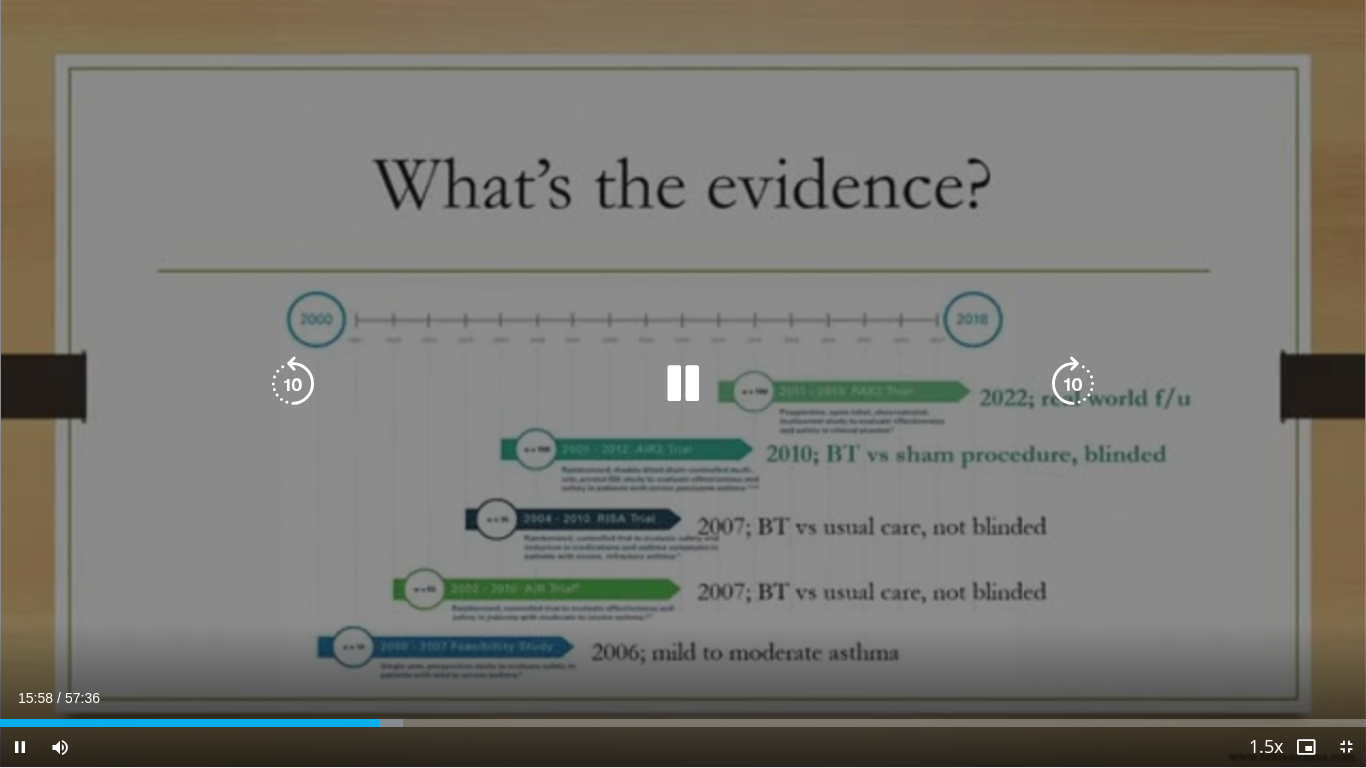 click at bounding box center [1073, 384] 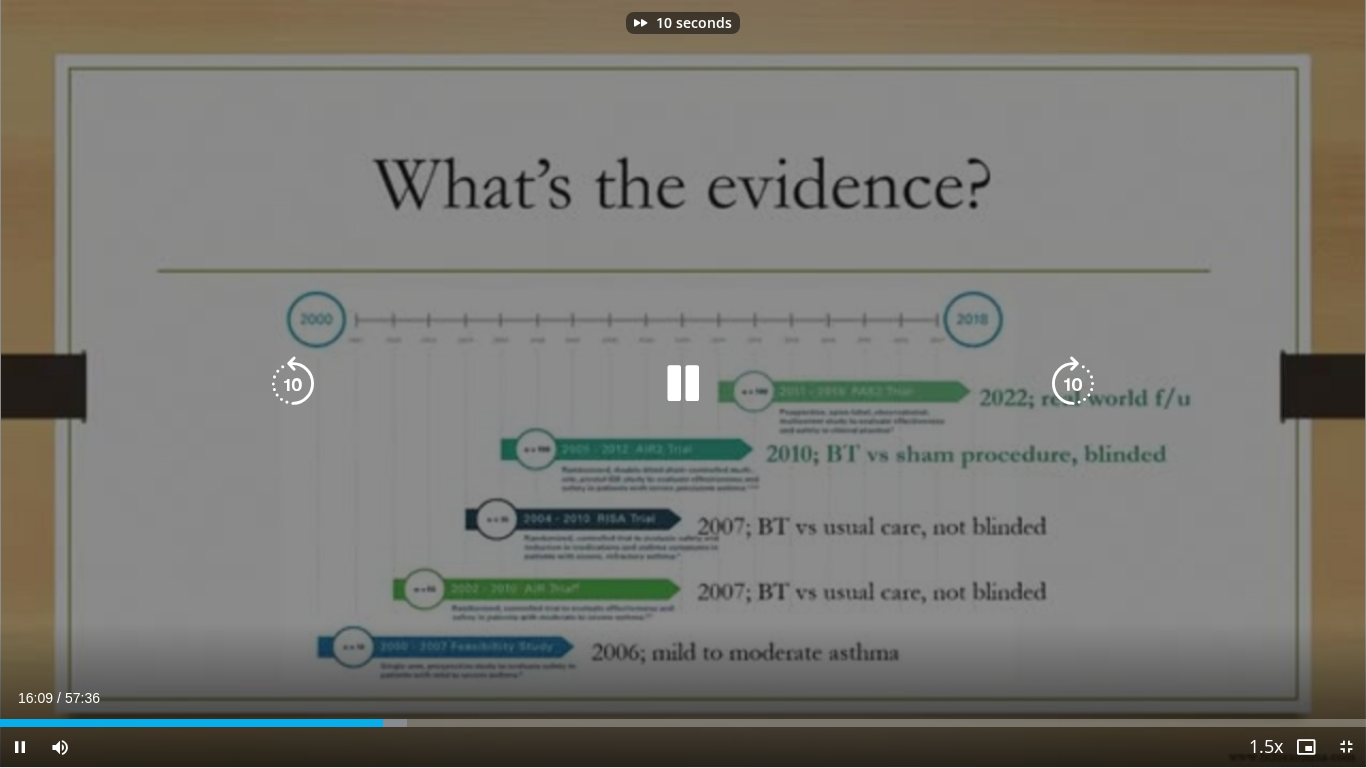 click at bounding box center [1073, 384] 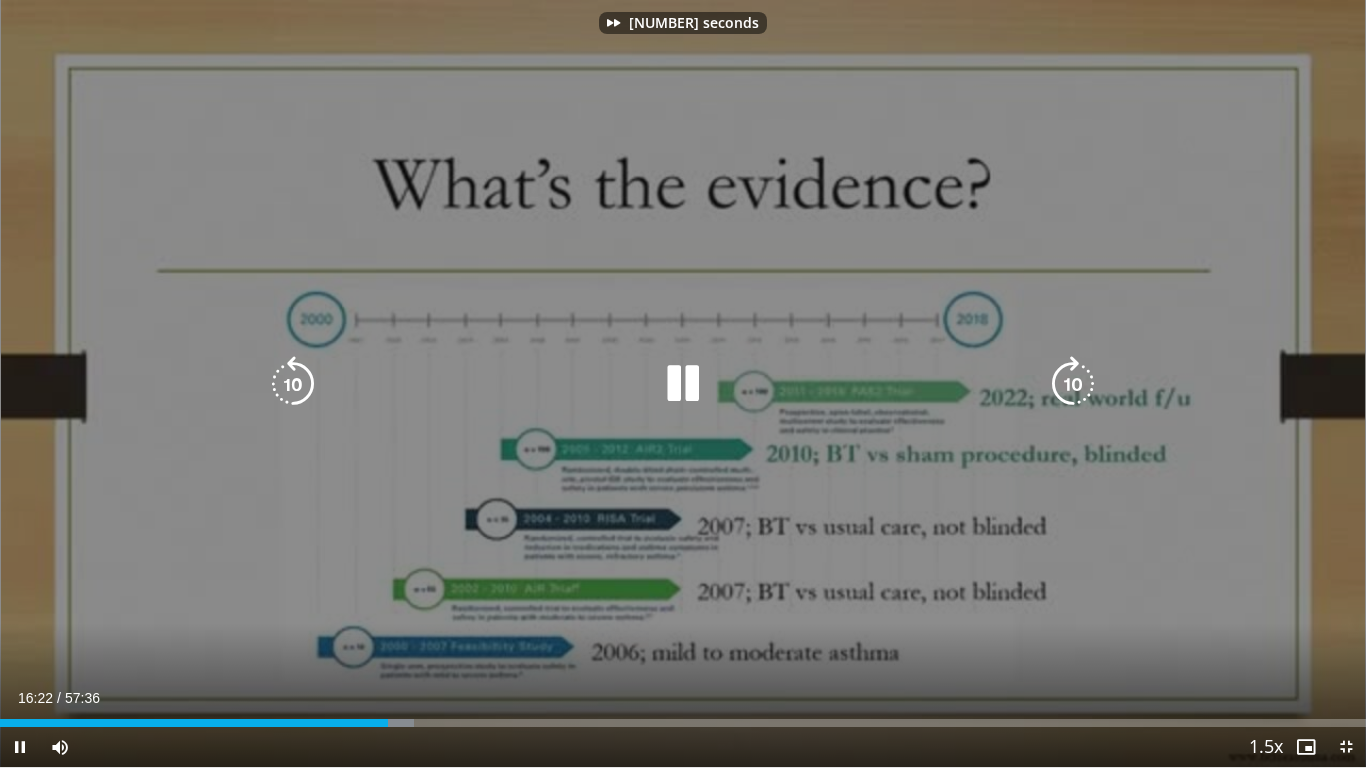 click at bounding box center (293, 384) 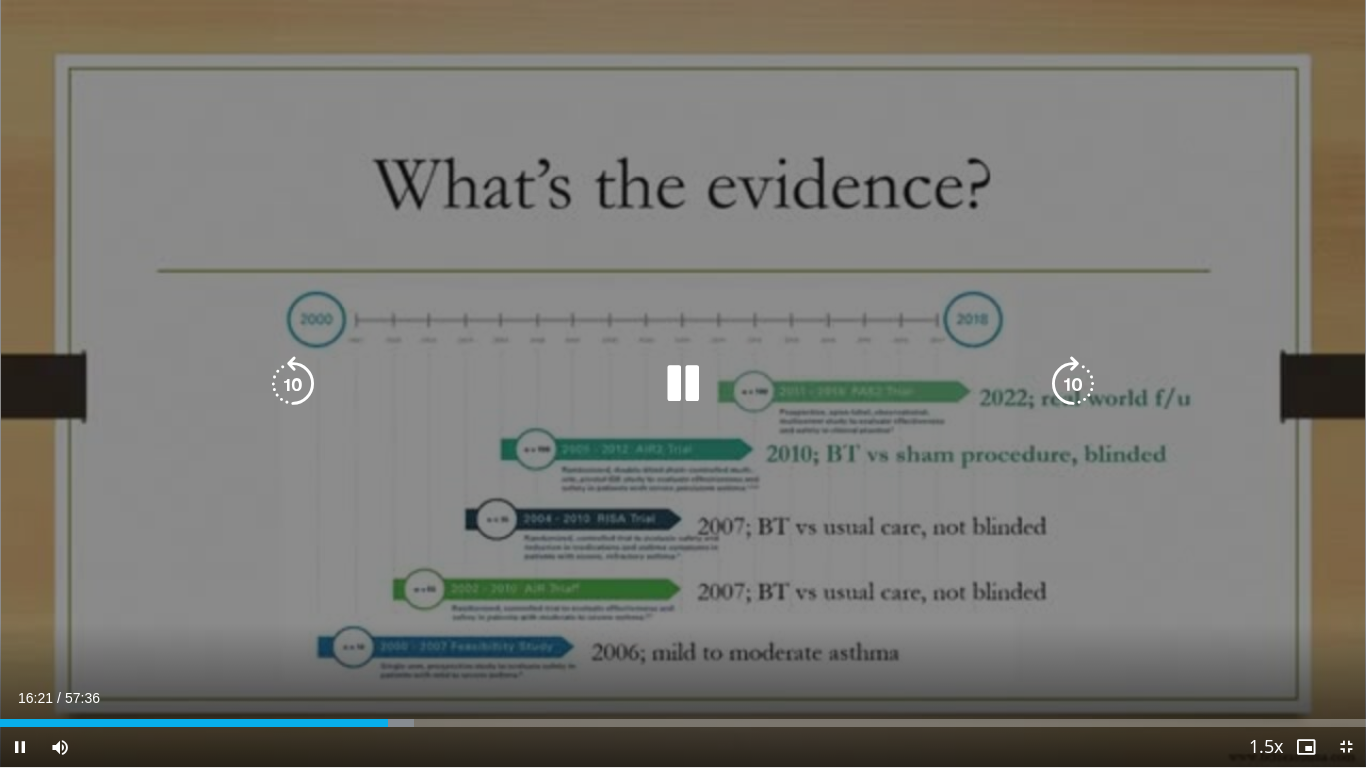 click at bounding box center (1073, 384) 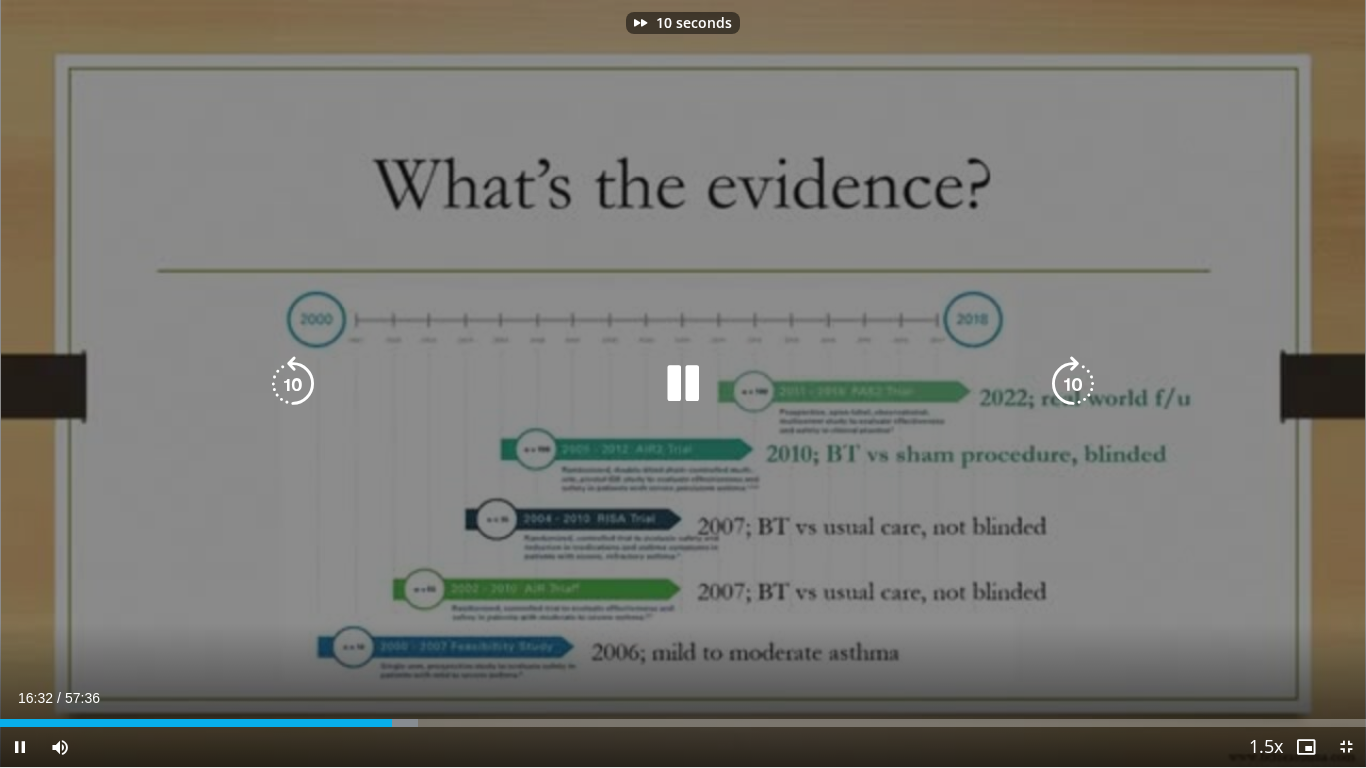 click at bounding box center [1073, 384] 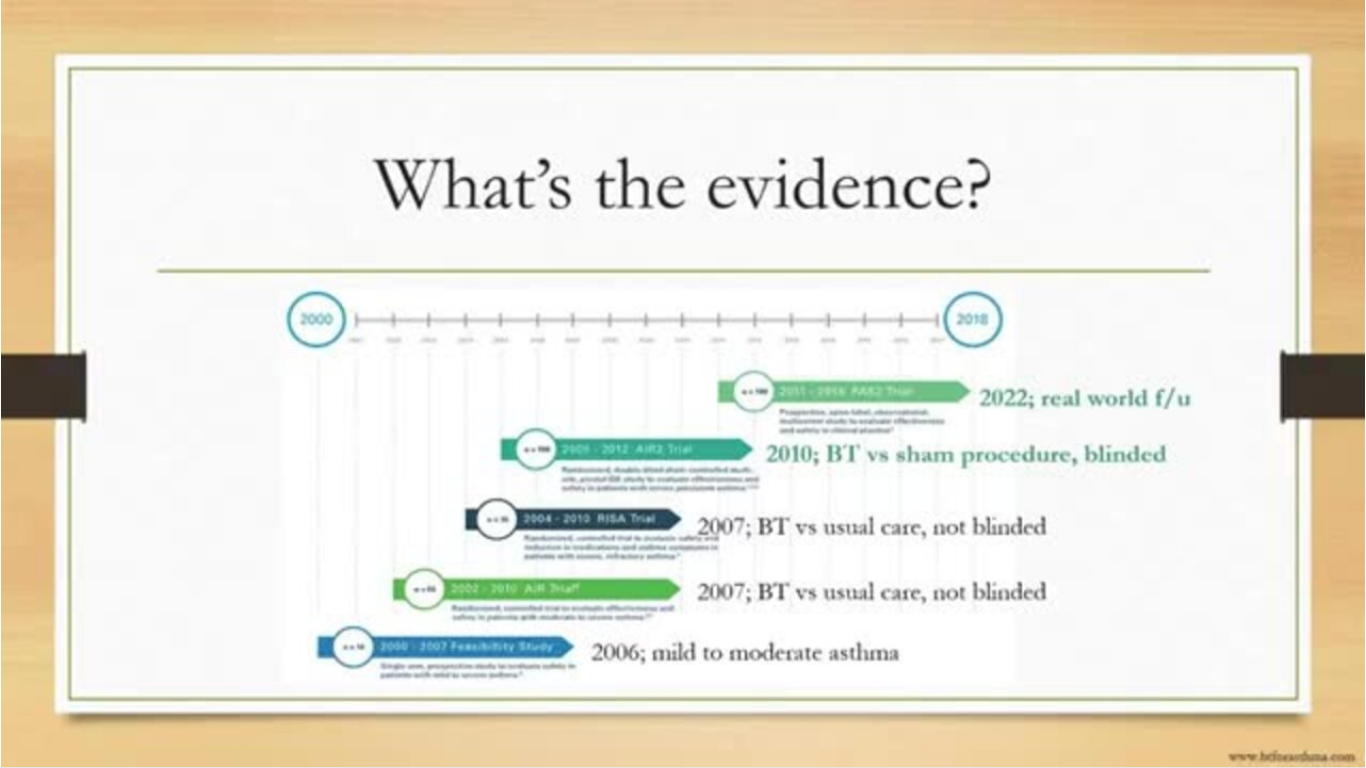 click on "20 seconds
Tap to unmute" at bounding box center [683, 383] 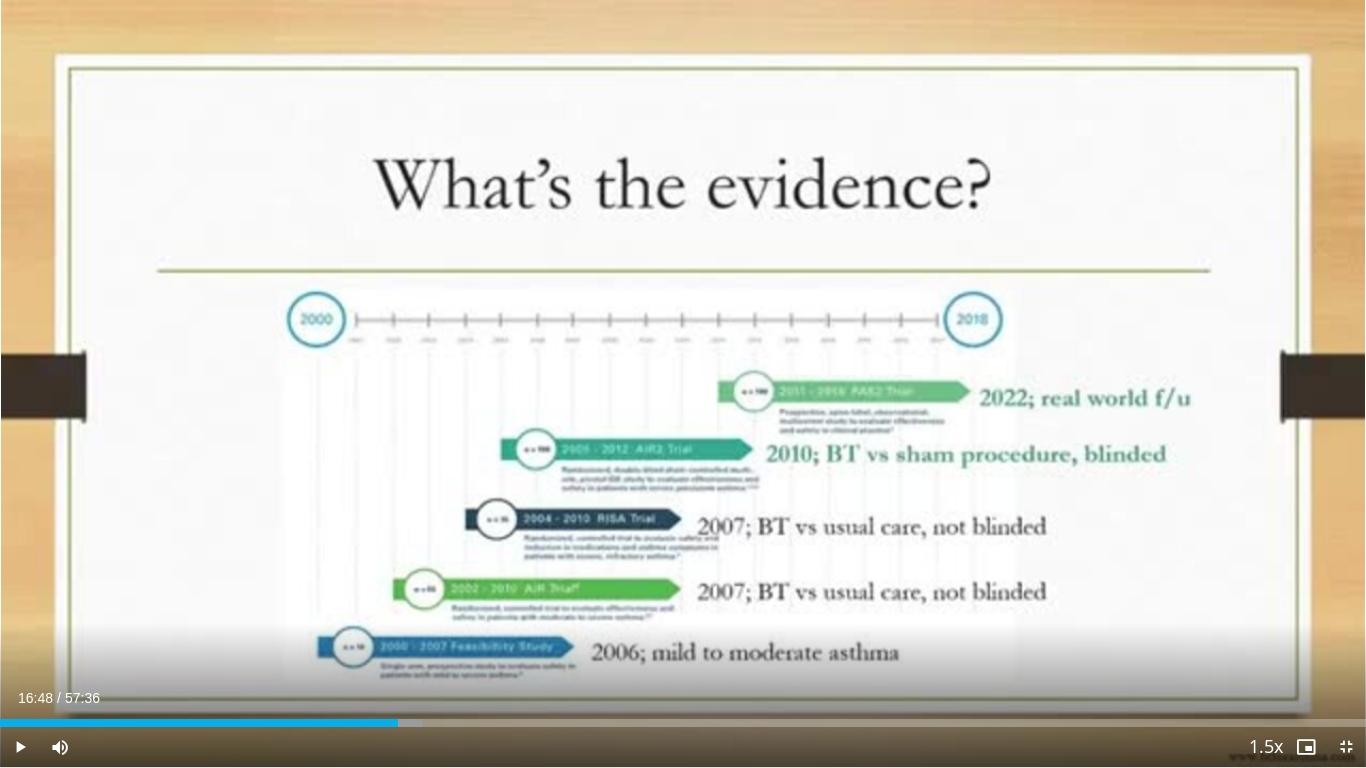 click on "20 seconds
Tap to unmute" at bounding box center [683, 383] 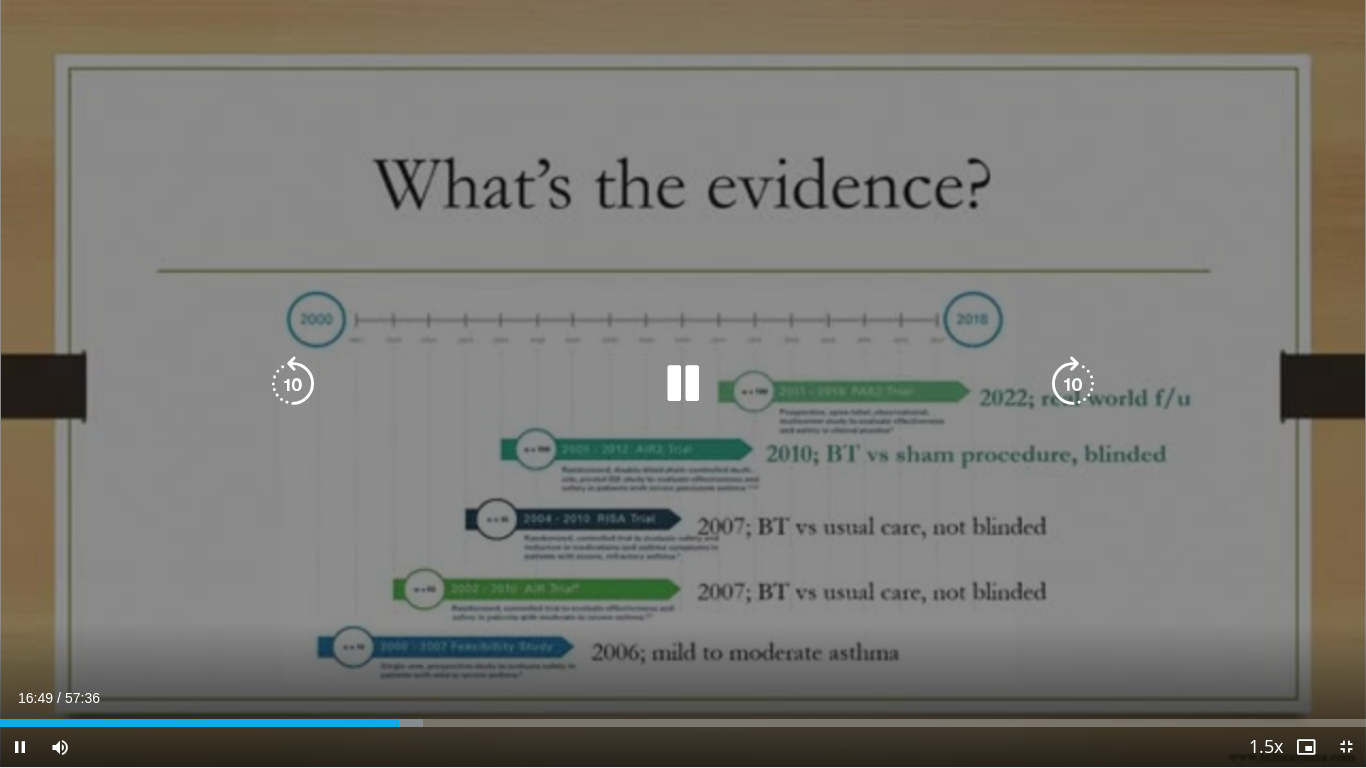 click at bounding box center (1073, 384) 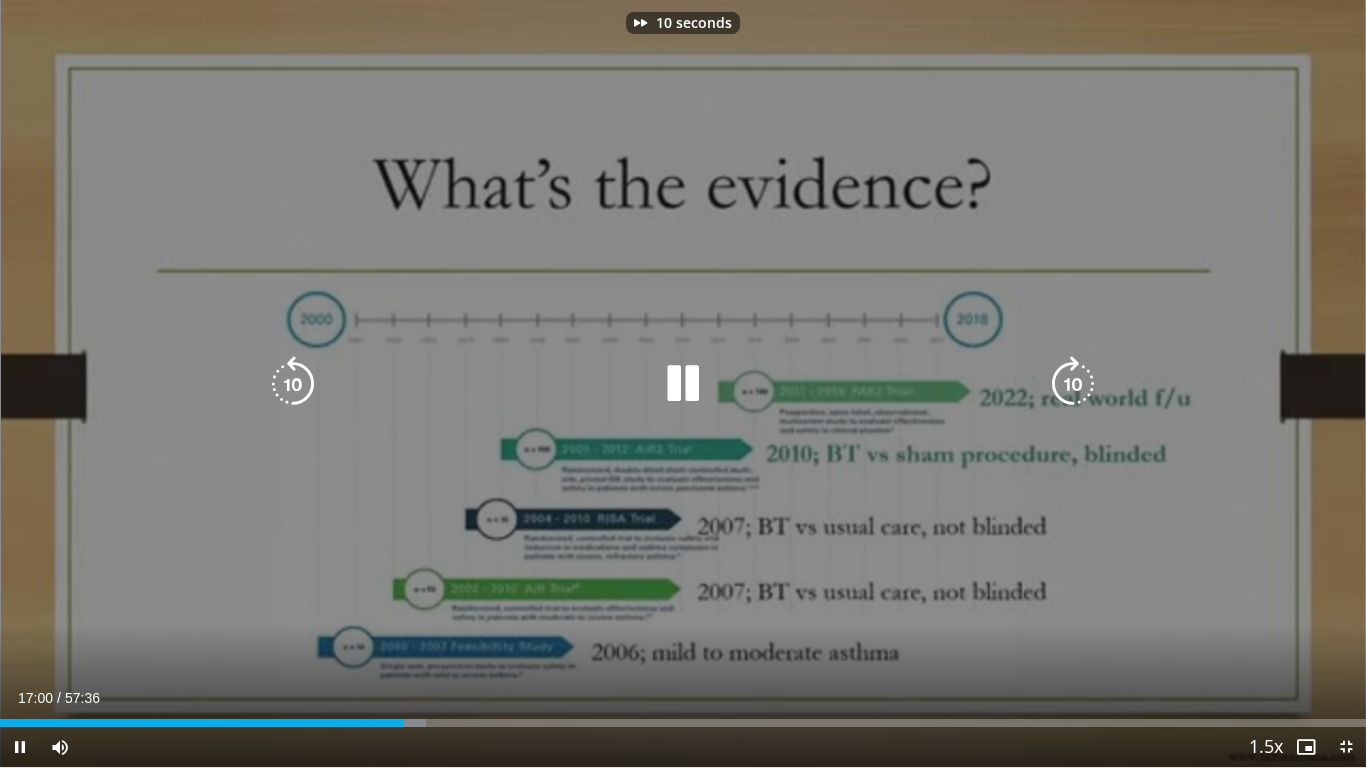click at bounding box center (1073, 384) 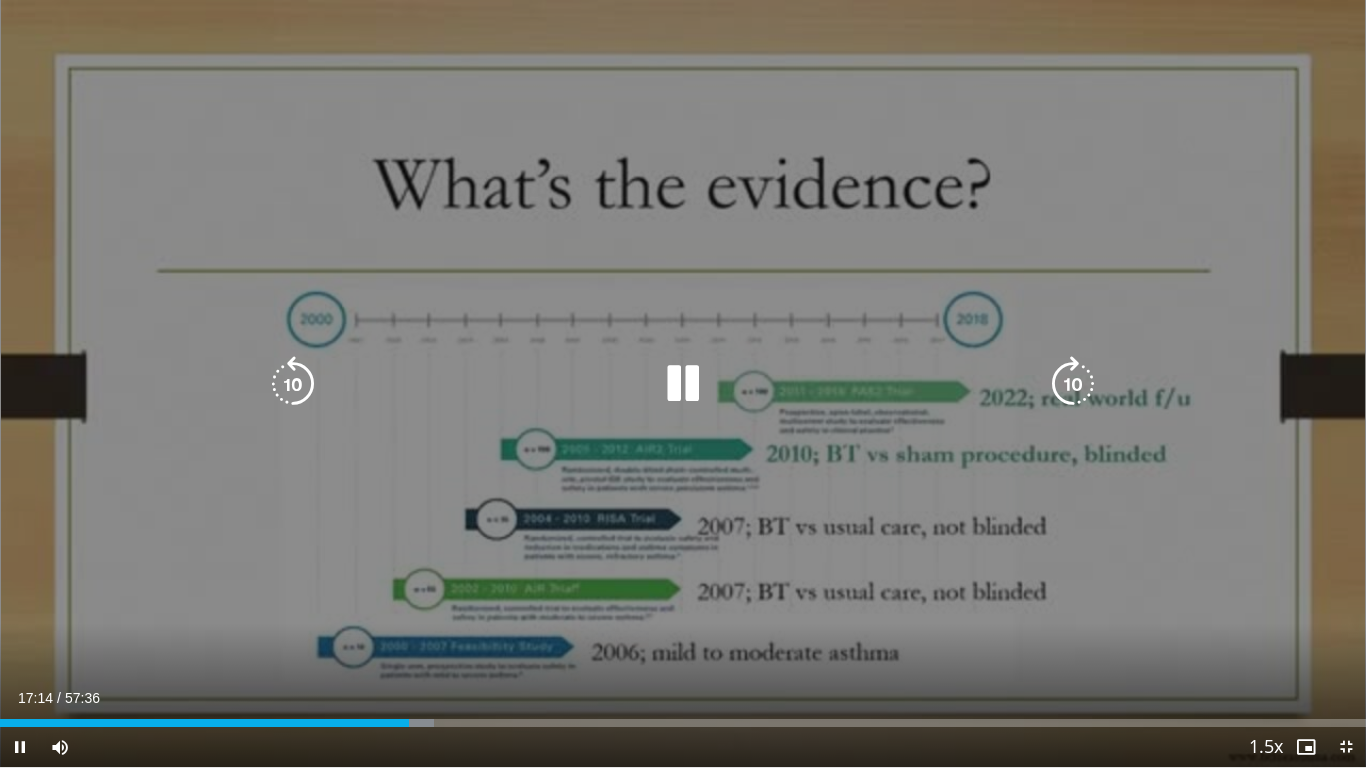 click at bounding box center (1073, 384) 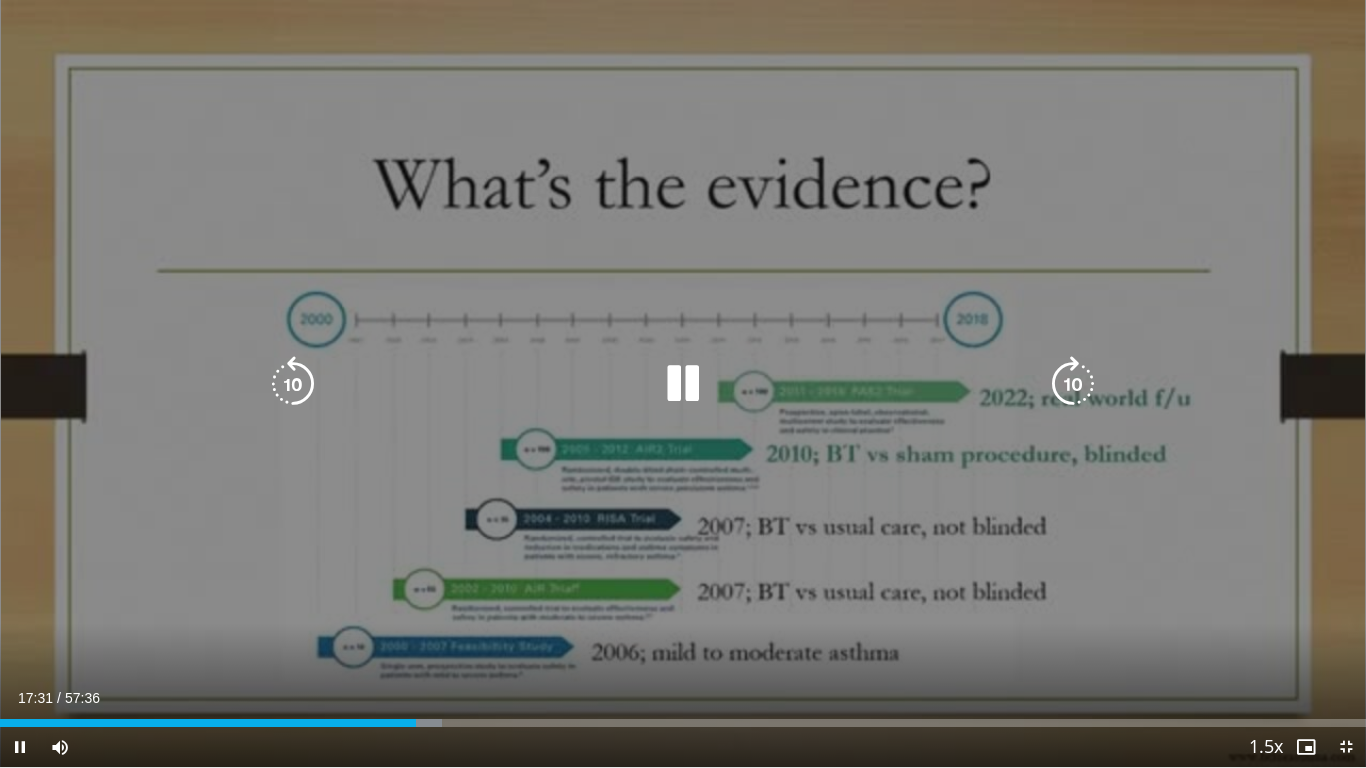 click at bounding box center [1073, 384] 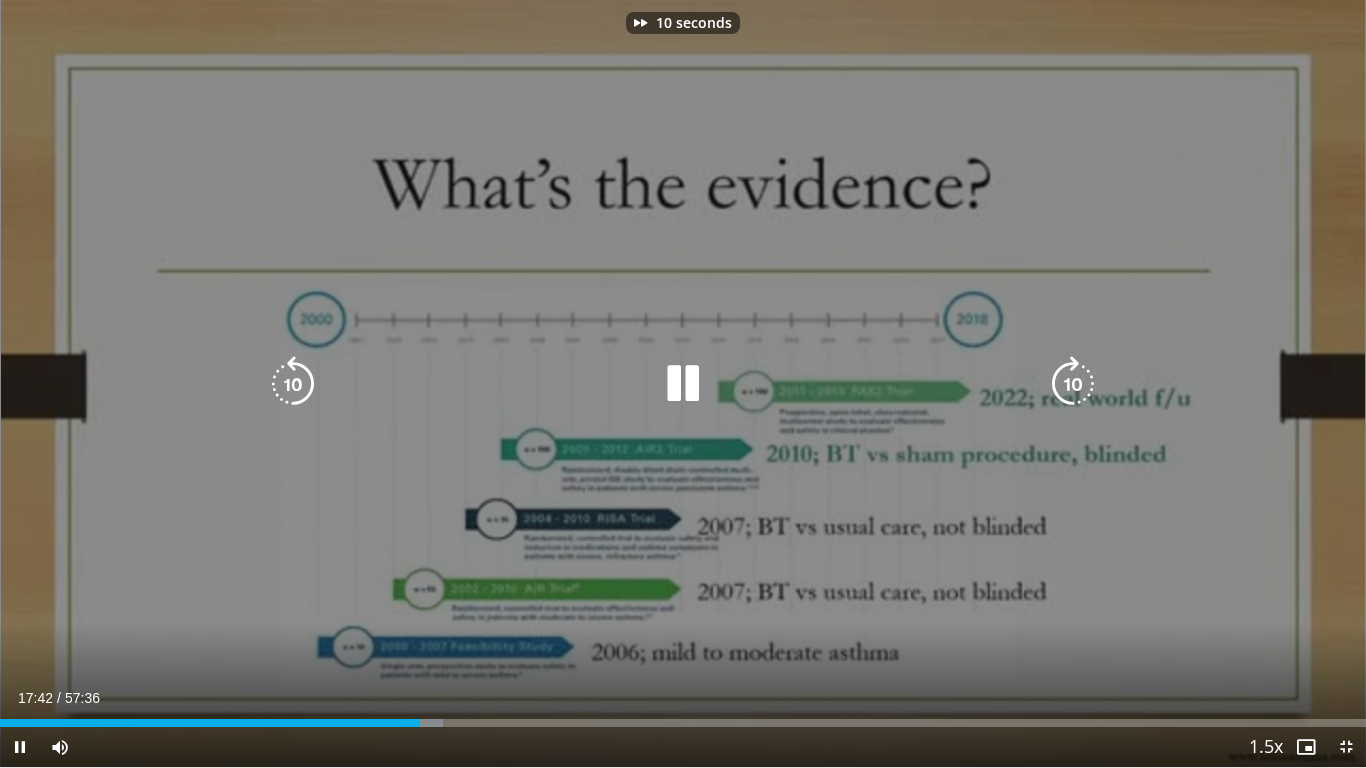 click at bounding box center [1073, 384] 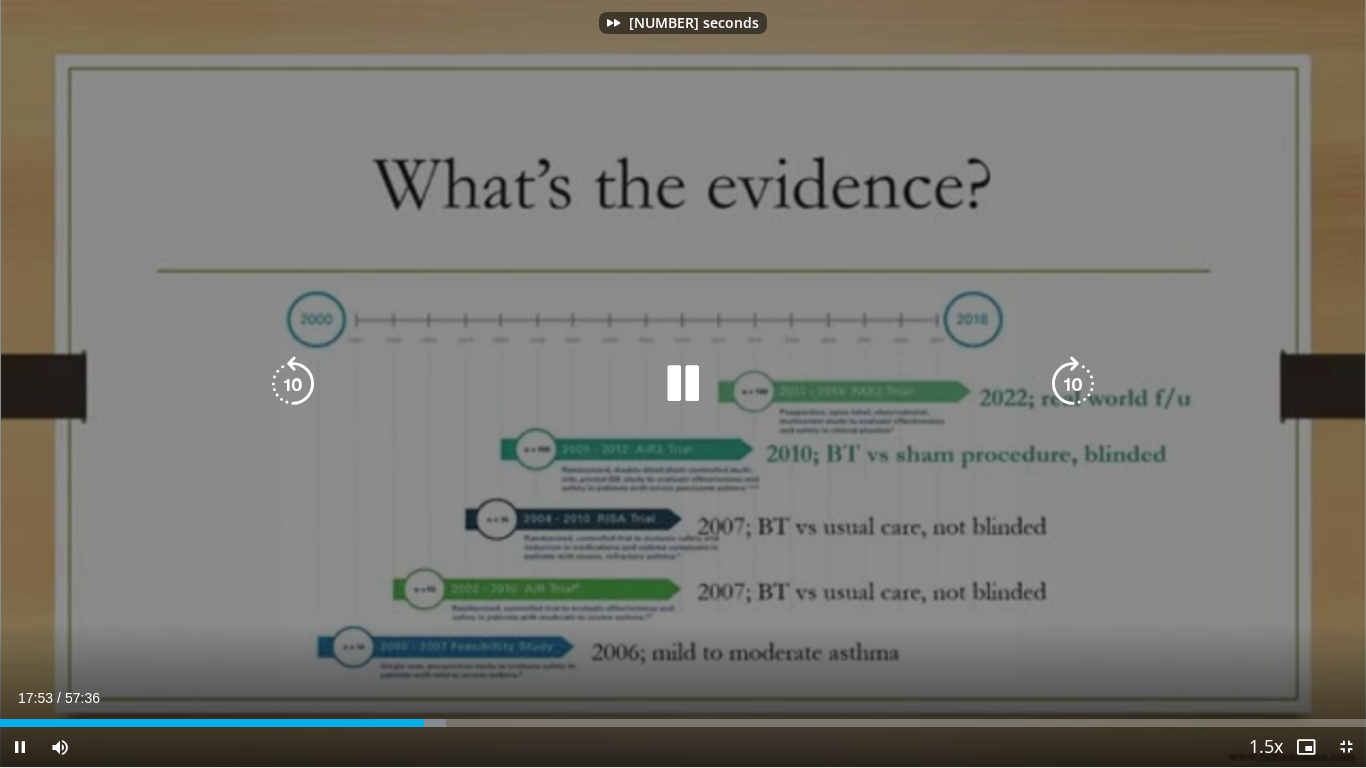 click at bounding box center [1073, 384] 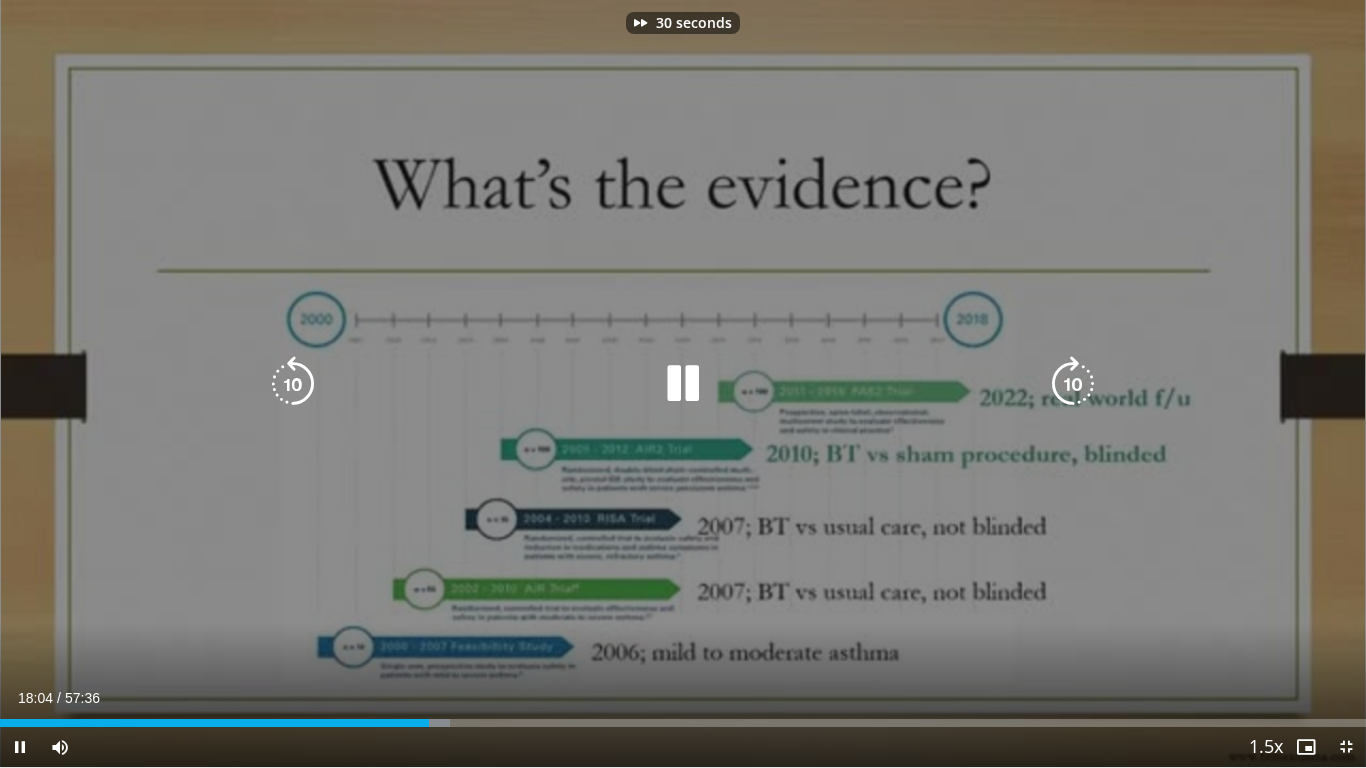 click at bounding box center [1073, 384] 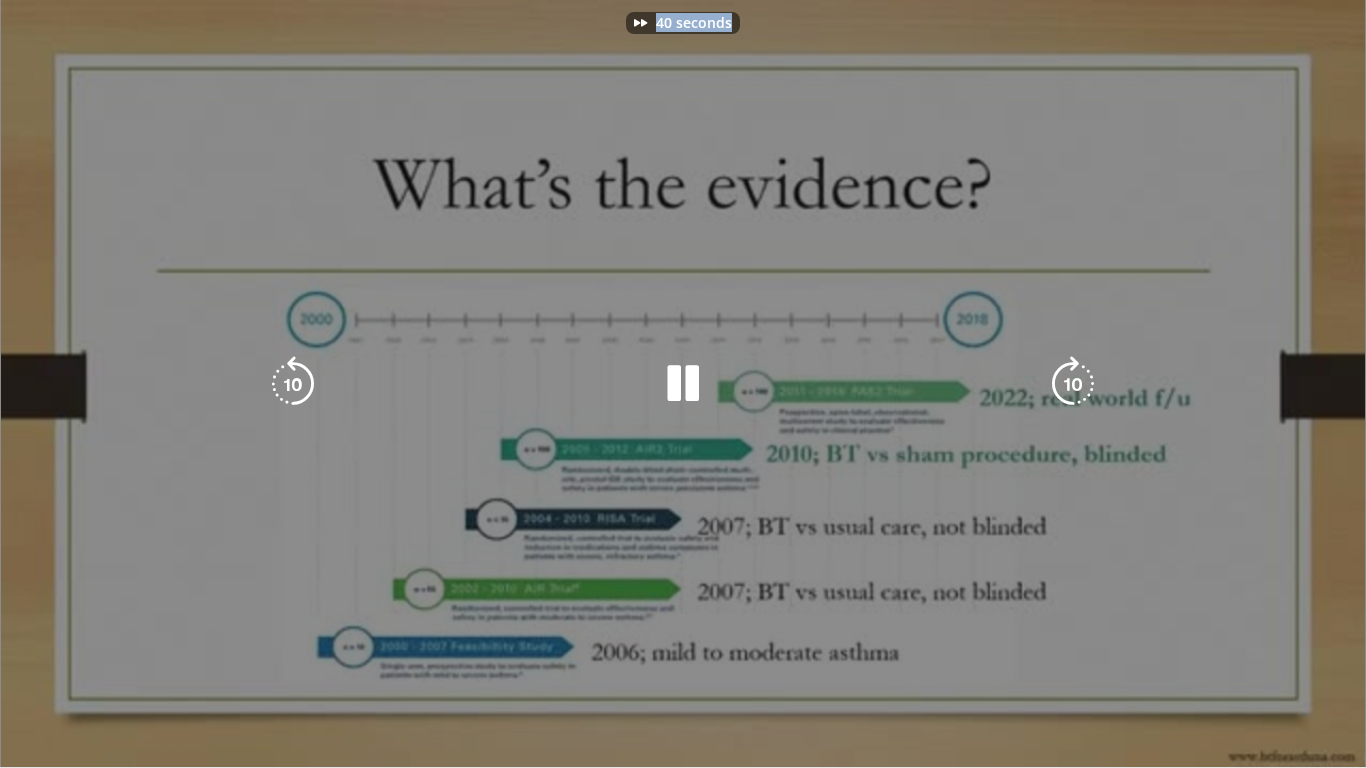 click on "40 seconds
Tap to unmute" at bounding box center (683, 383) 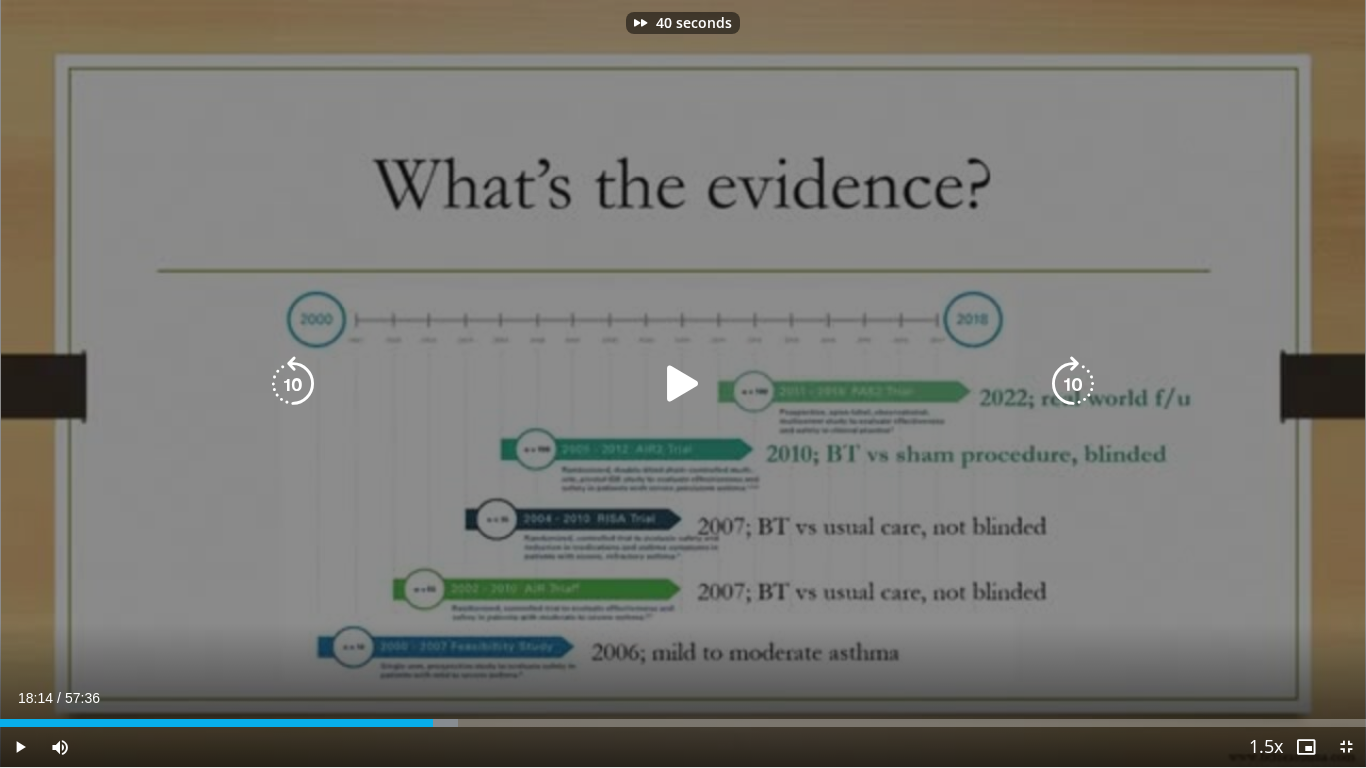 click at bounding box center [1073, 384] 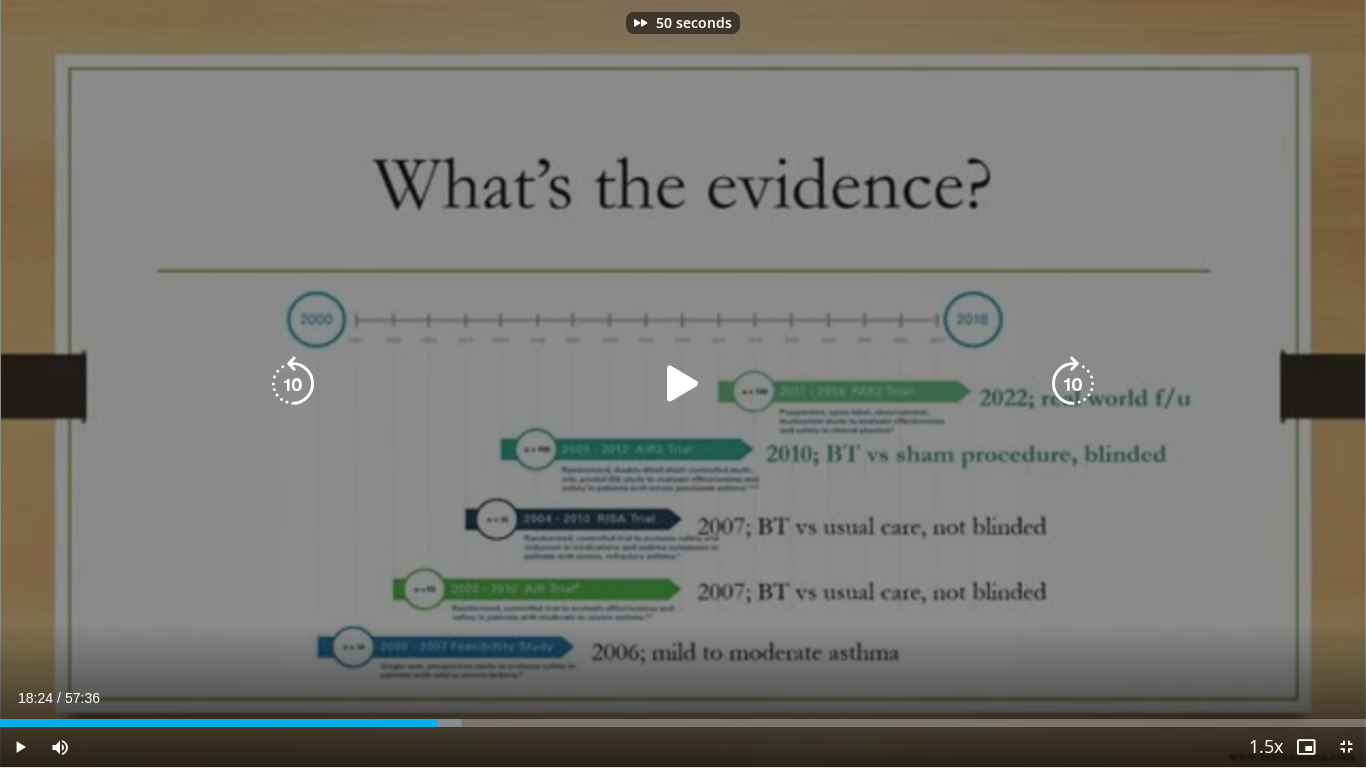 click at bounding box center (1073, 384) 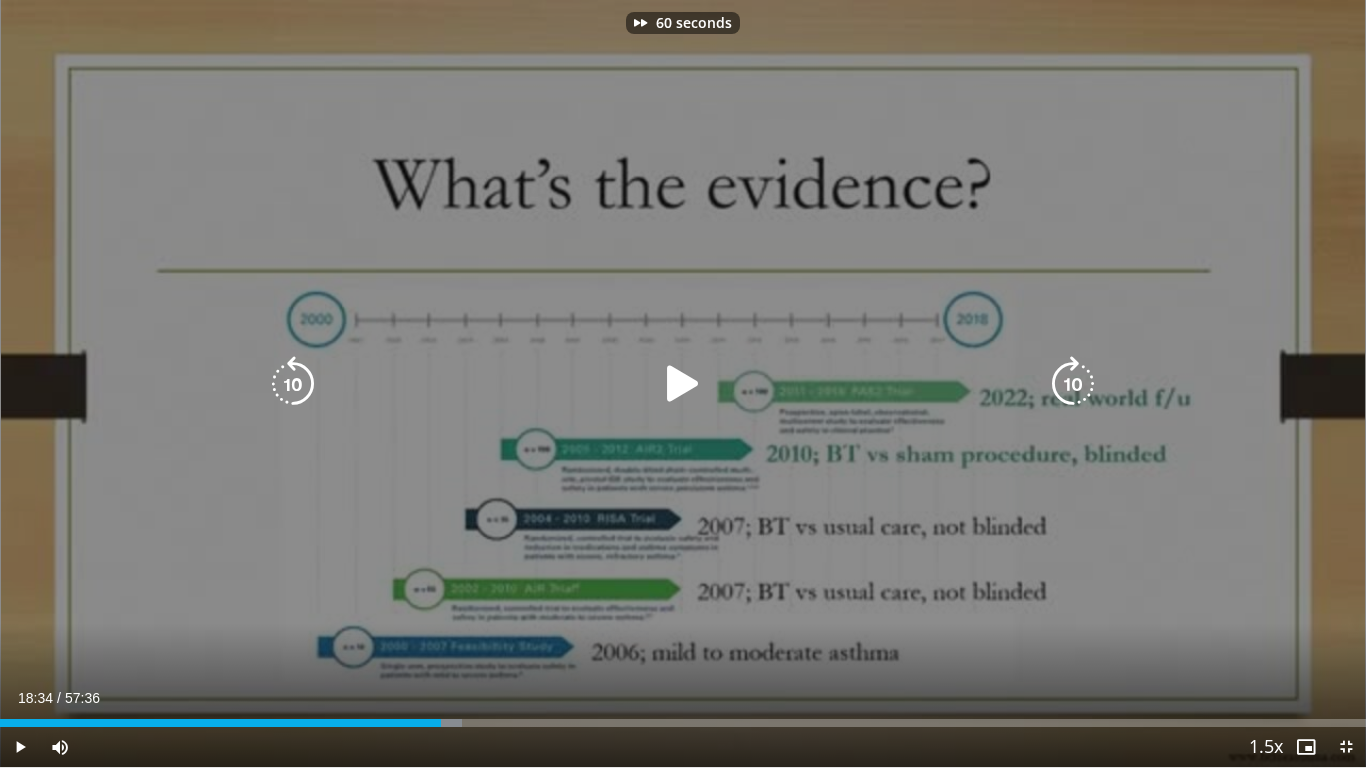 click at bounding box center (683, 384) 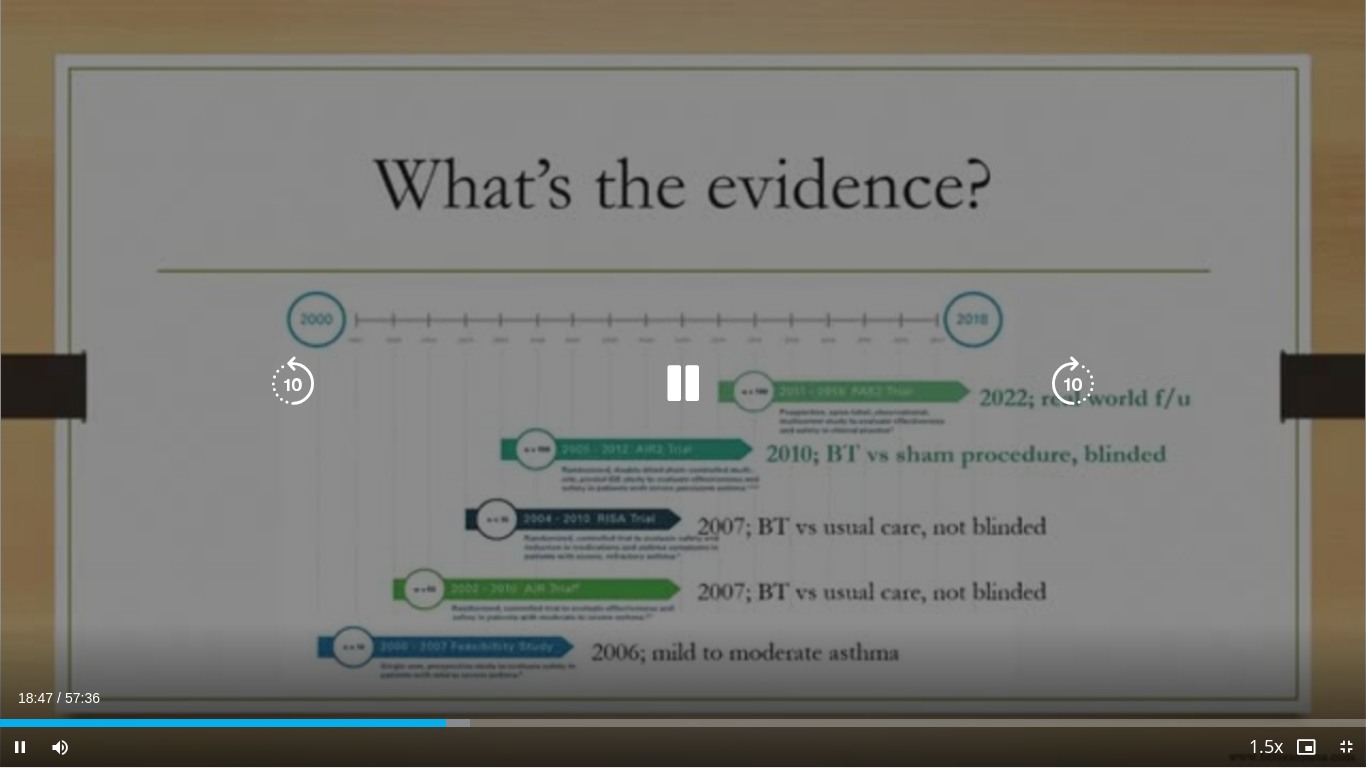 click at bounding box center (1073, 384) 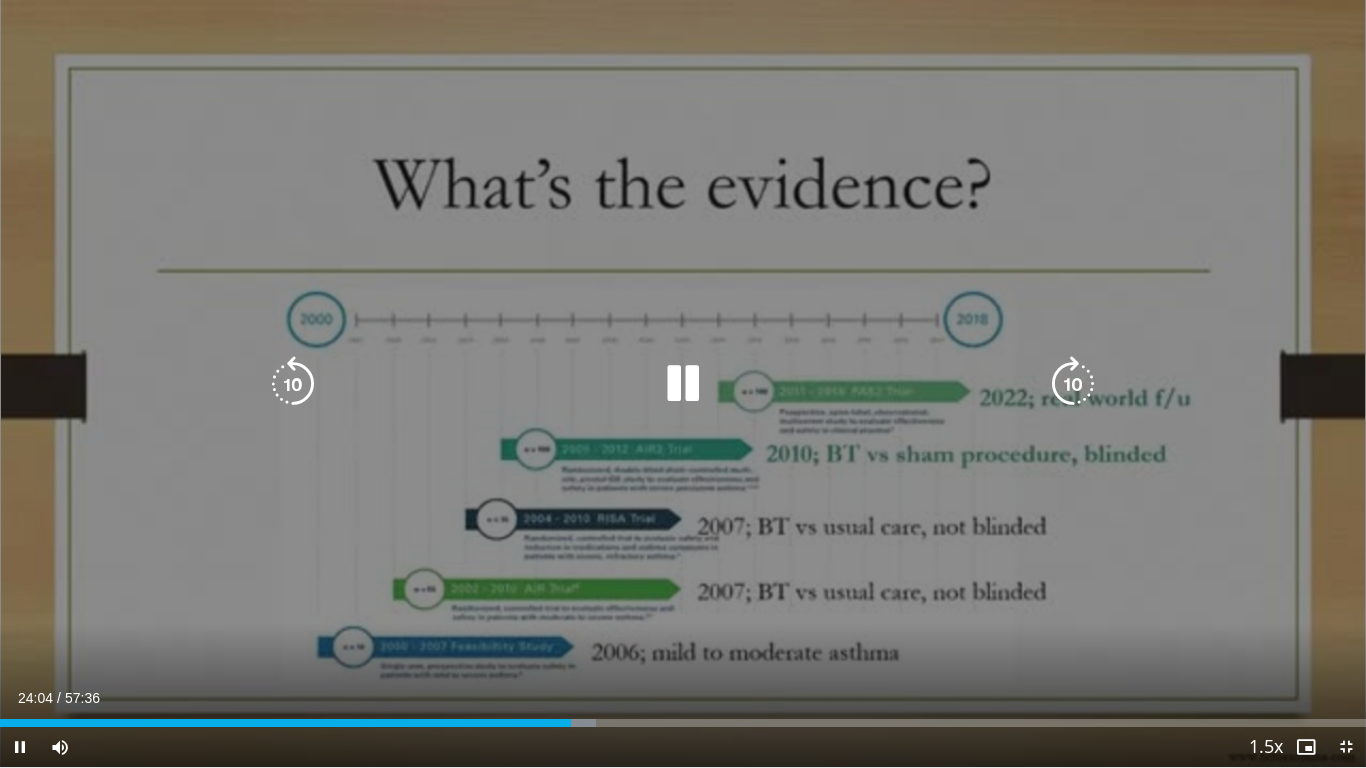 click at bounding box center [1073, 384] 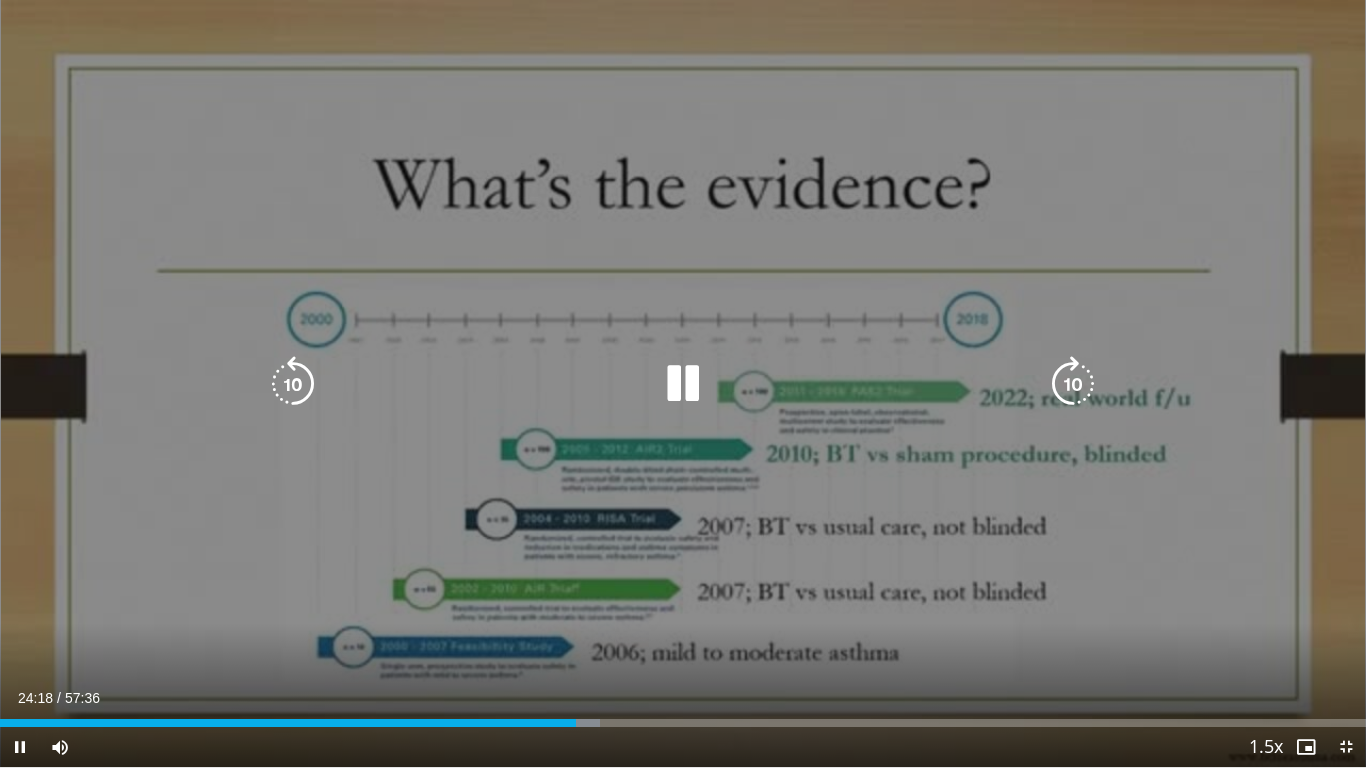 click at bounding box center (1073, 384) 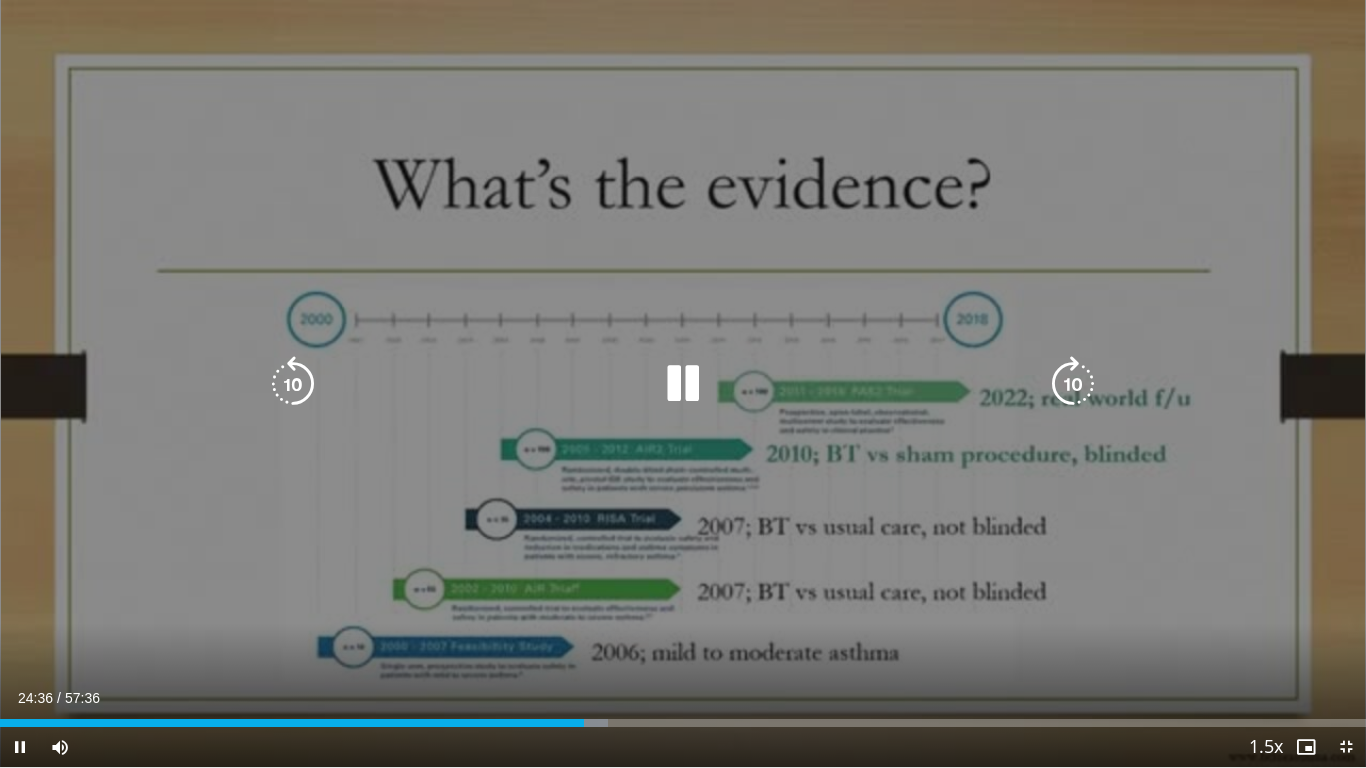 click at bounding box center [1073, 384] 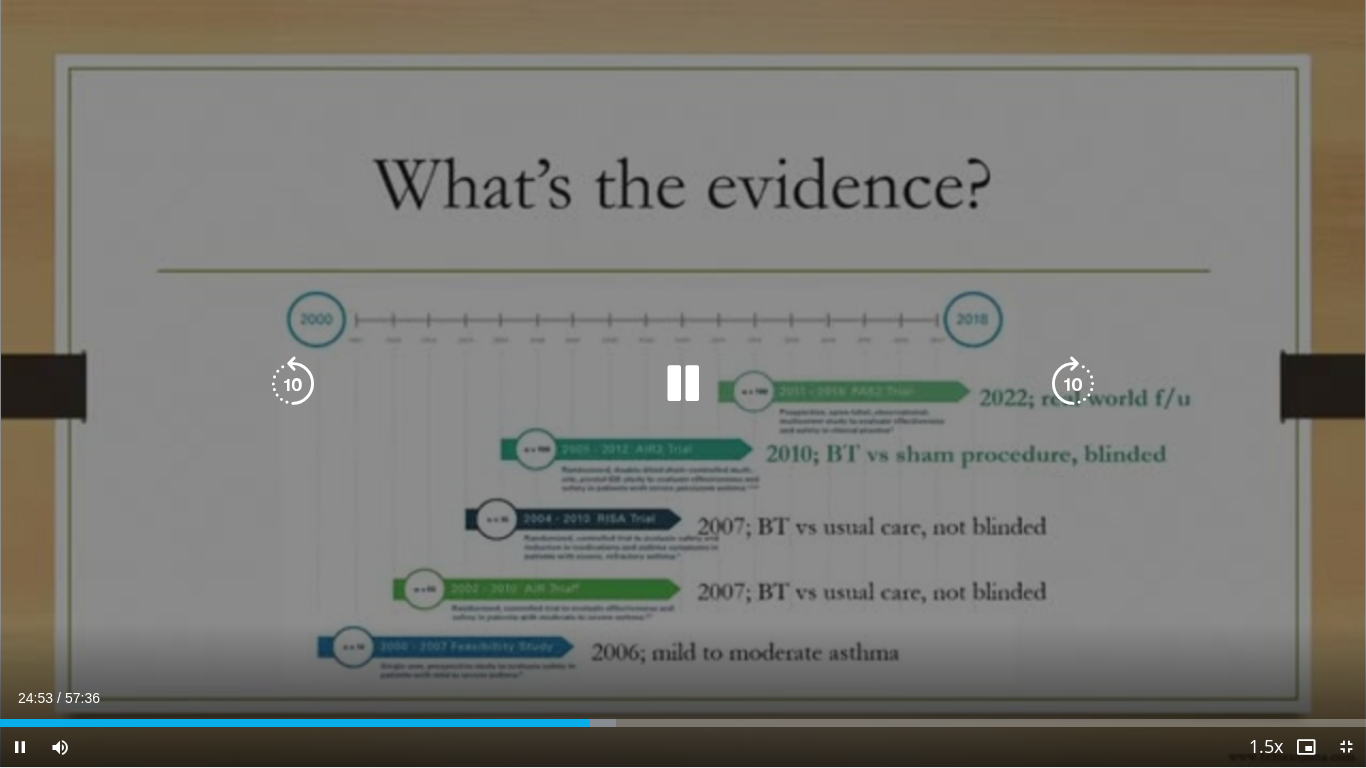 click at bounding box center [683, 384] 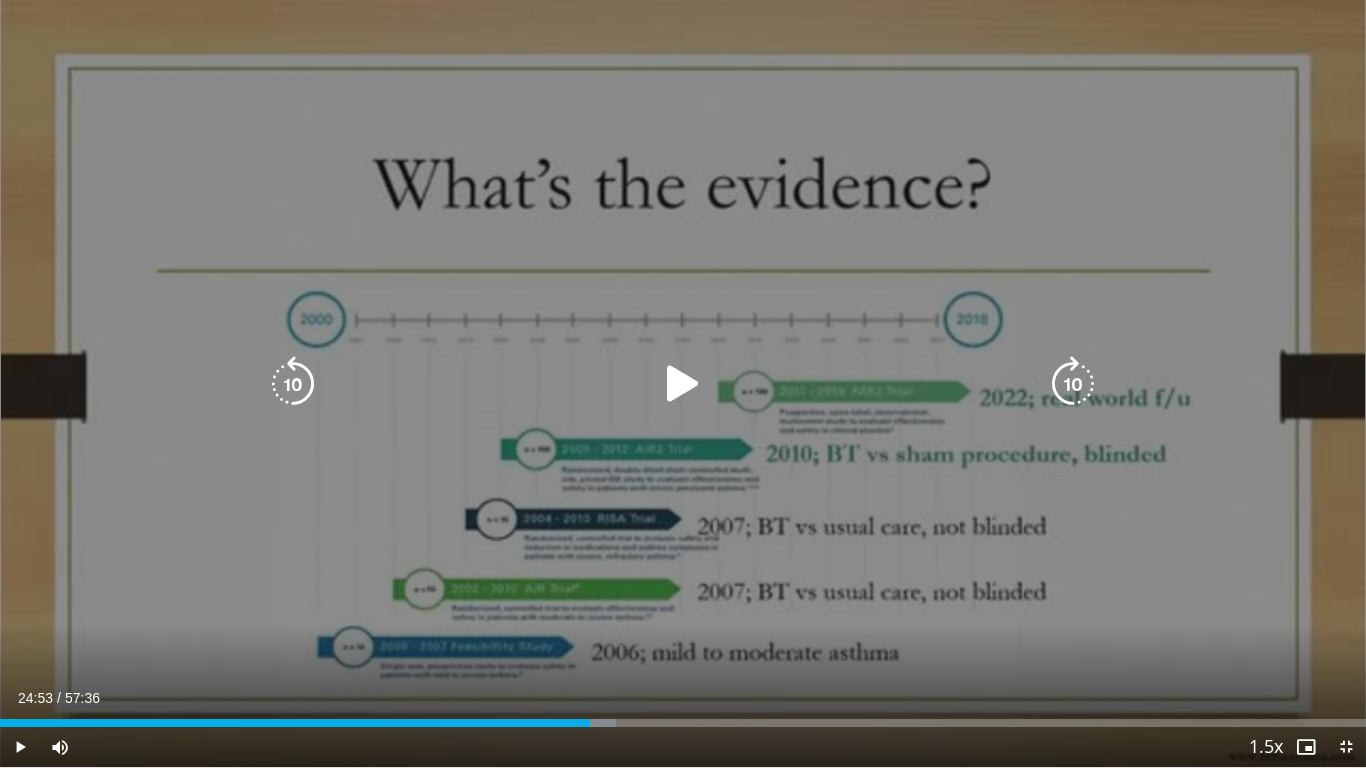 click at bounding box center [683, 384] 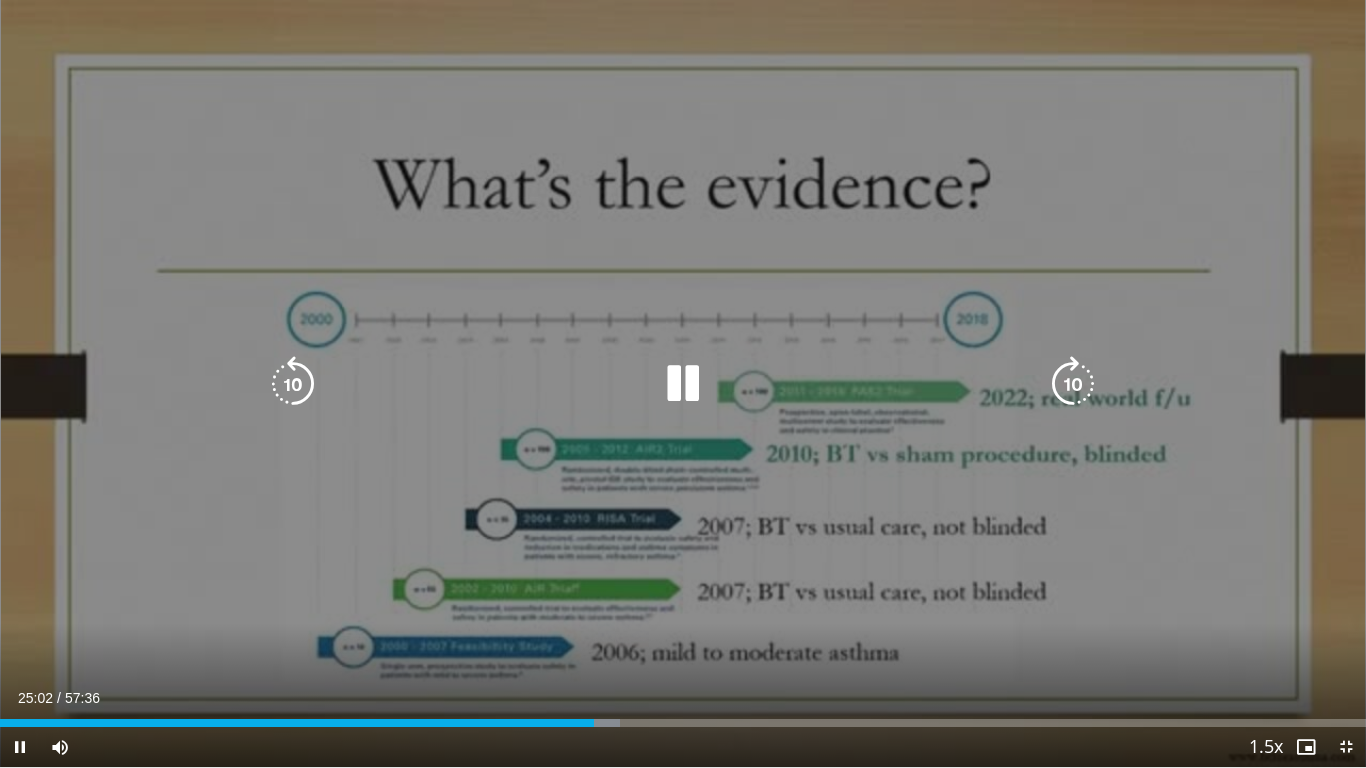 click at bounding box center [1073, 384] 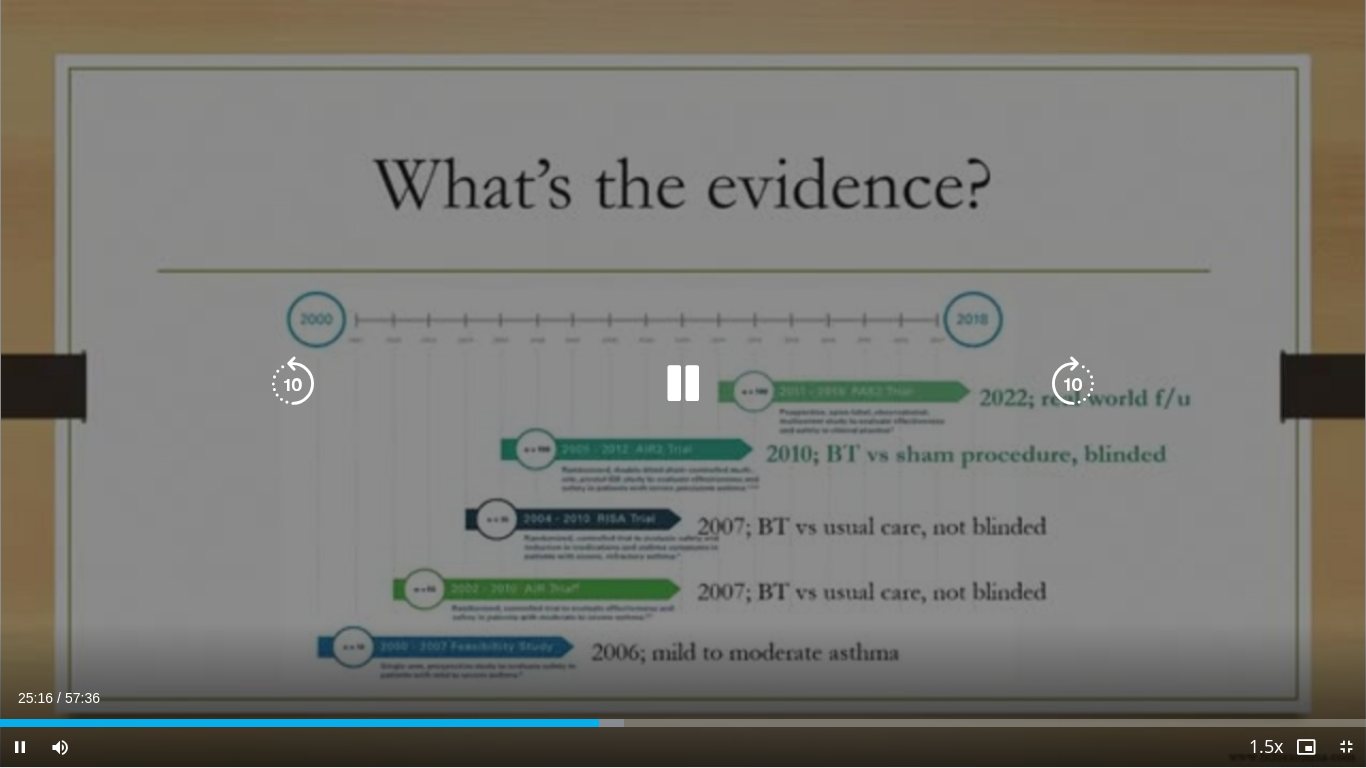 click at bounding box center [1073, 384] 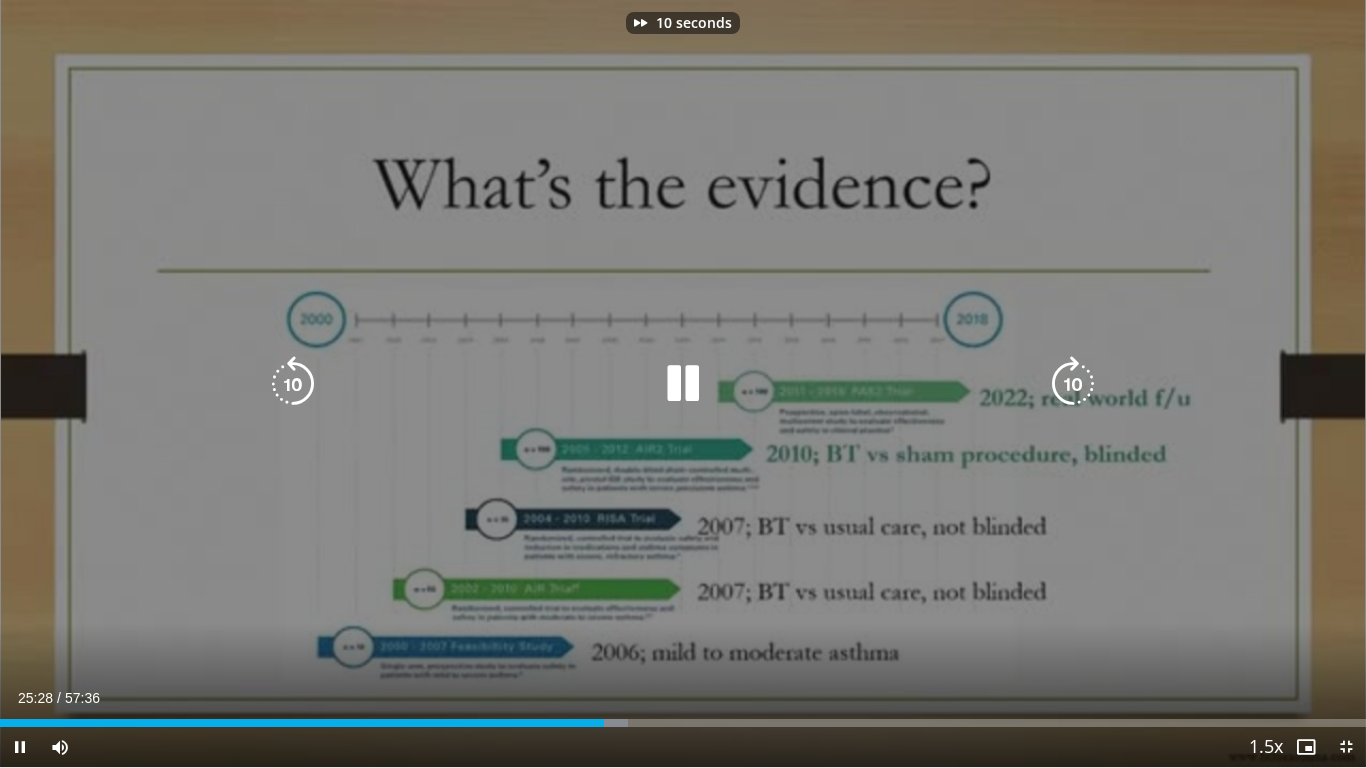click at bounding box center [1073, 384] 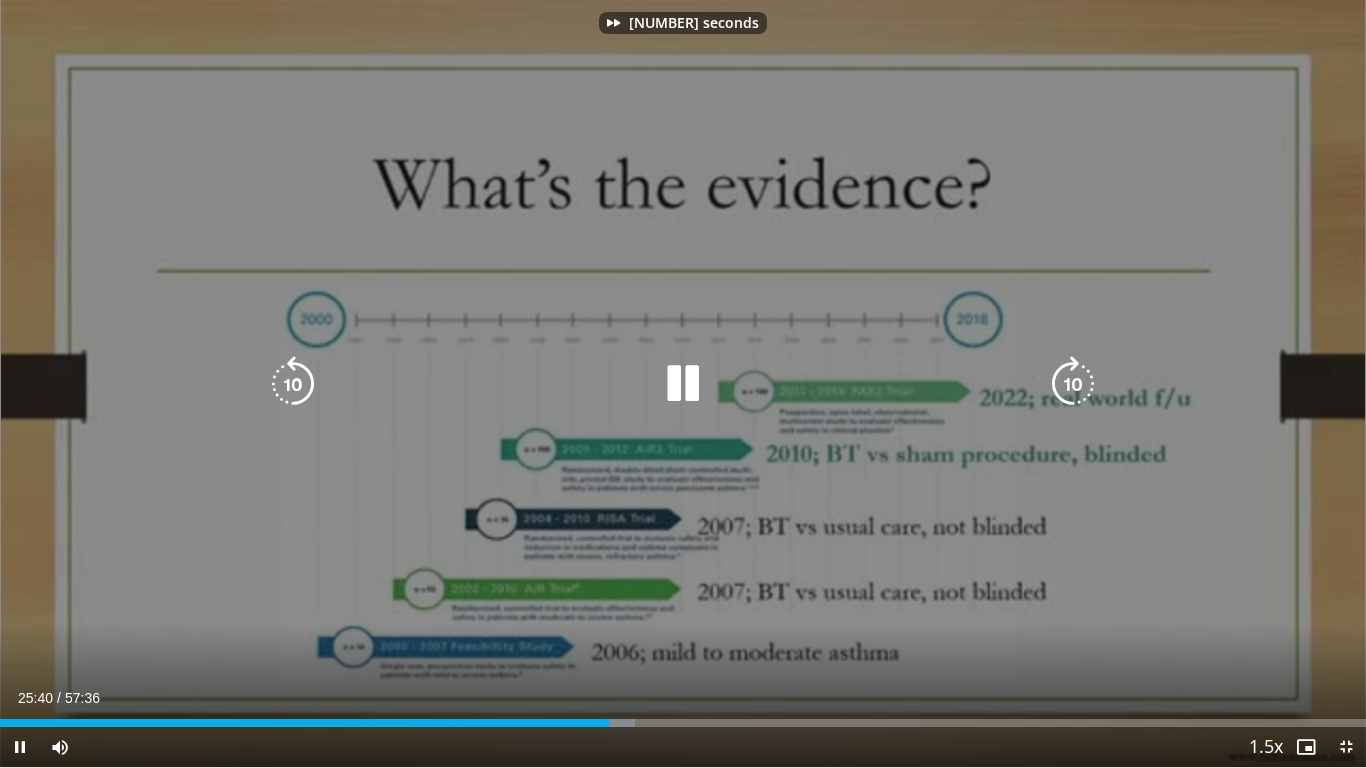 click at bounding box center (1073, 384) 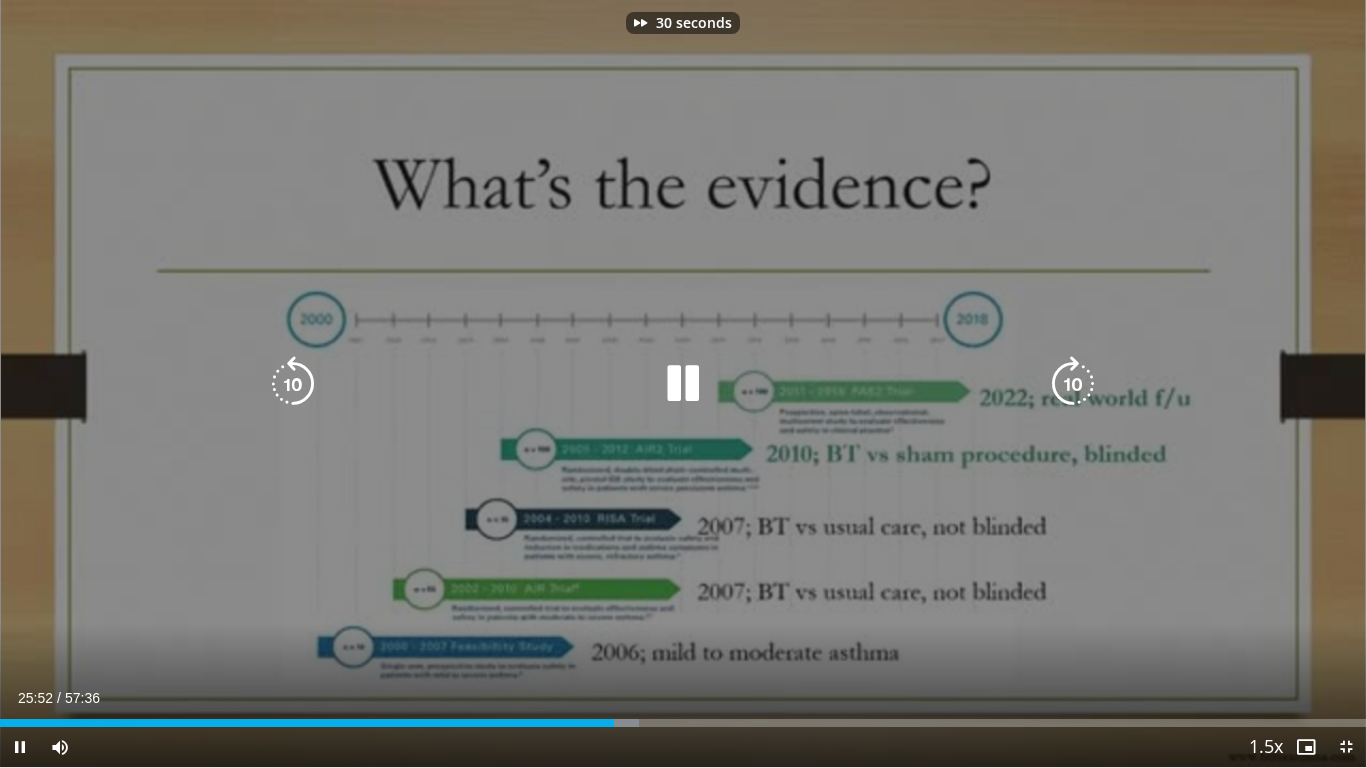 click at bounding box center (1073, 384) 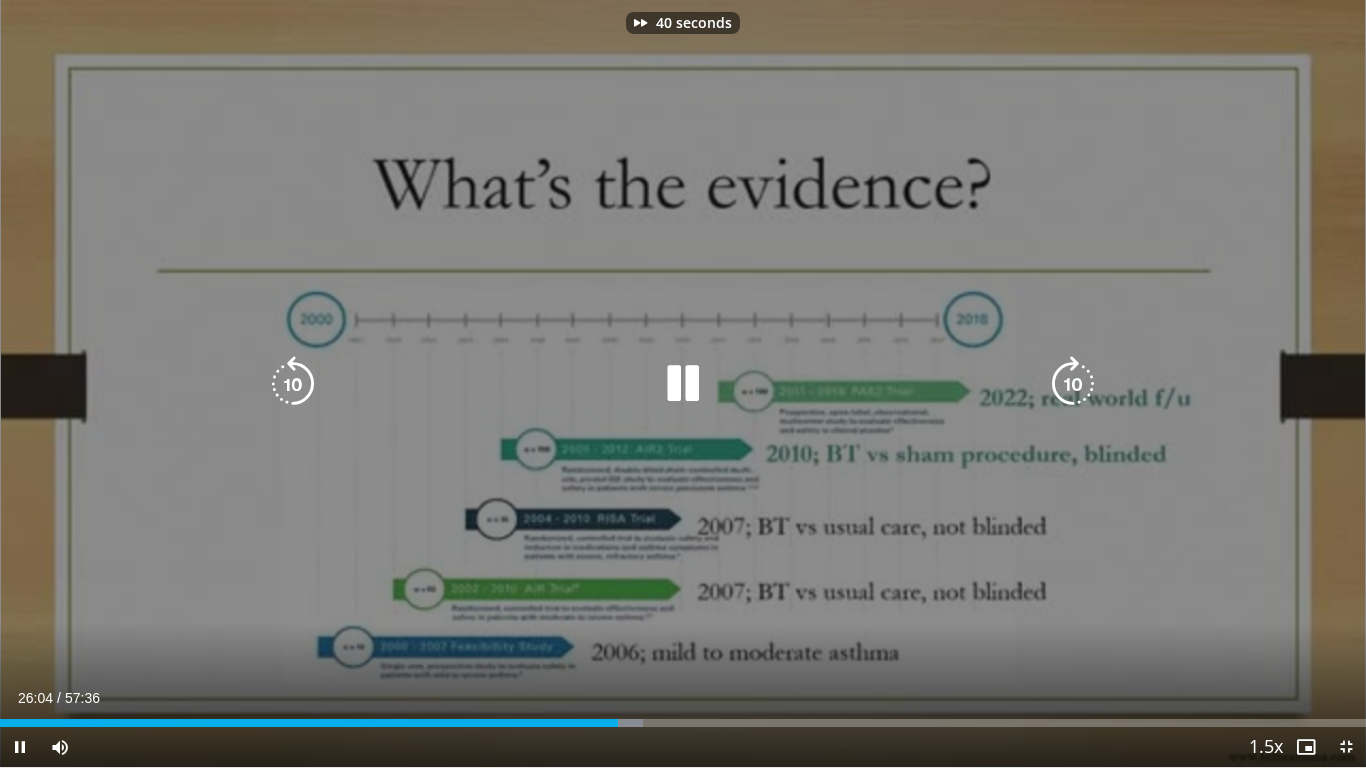 click at bounding box center [1073, 384] 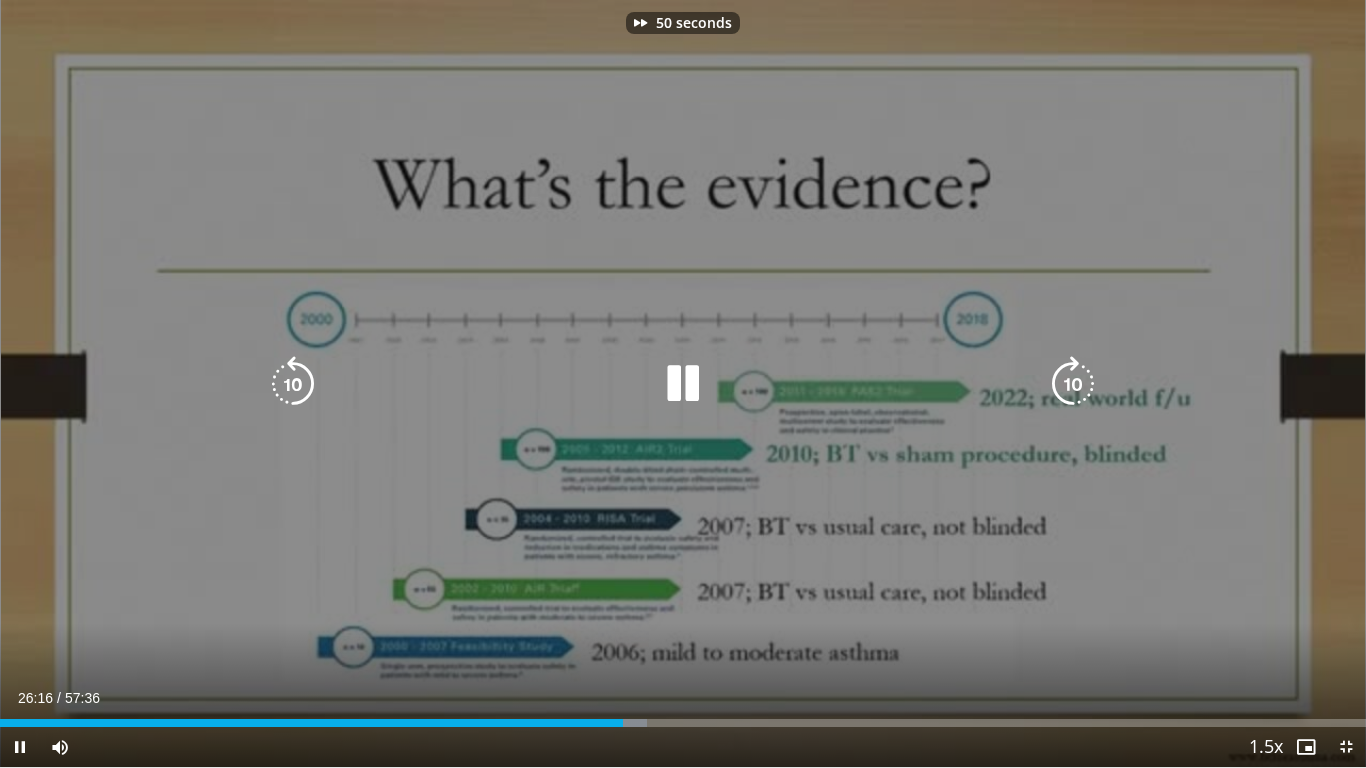 click at bounding box center [1073, 384] 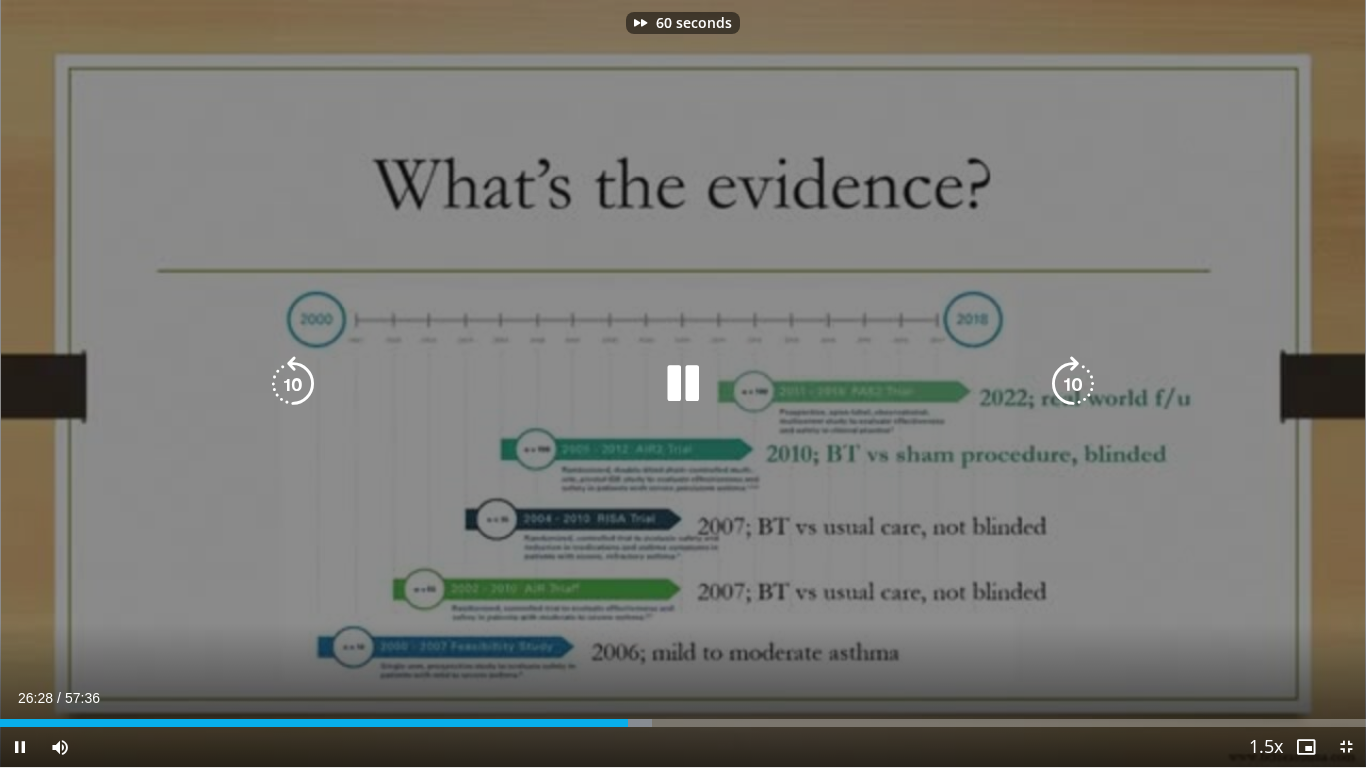 click at bounding box center [1073, 384] 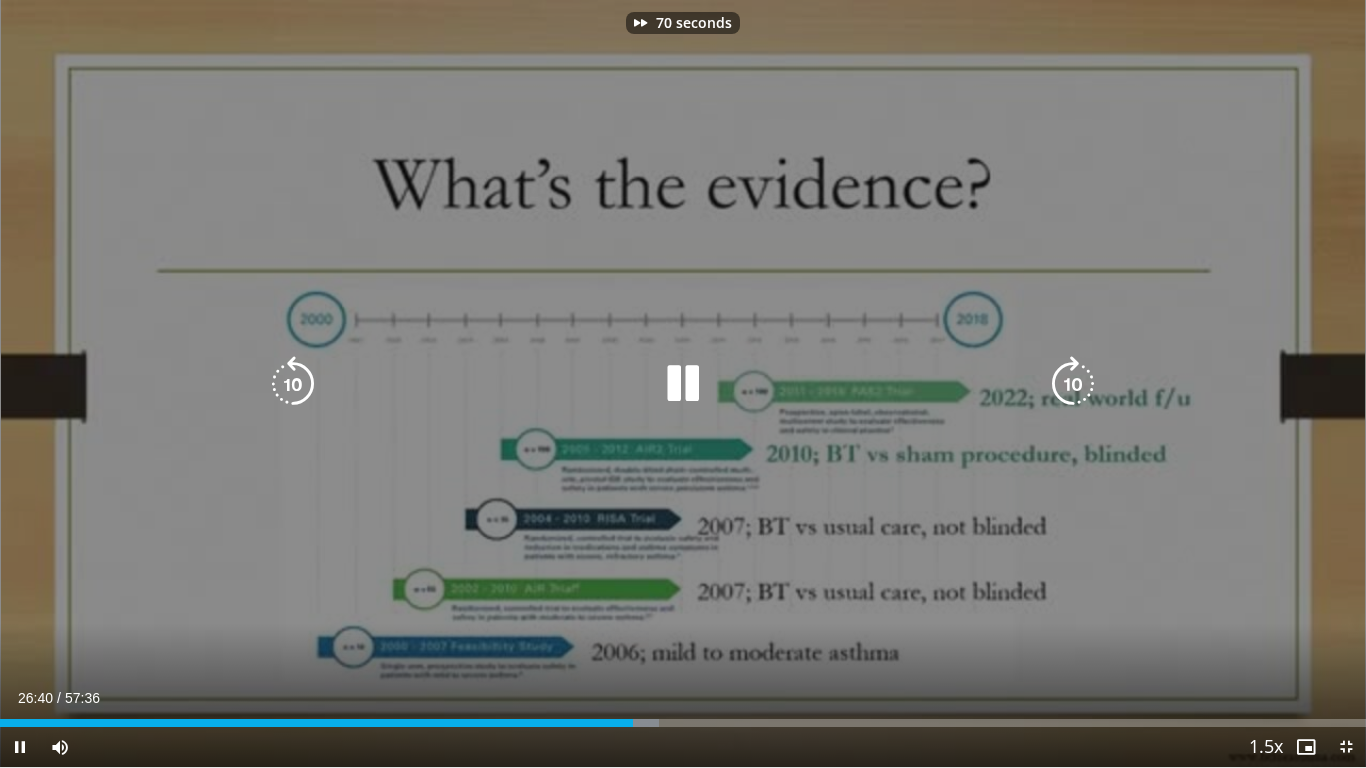 click at bounding box center (1073, 384) 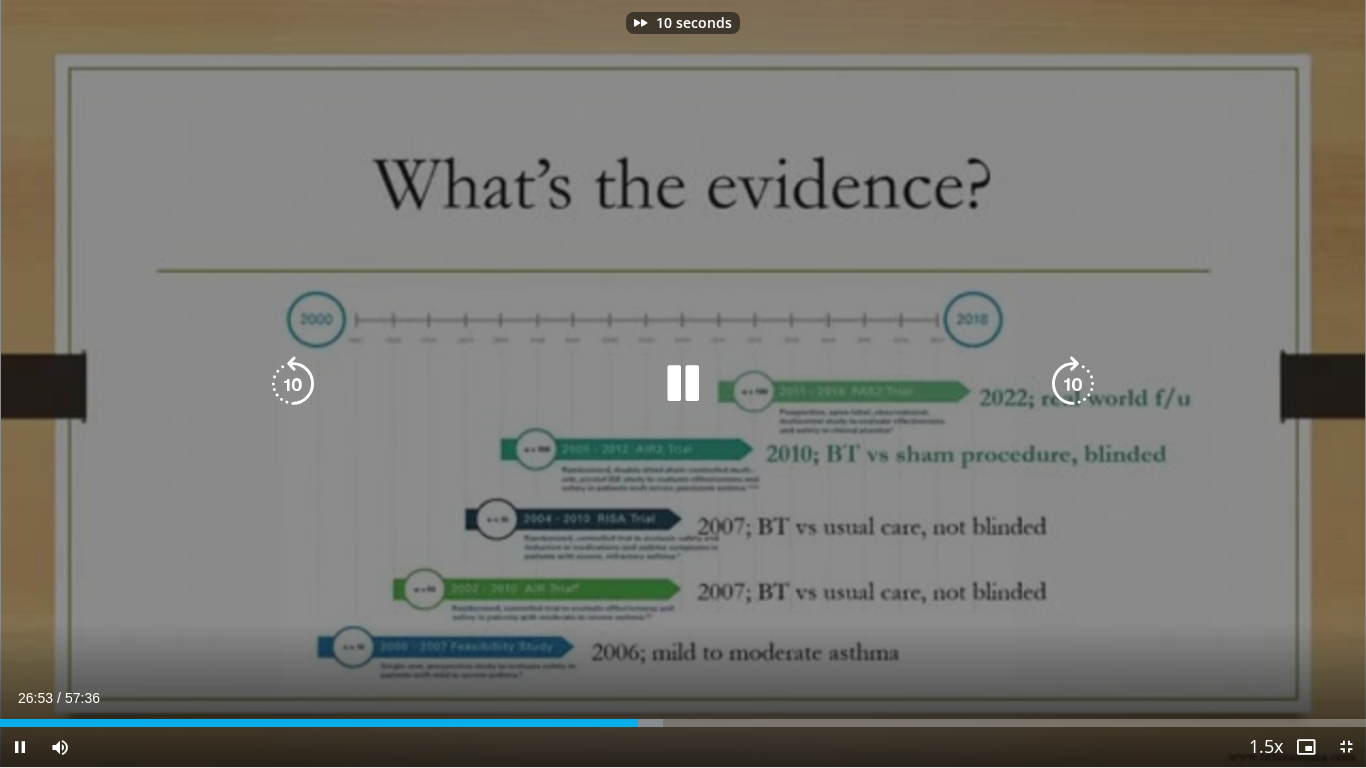 click at bounding box center (1073, 384) 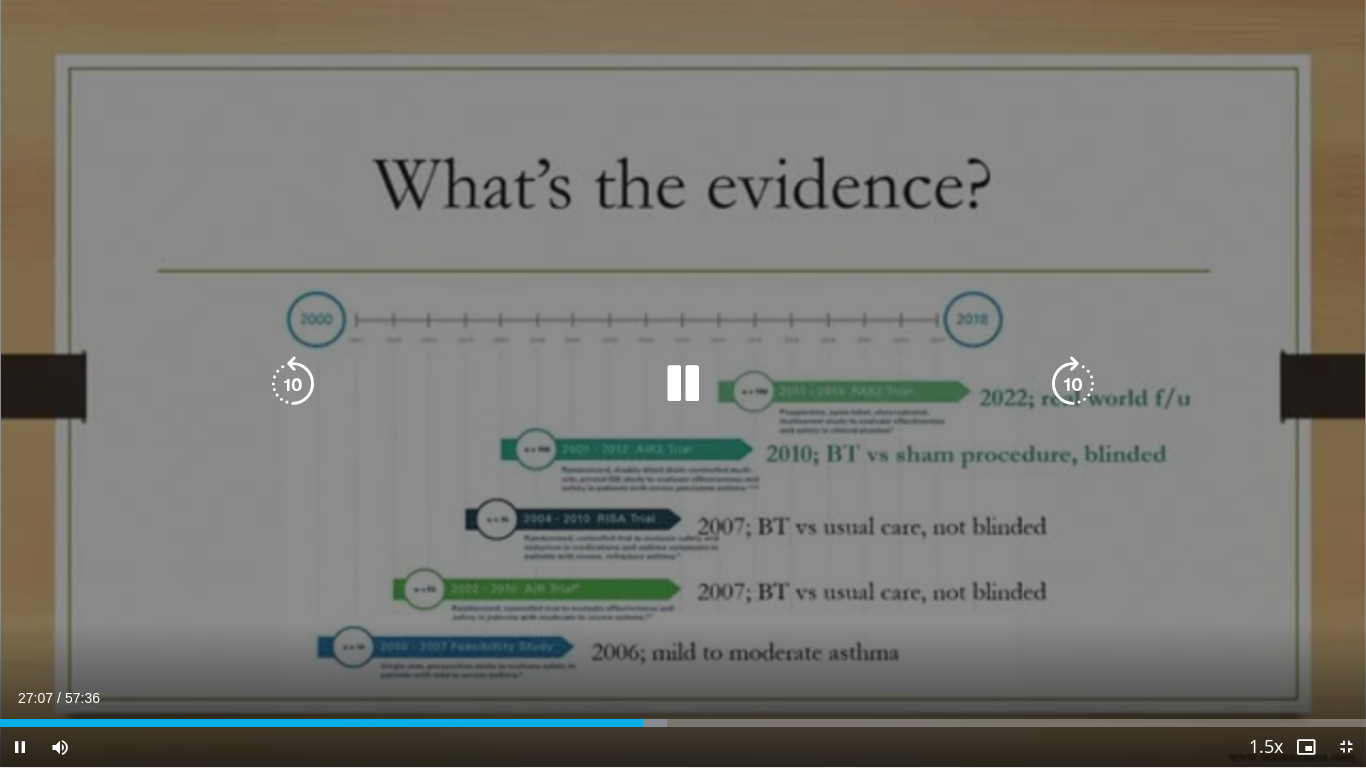 click at bounding box center [1073, 384] 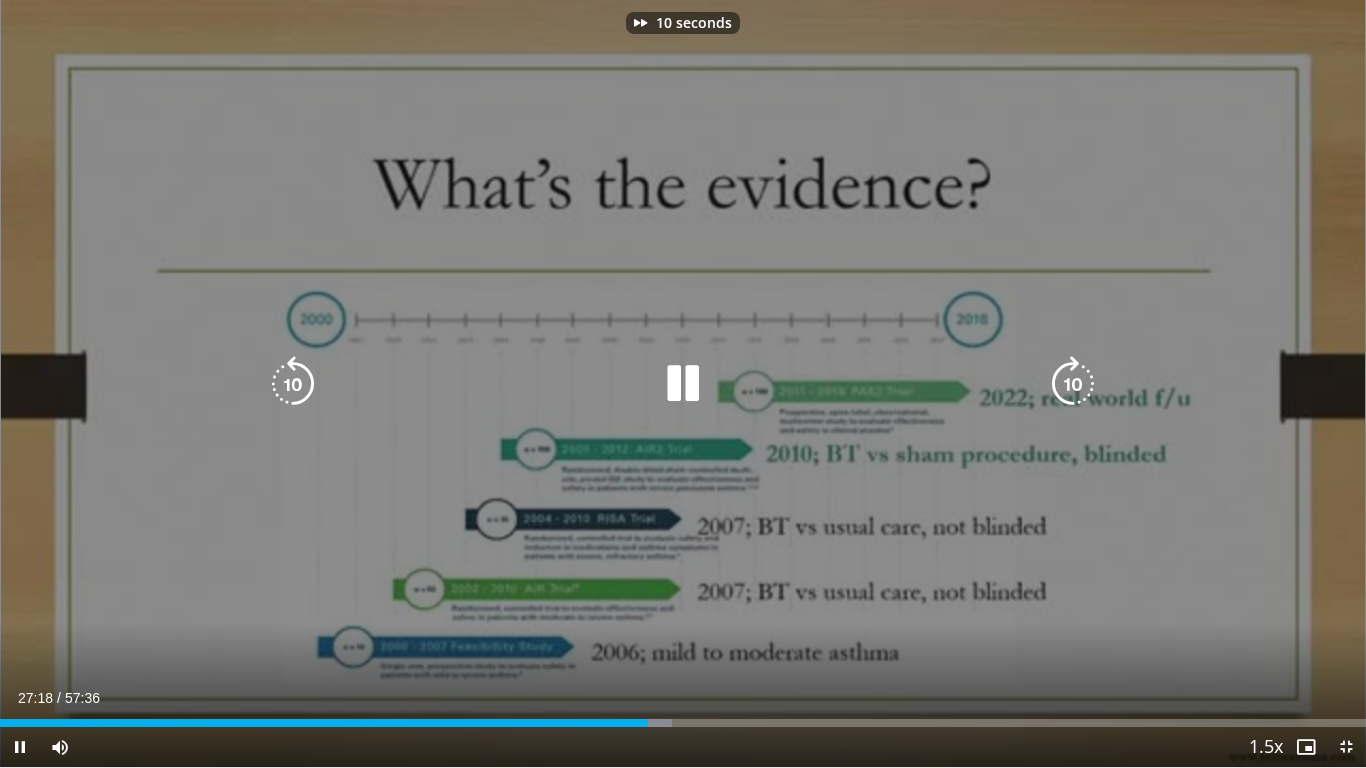 click at bounding box center [1073, 384] 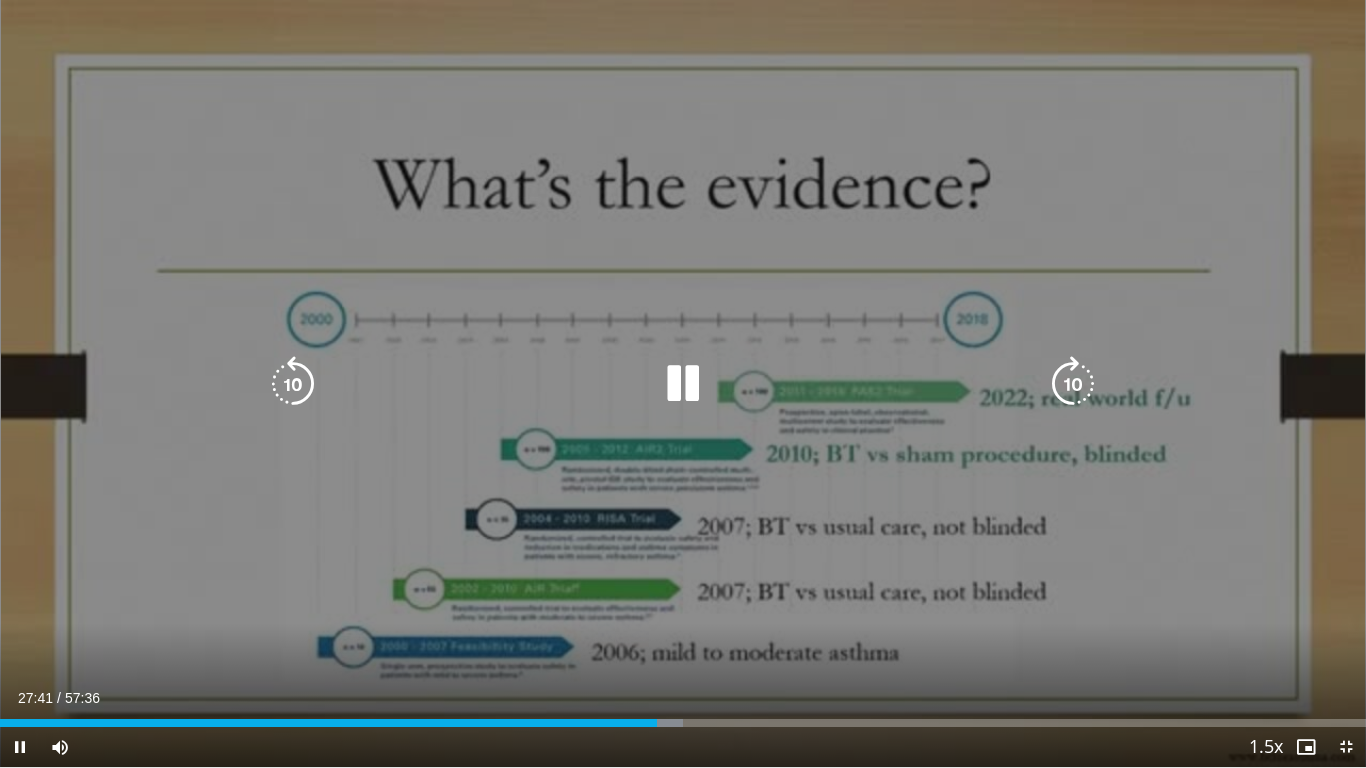 click at bounding box center [1073, 384] 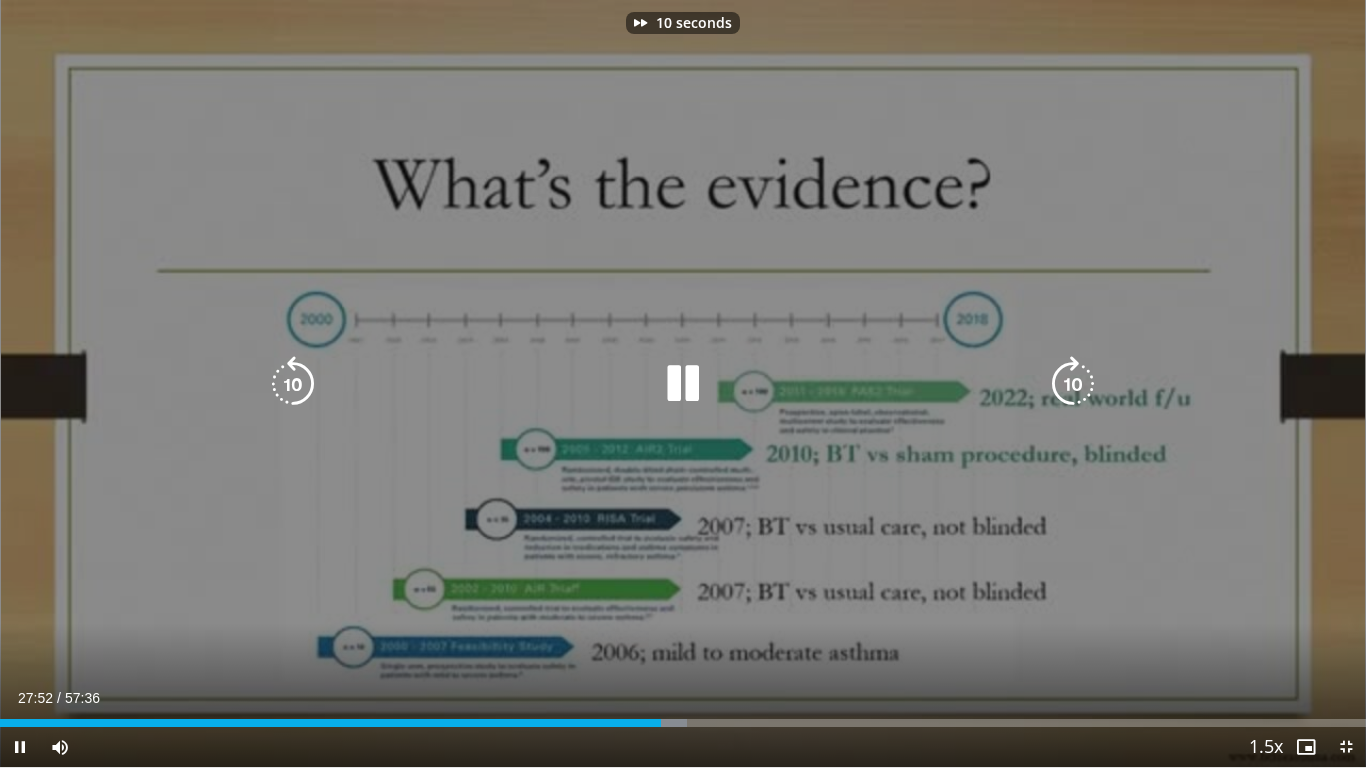 click at bounding box center [1073, 384] 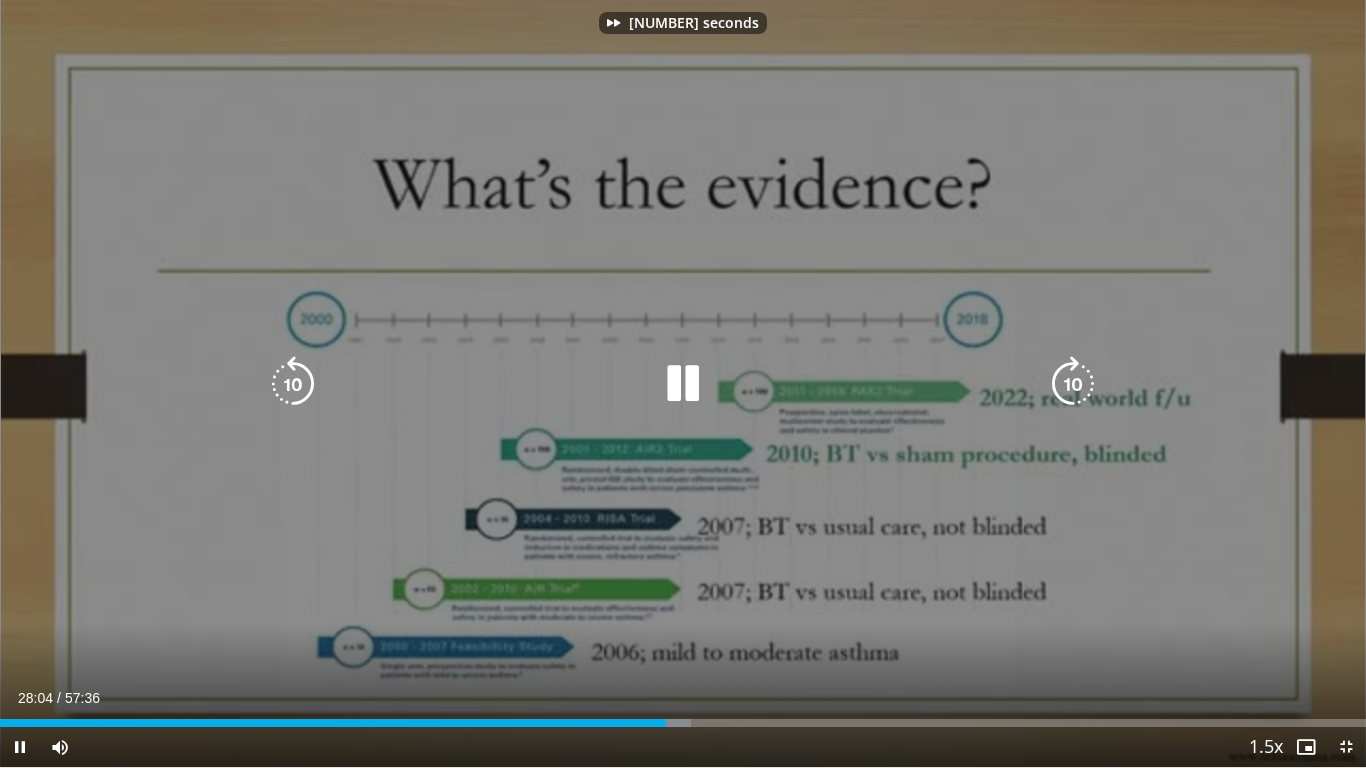 click at bounding box center [1073, 384] 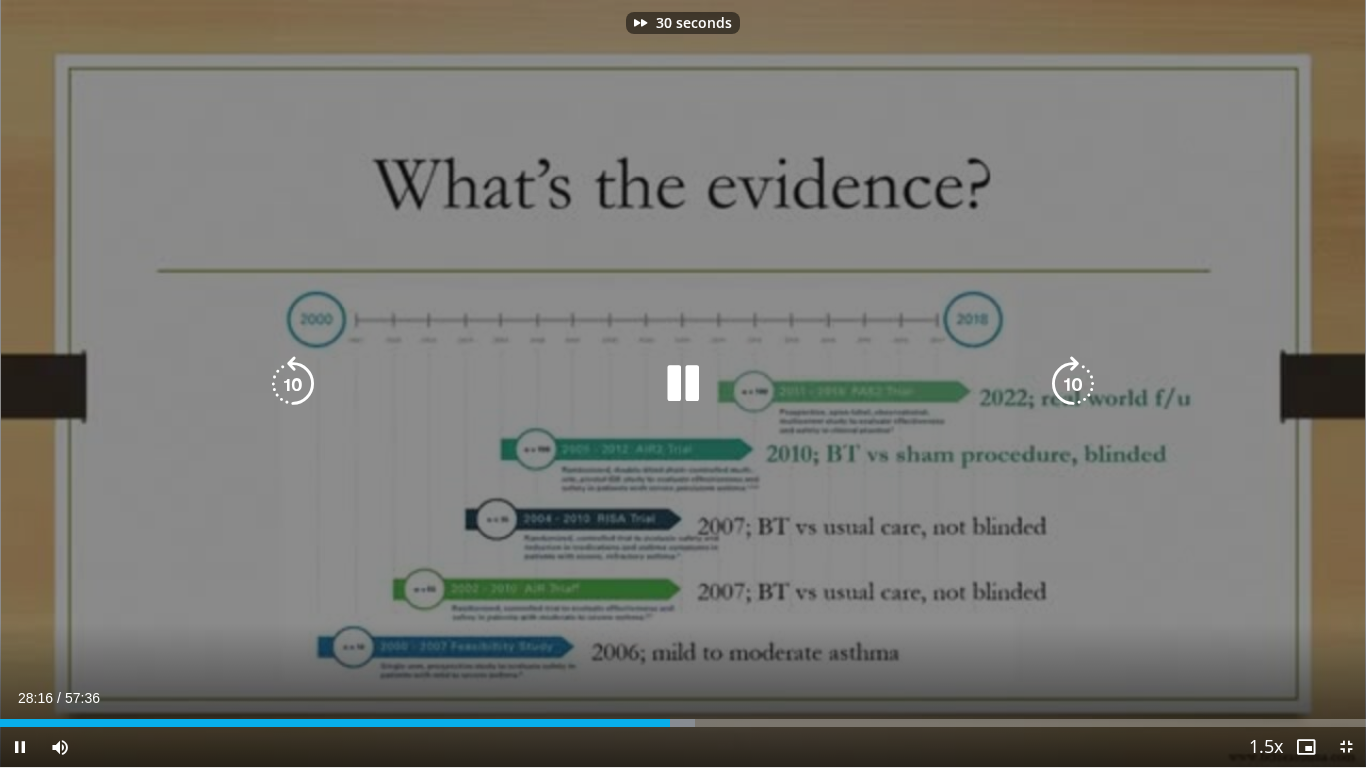 click at bounding box center [1073, 384] 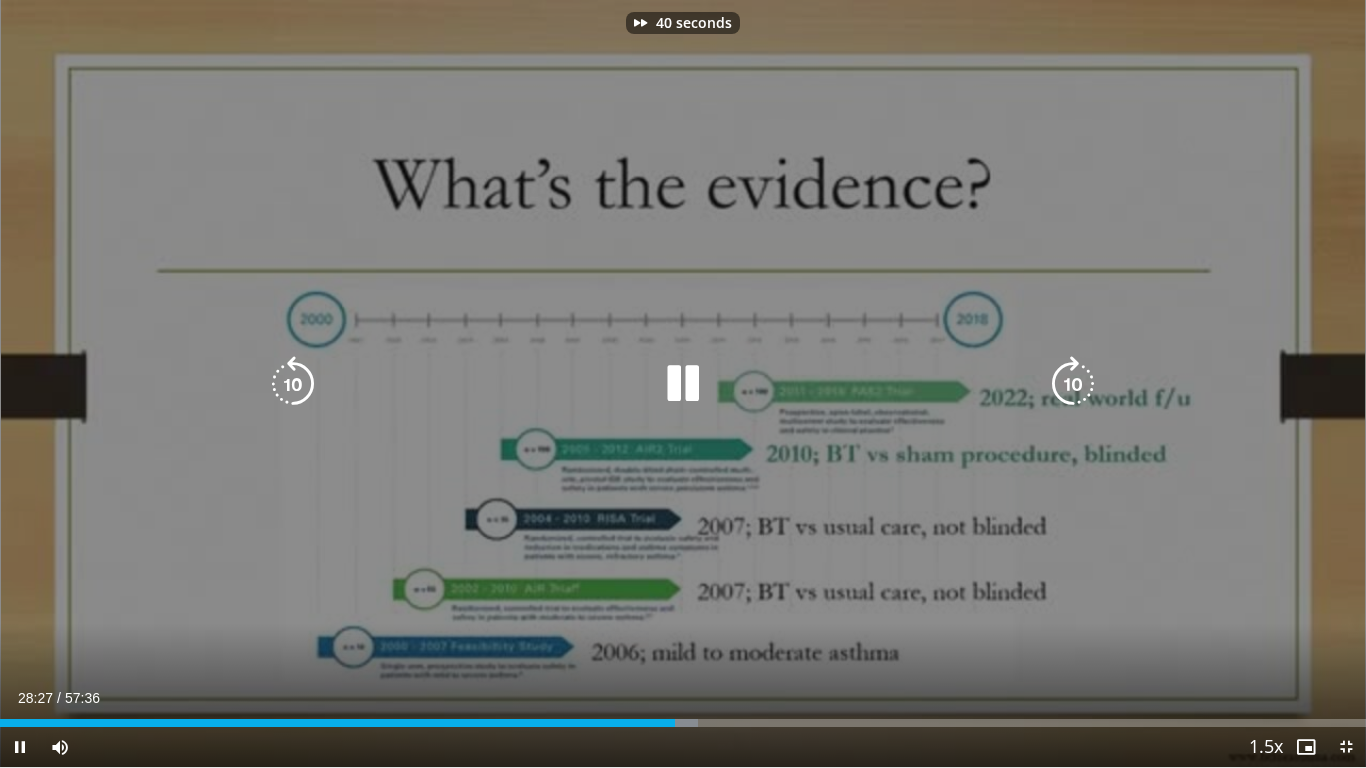 click at bounding box center (1073, 384) 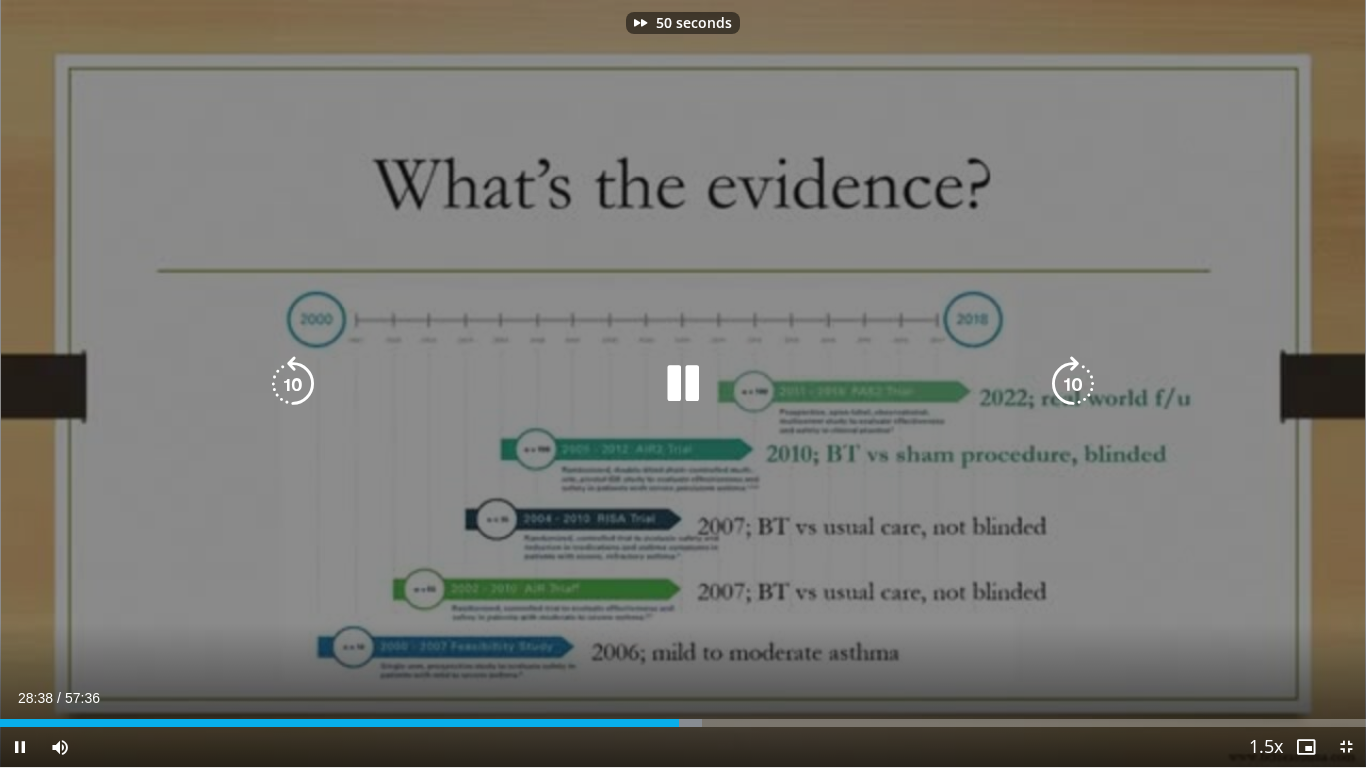 click at bounding box center [1073, 384] 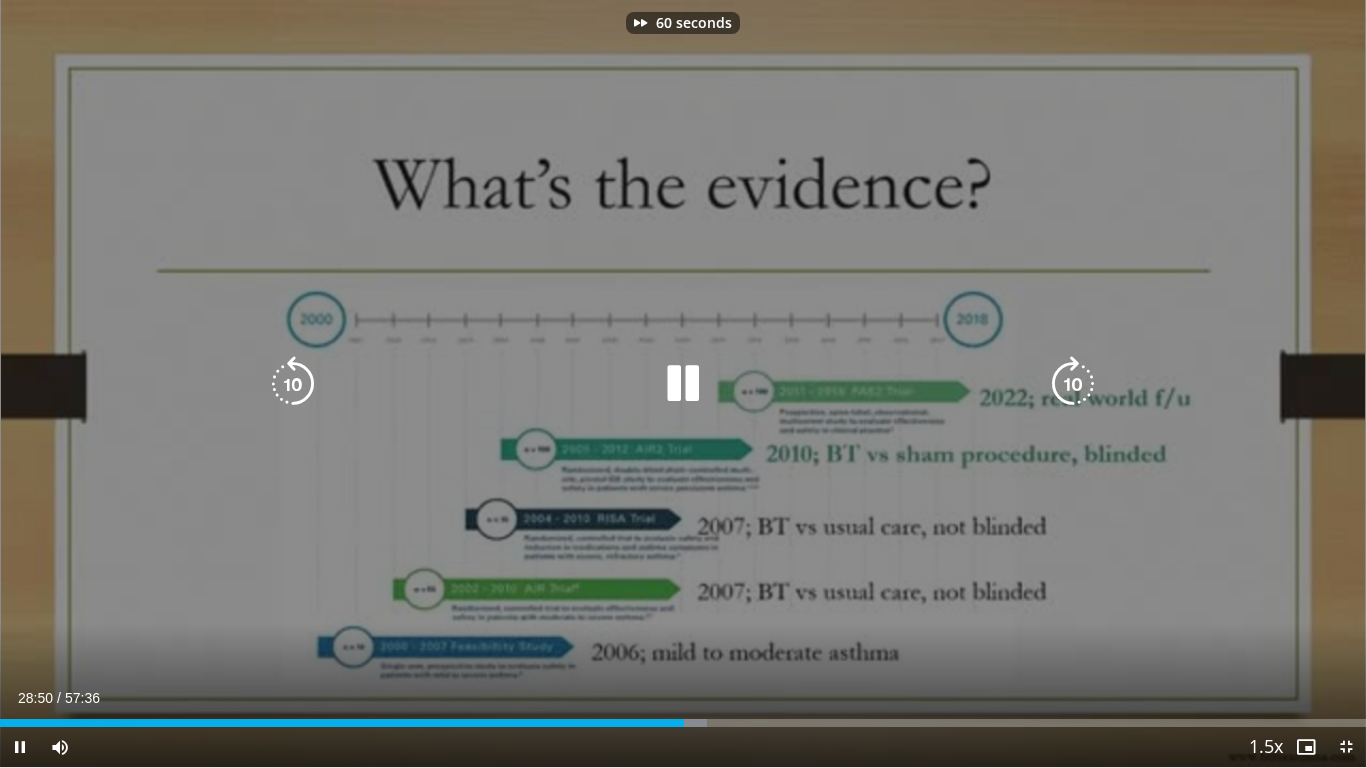 click at bounding box center [1073, 384] 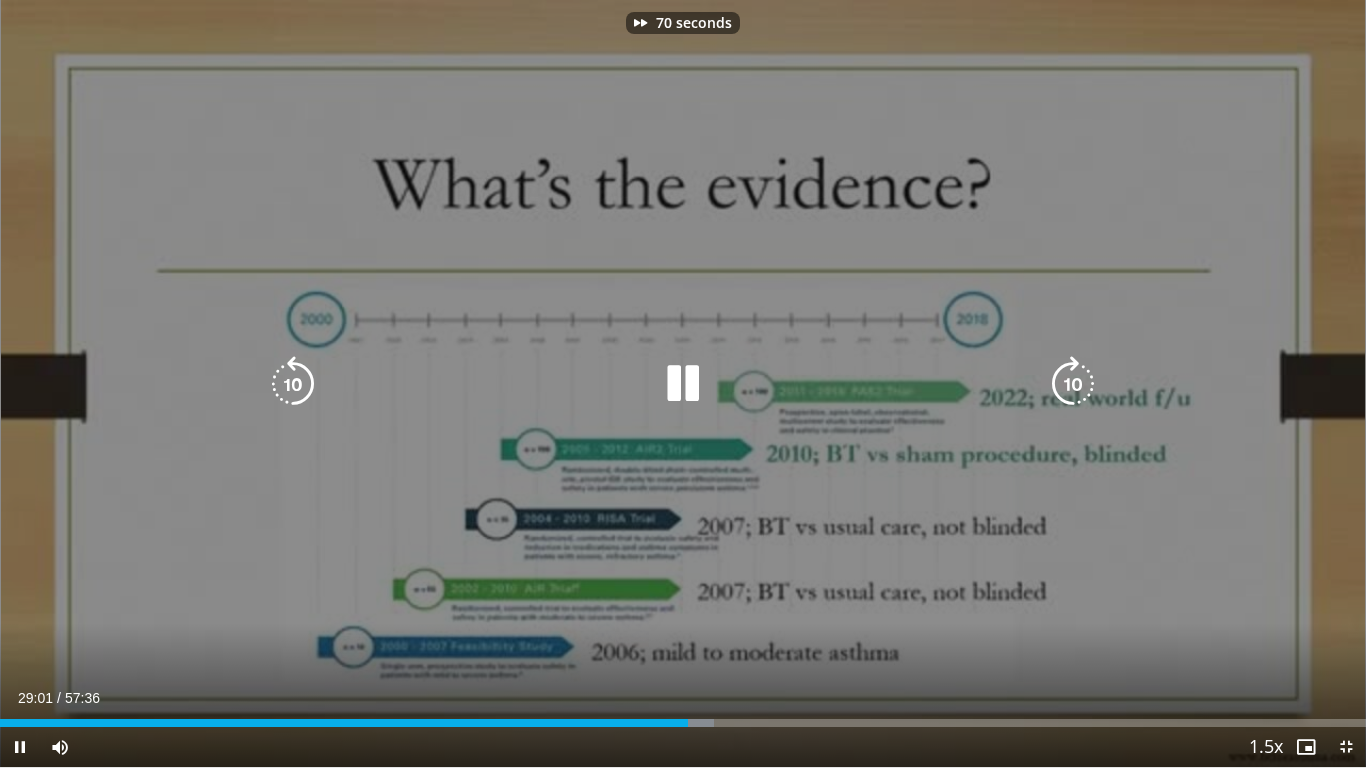 click at bounding box center [1073, 384] 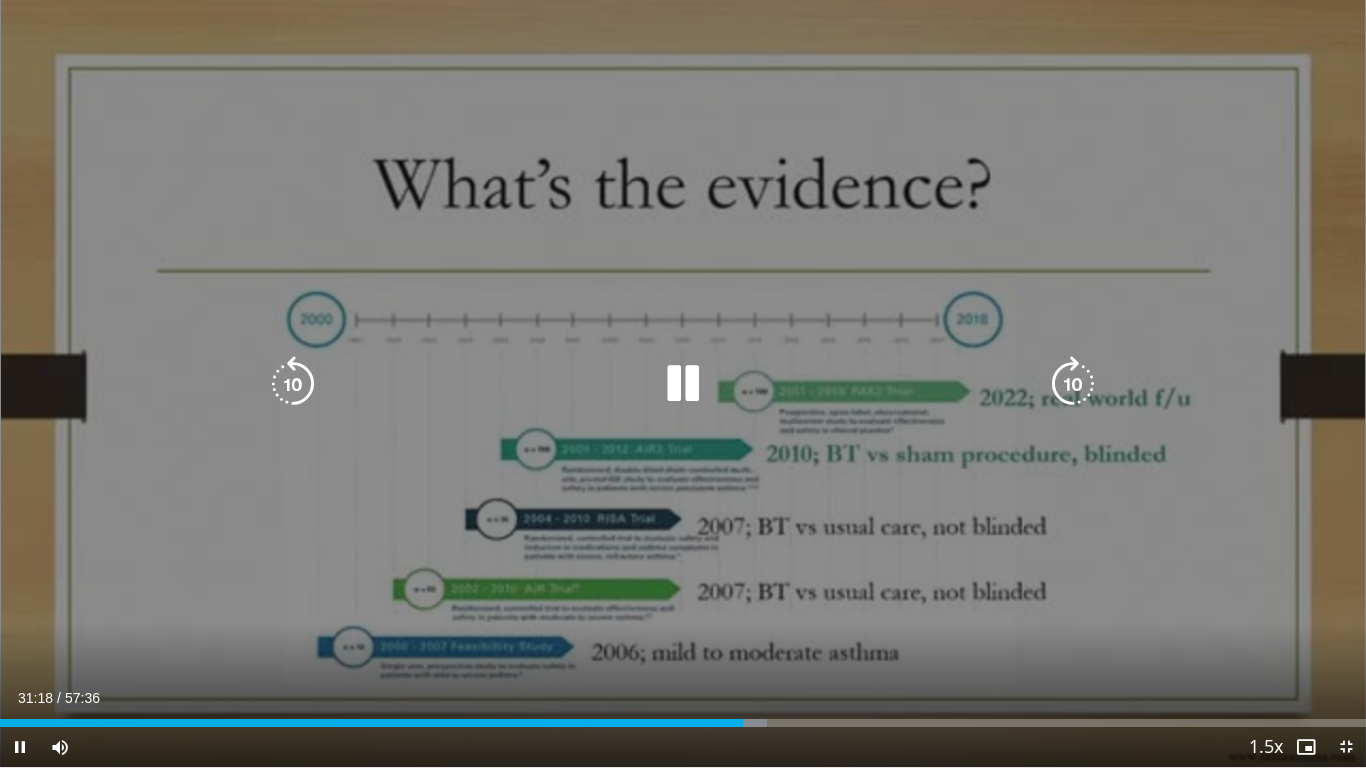 click at bounding box center (293, 384) 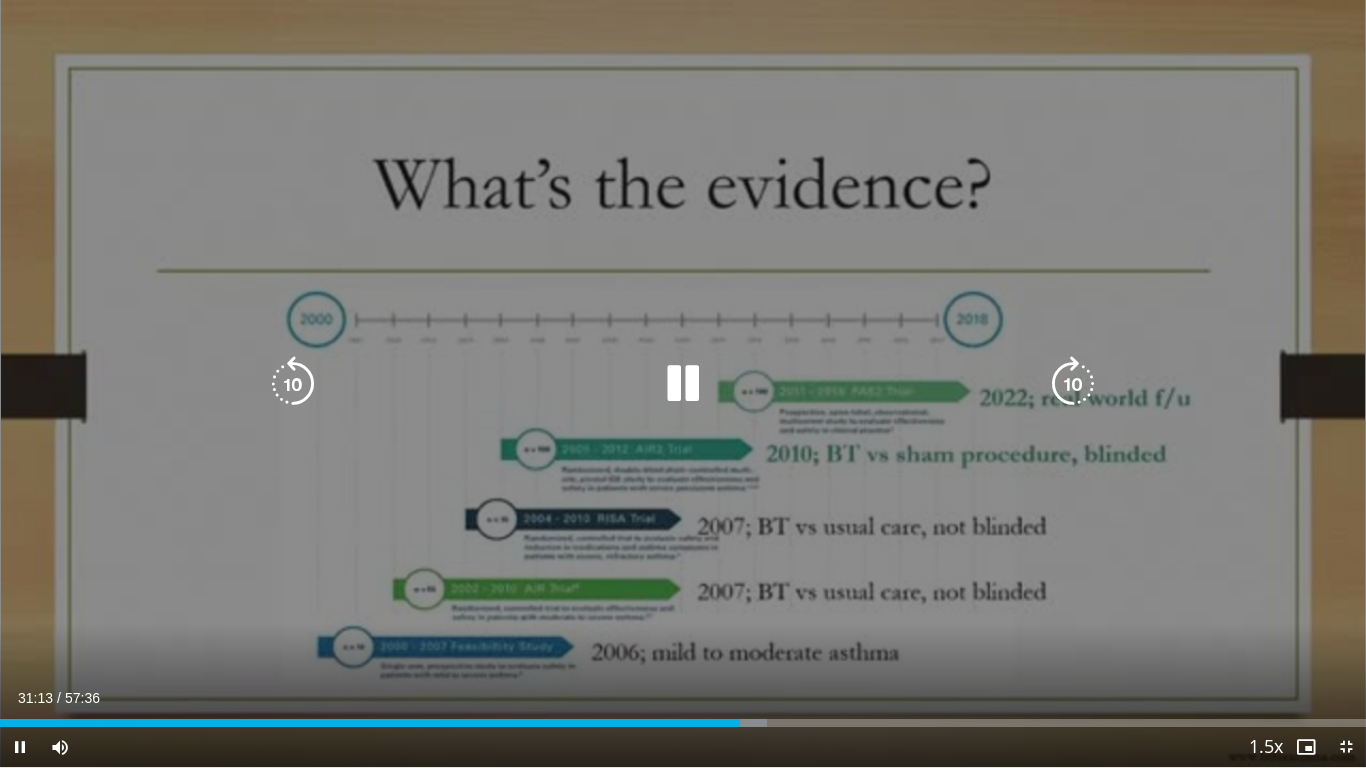 click at bounding box center (1073, 384) 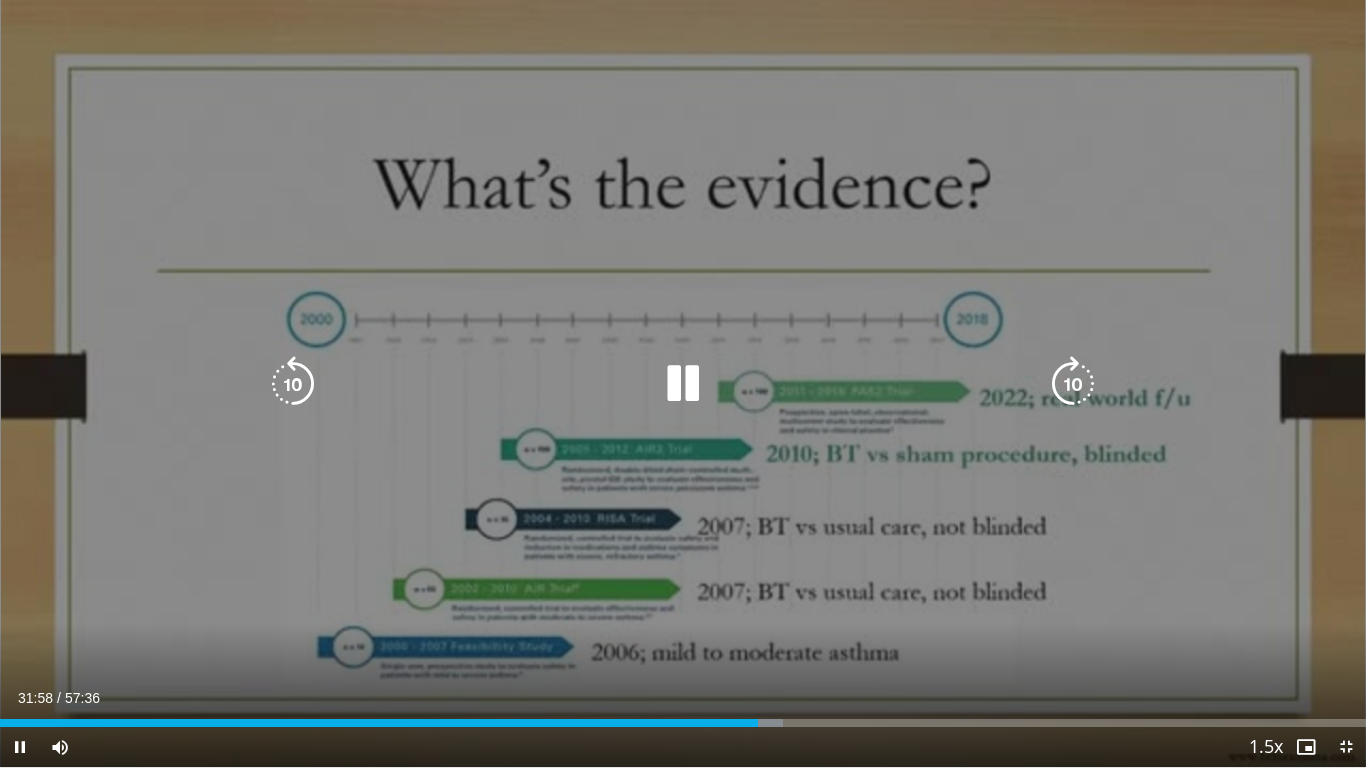 click at bounding box center [1073, 384] 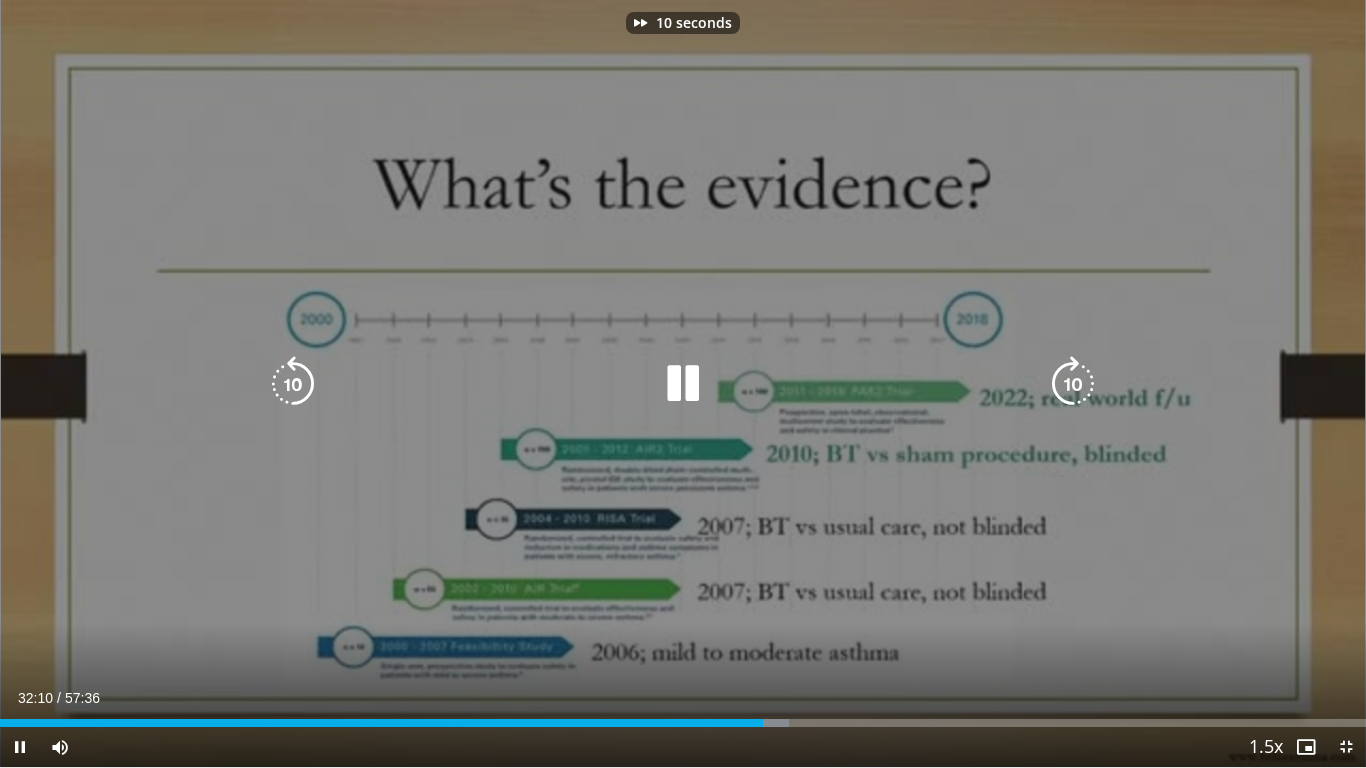 click at bounding box center [1073, 384] 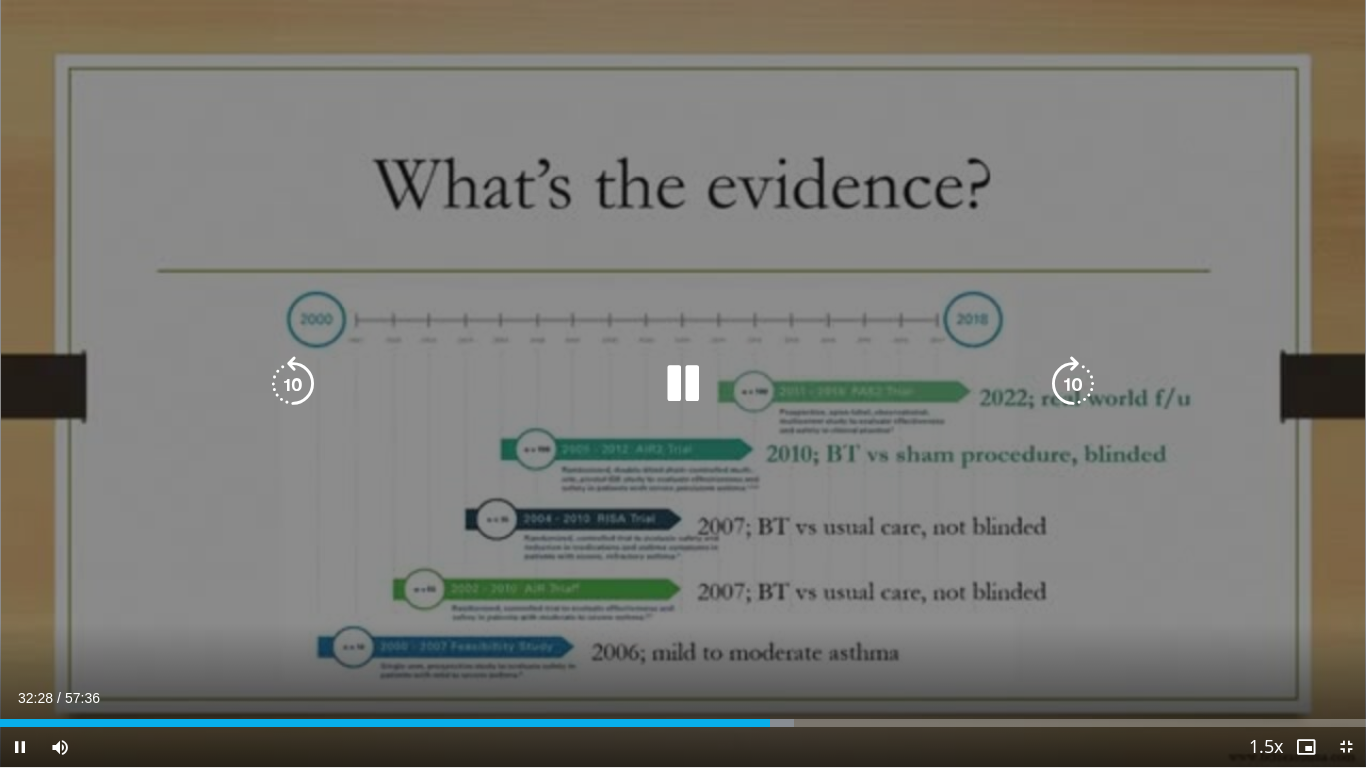 click at bounding box center [293, 384] 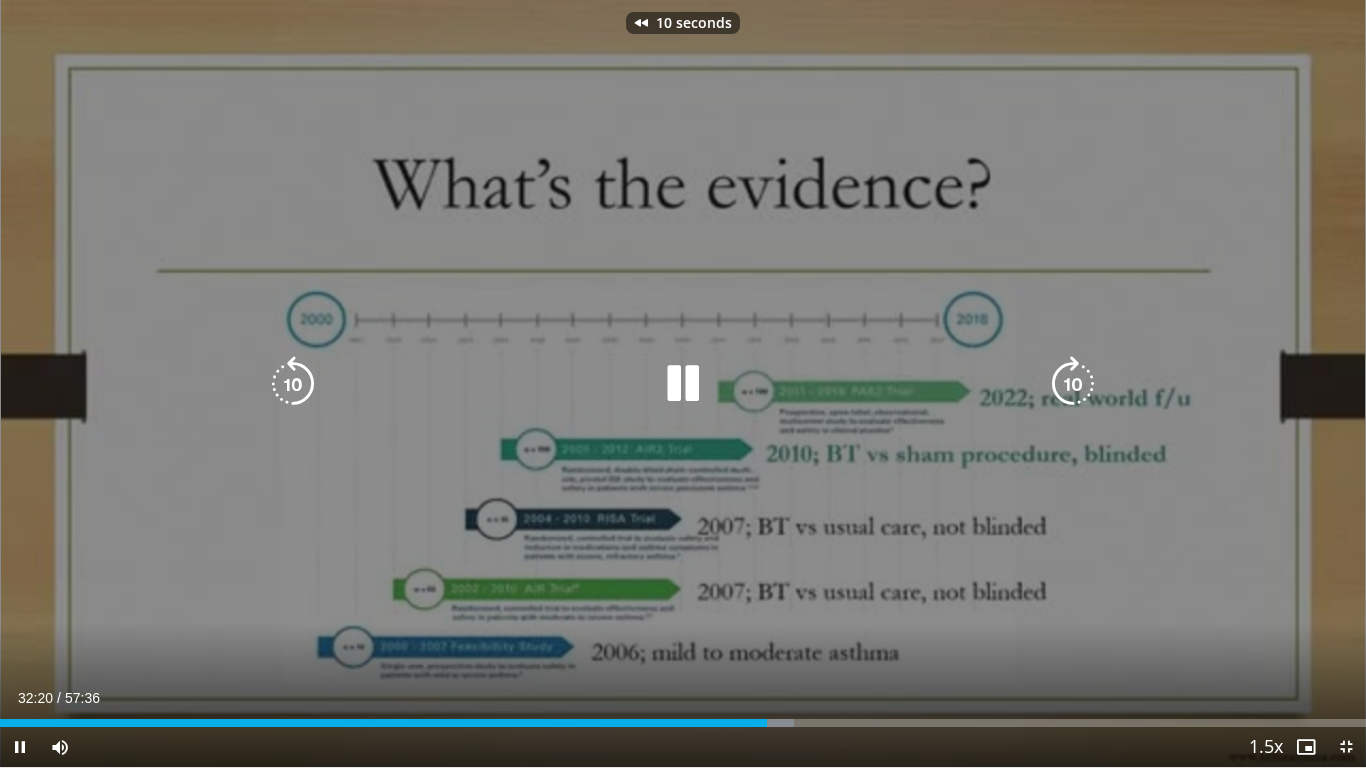 click on "10 seconds
Tap to unmute" at bounding box center (683, 383) 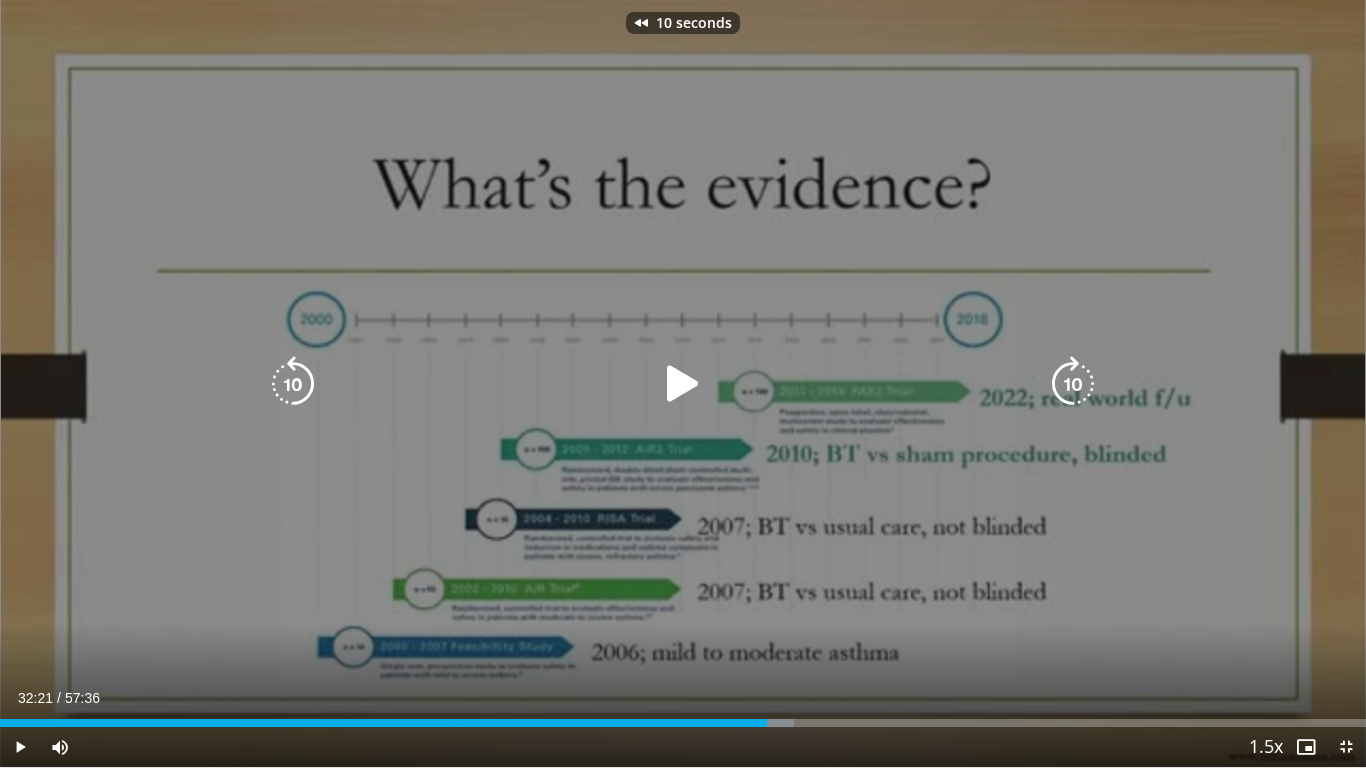 click at bounding box center [293, 384] 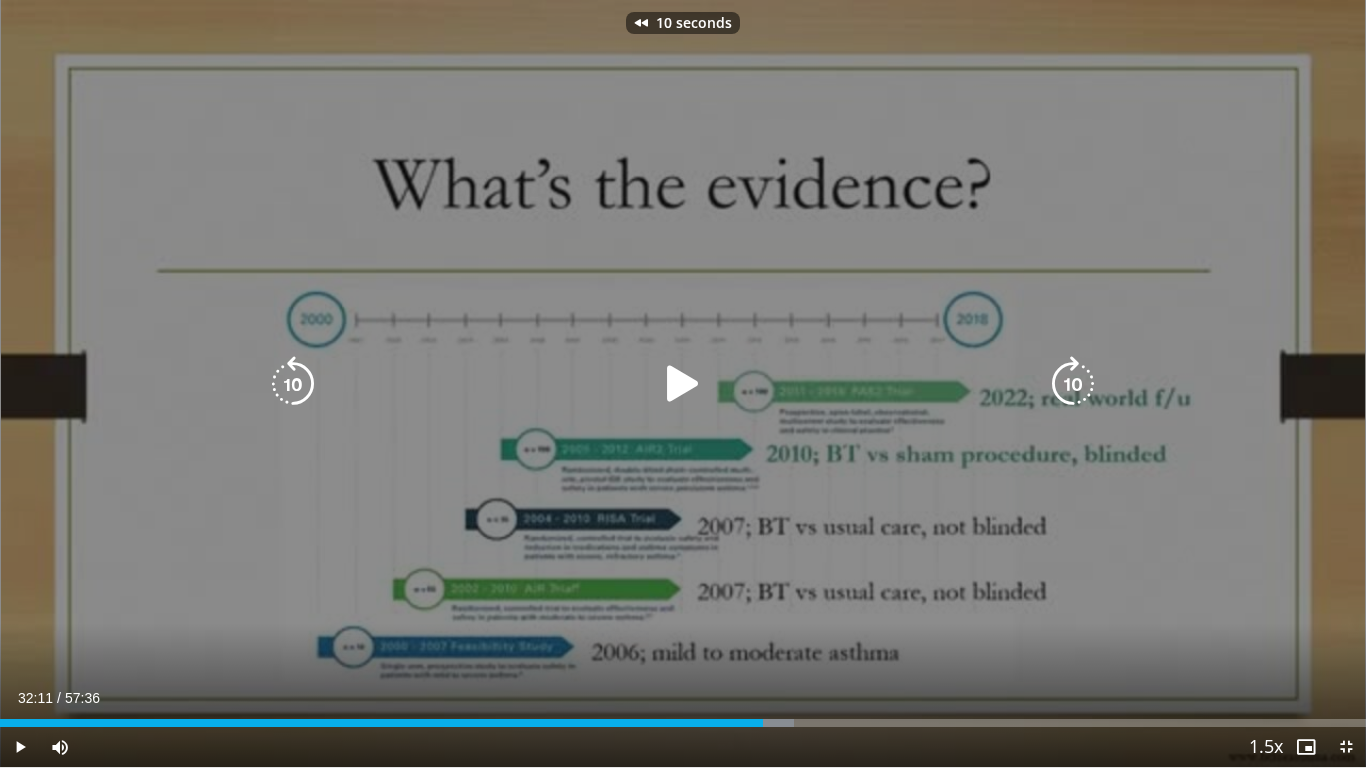 click at bounding box center (683, 384) 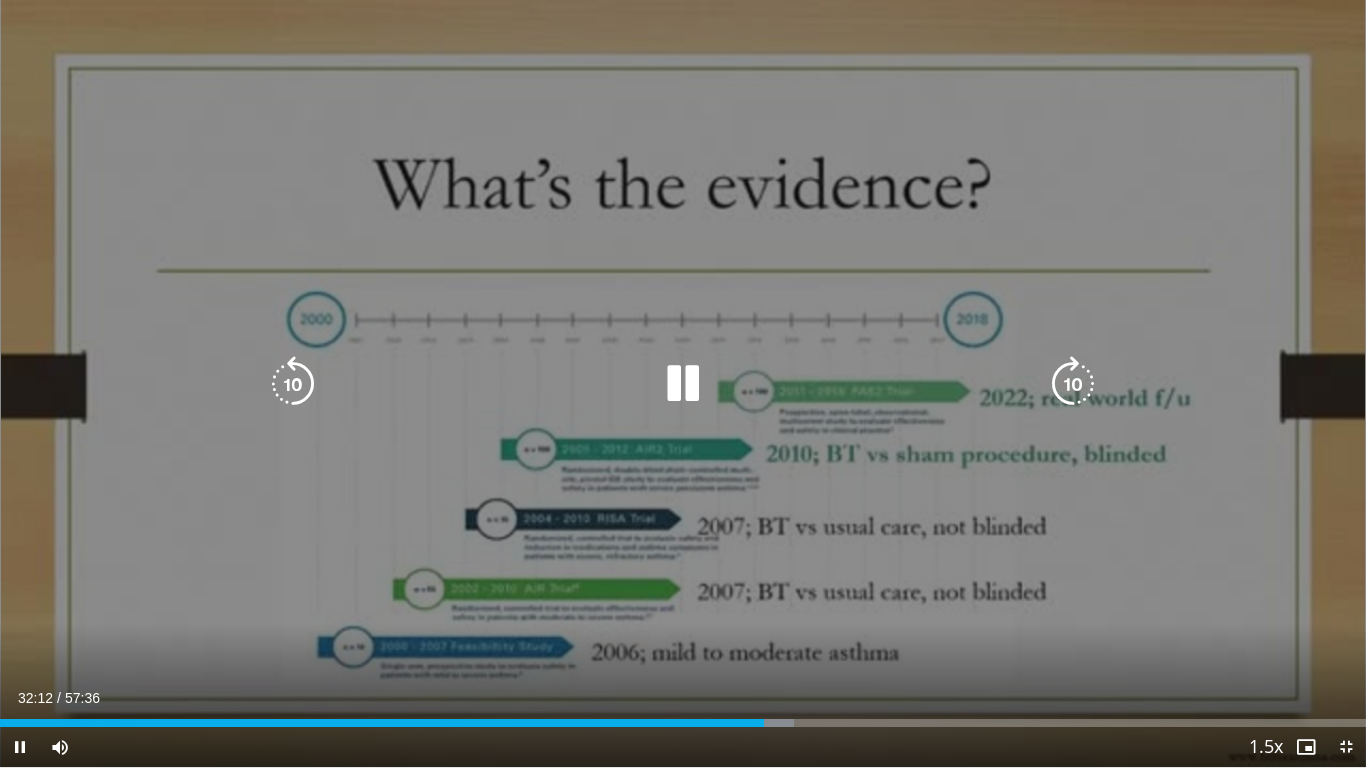 click at bounding box center [1073, 384] 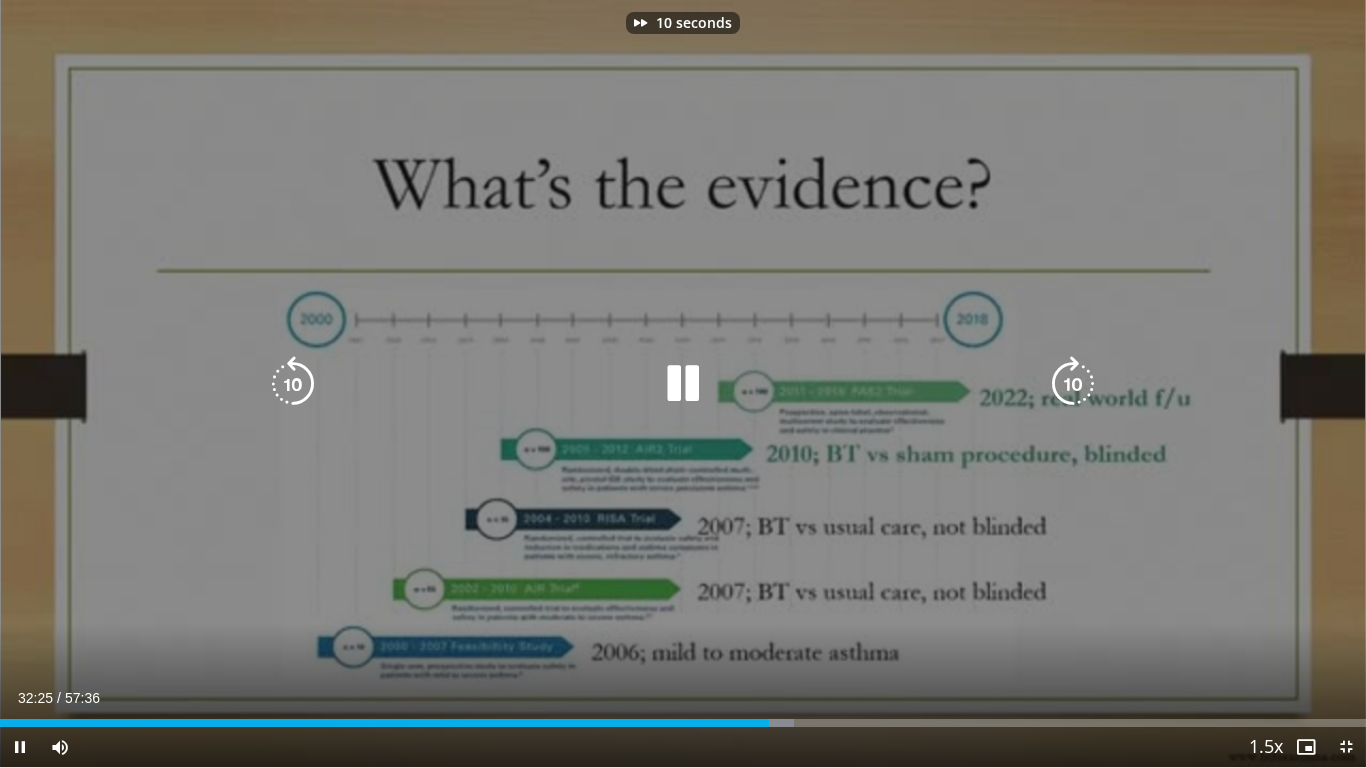 click at bounding box center [293, 384] 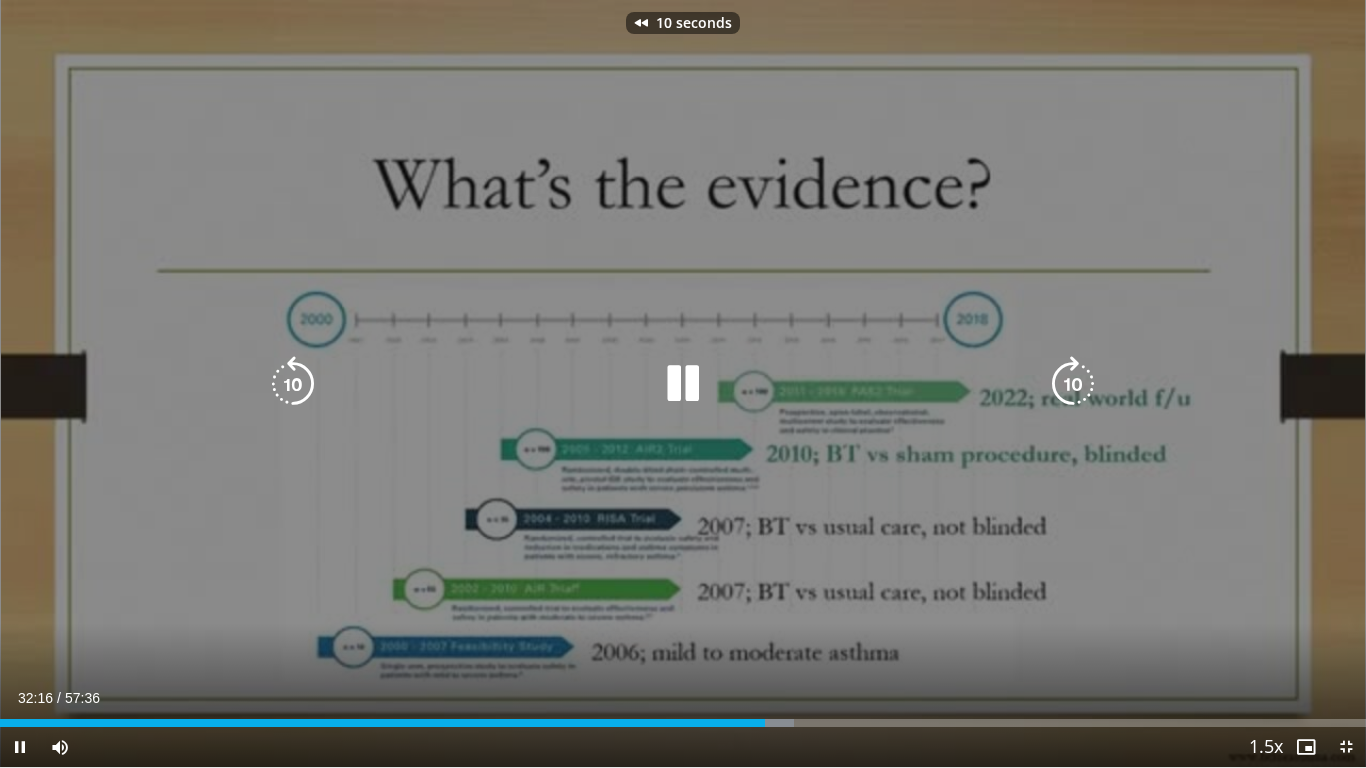 click at bounding box center (683, 384) 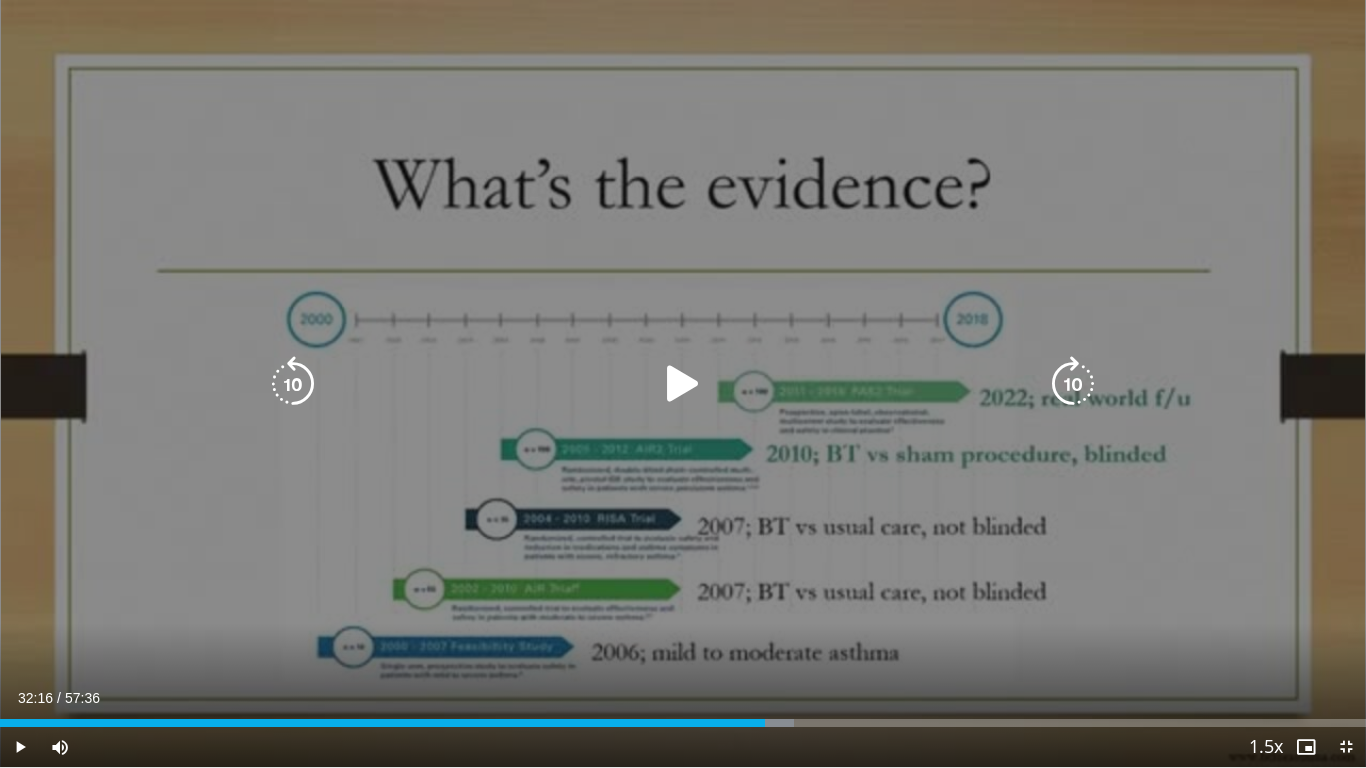 click at bounding box center (683, 384) 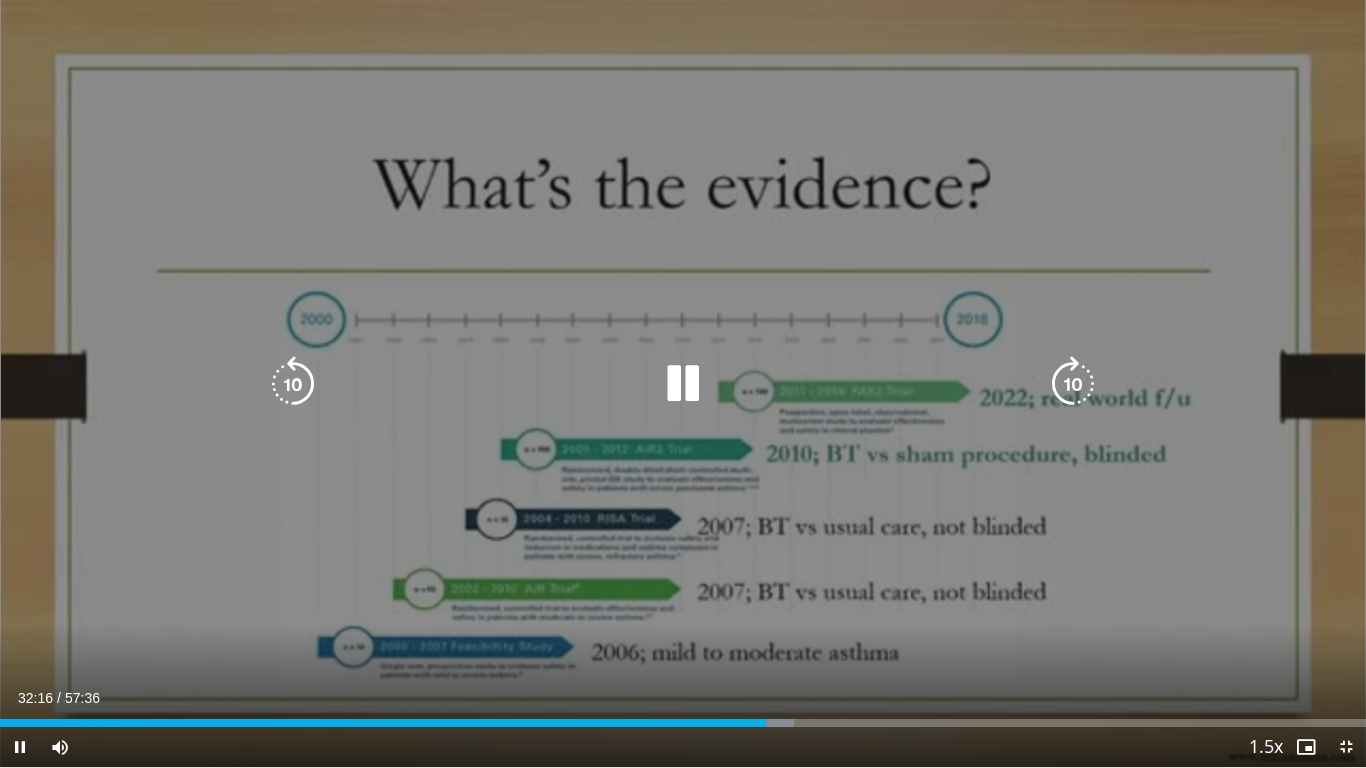 click at bounding box center [683, 384] 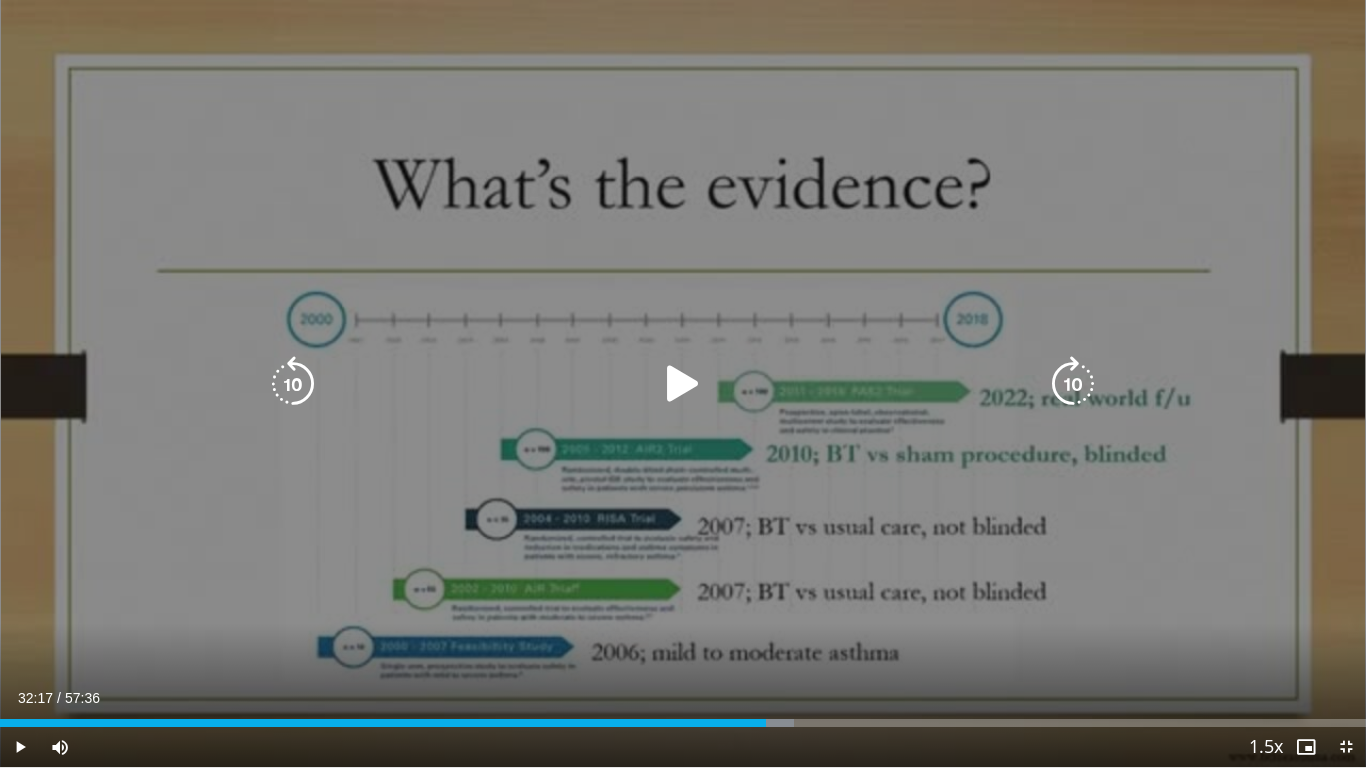 click at bounding box center [683, 384] 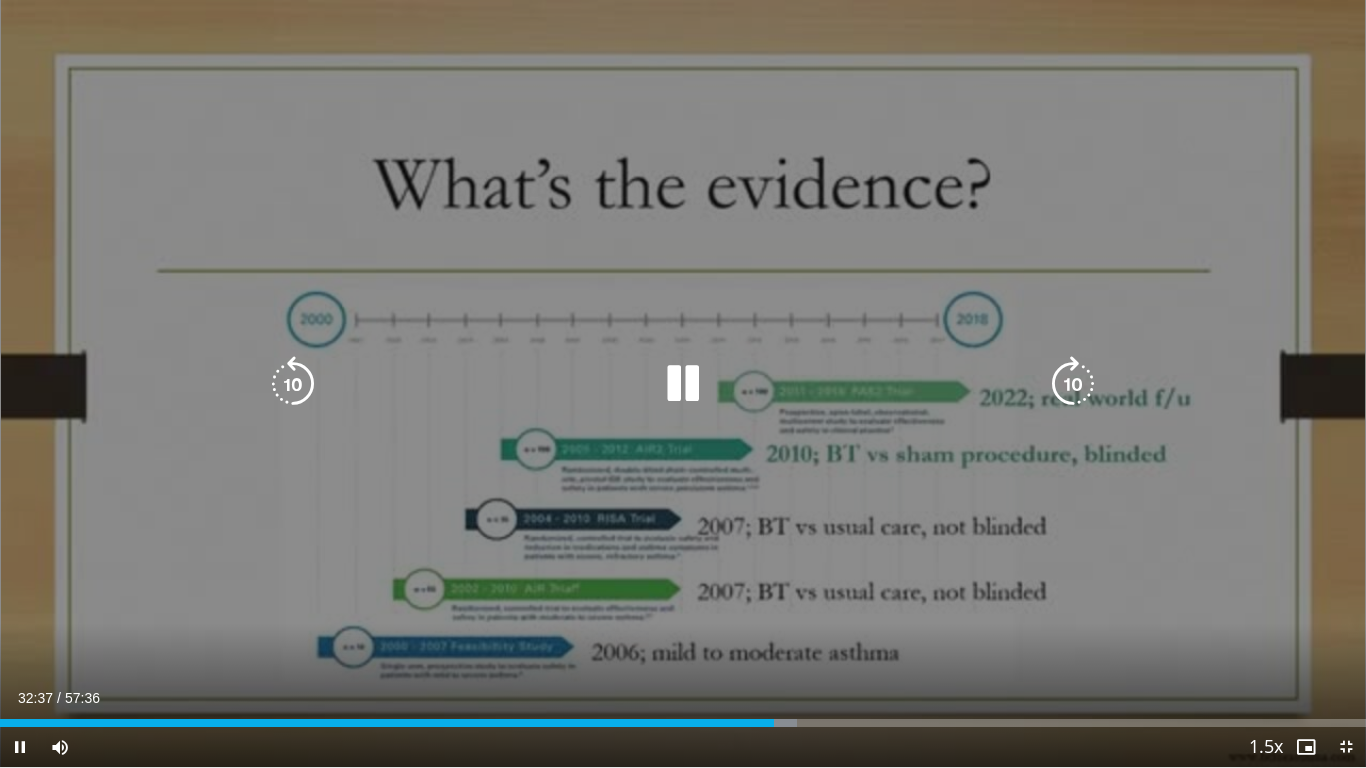 click on "10 seconds
Tap to unmute" at bounding box center [683, 383] 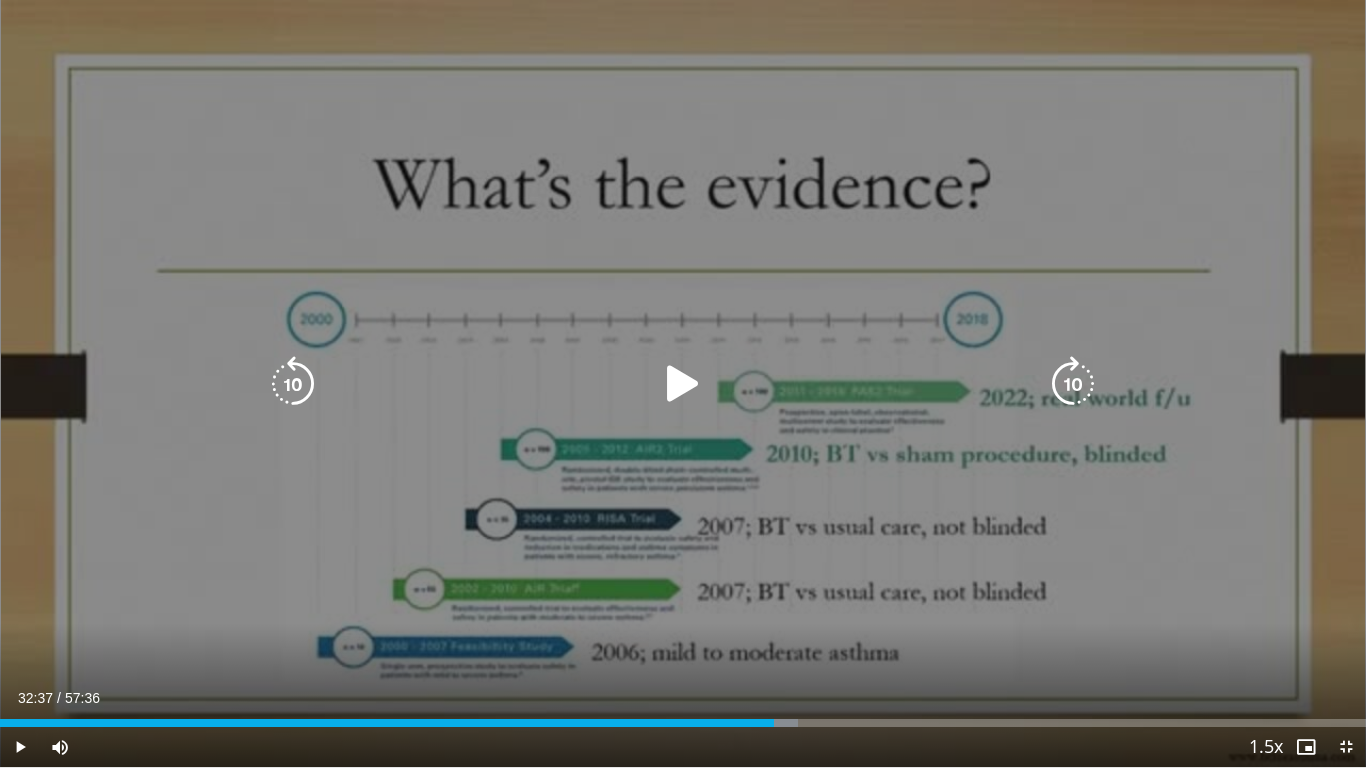 click at bounding box center (683, 384) 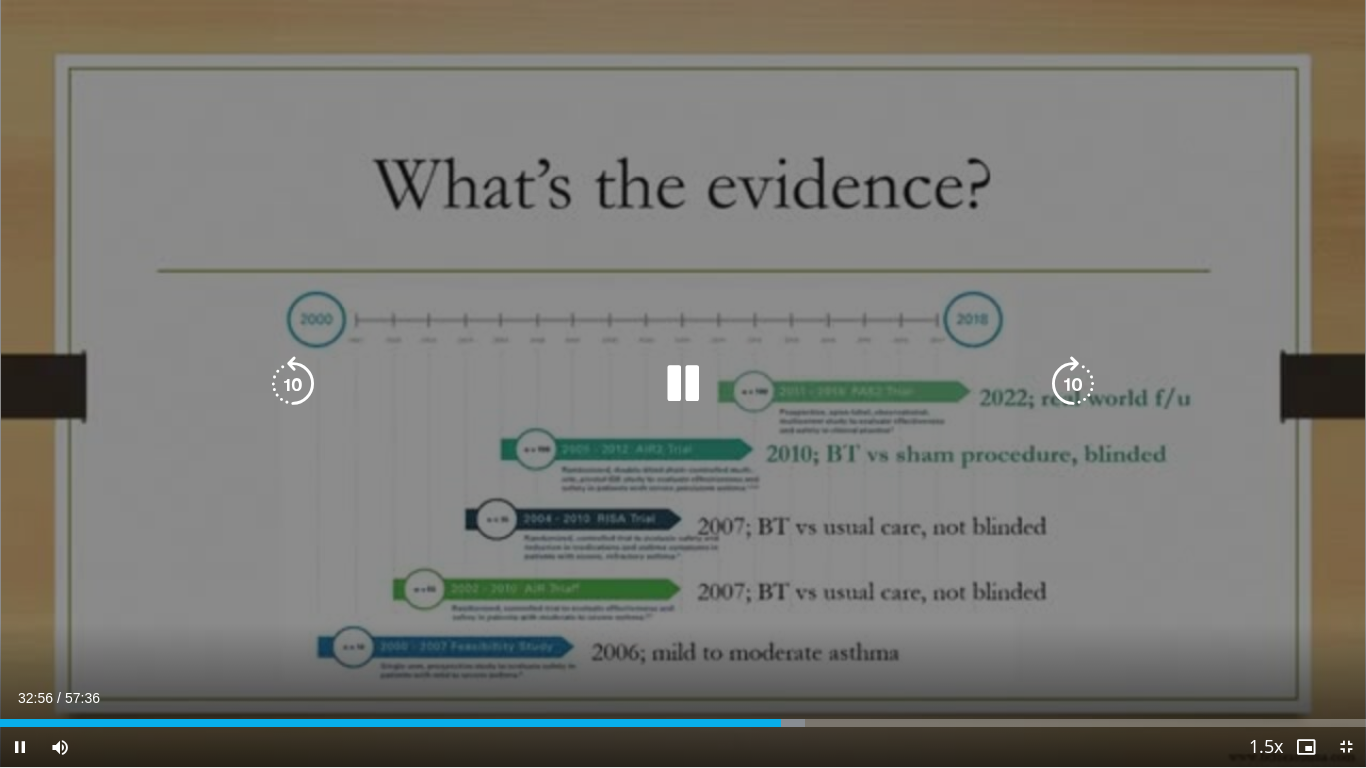 click at bounding box center (293, 384) 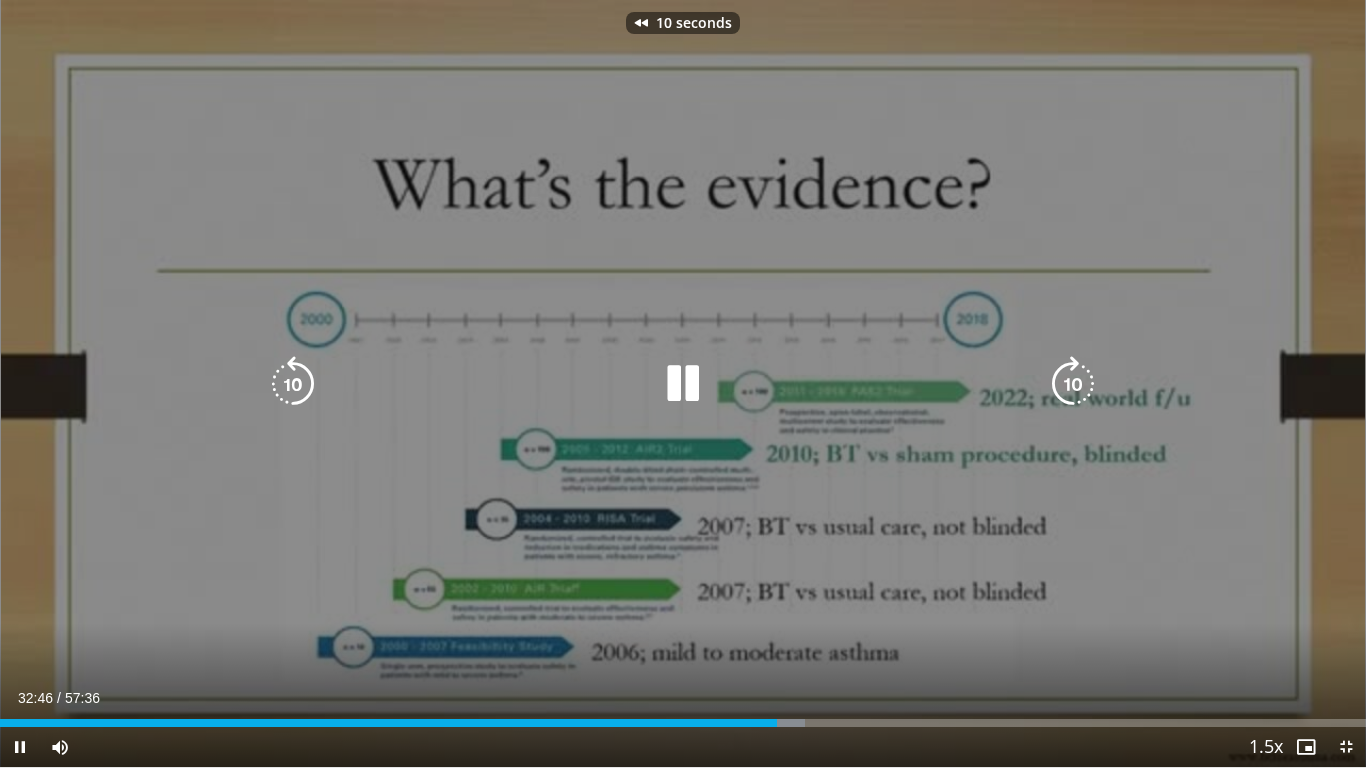 click at bounding box center (683, 384) 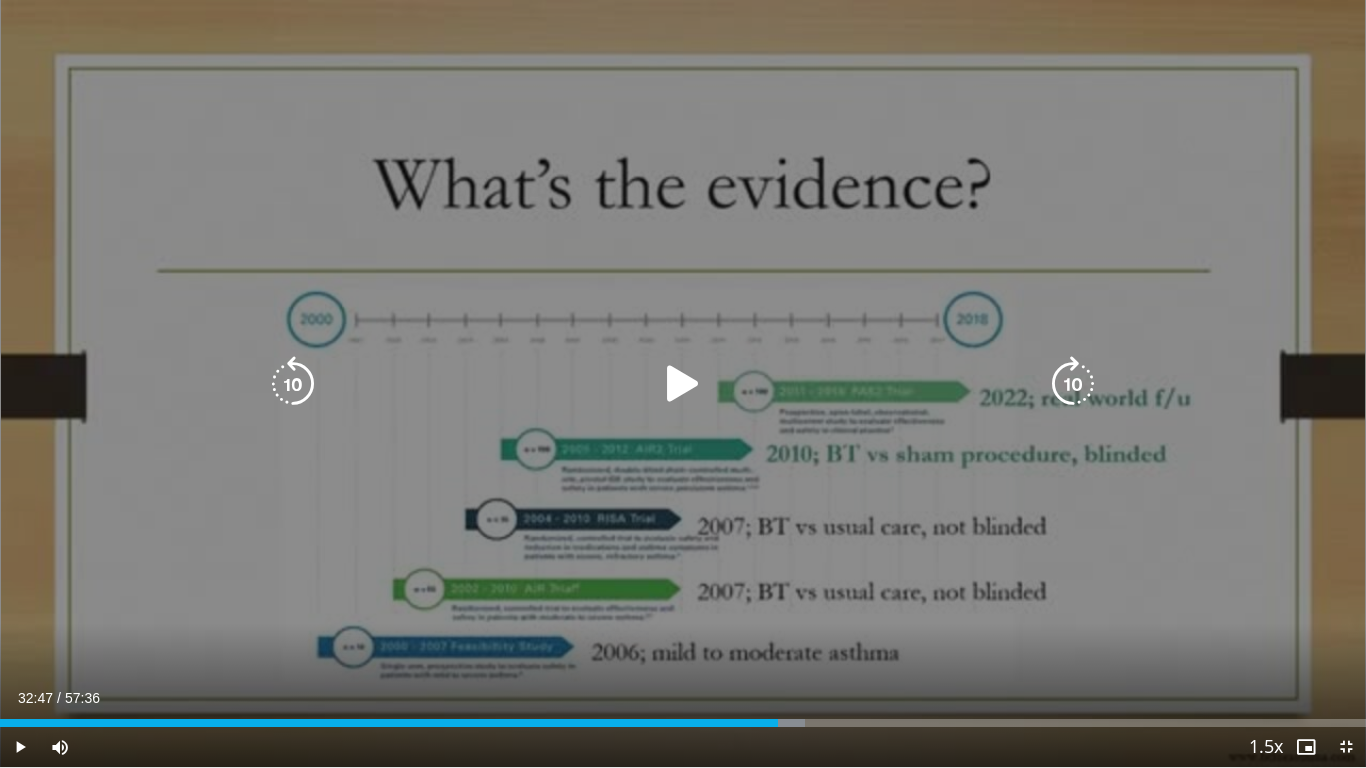 click at bounding box center (683, 384) 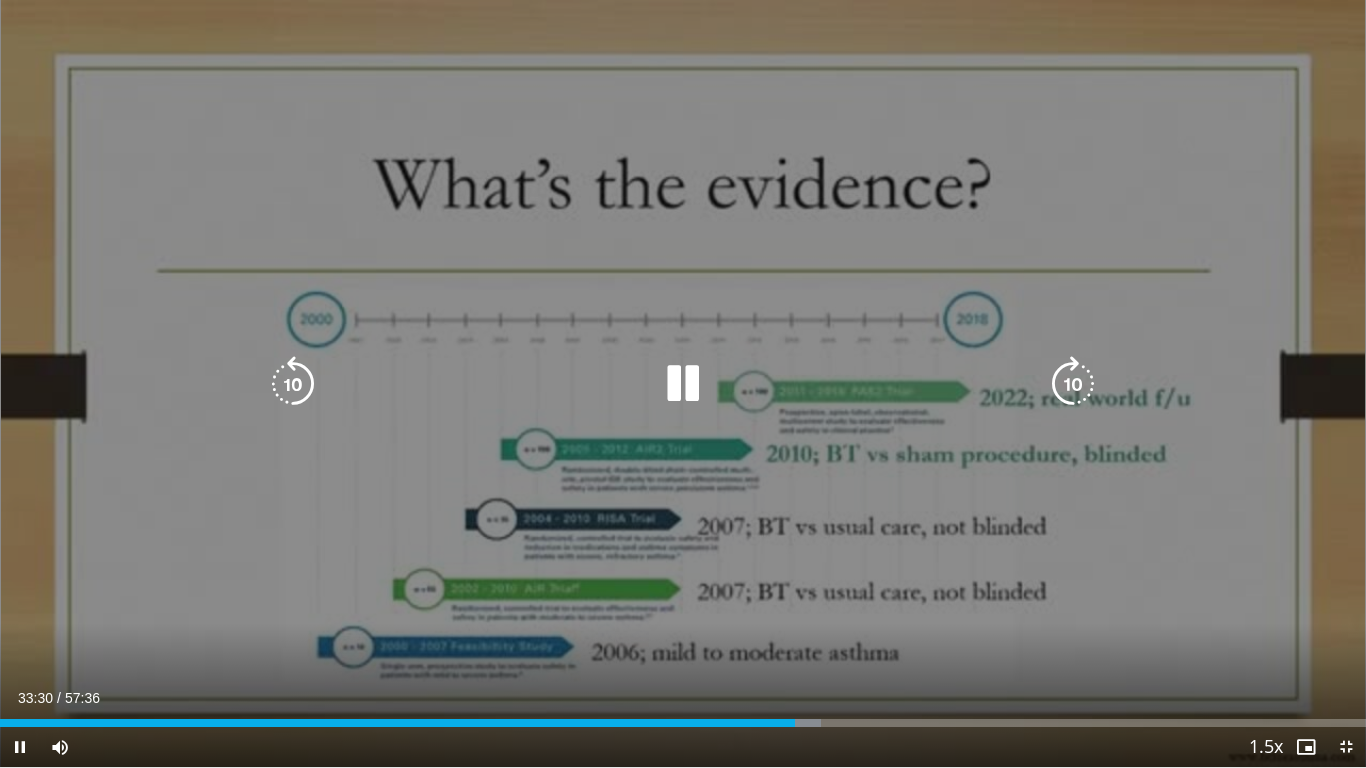 click at bounding box center (293, 384) 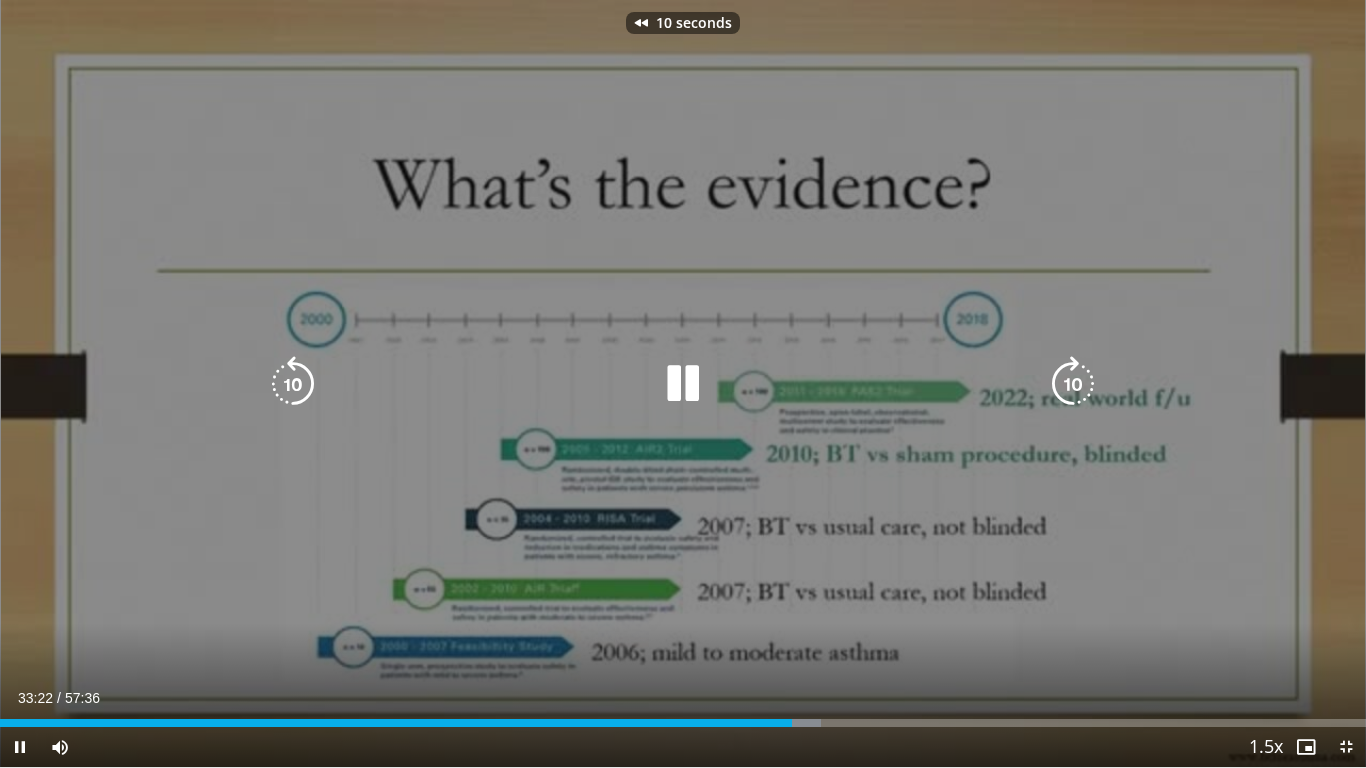 click at bounding box center (683, 384) 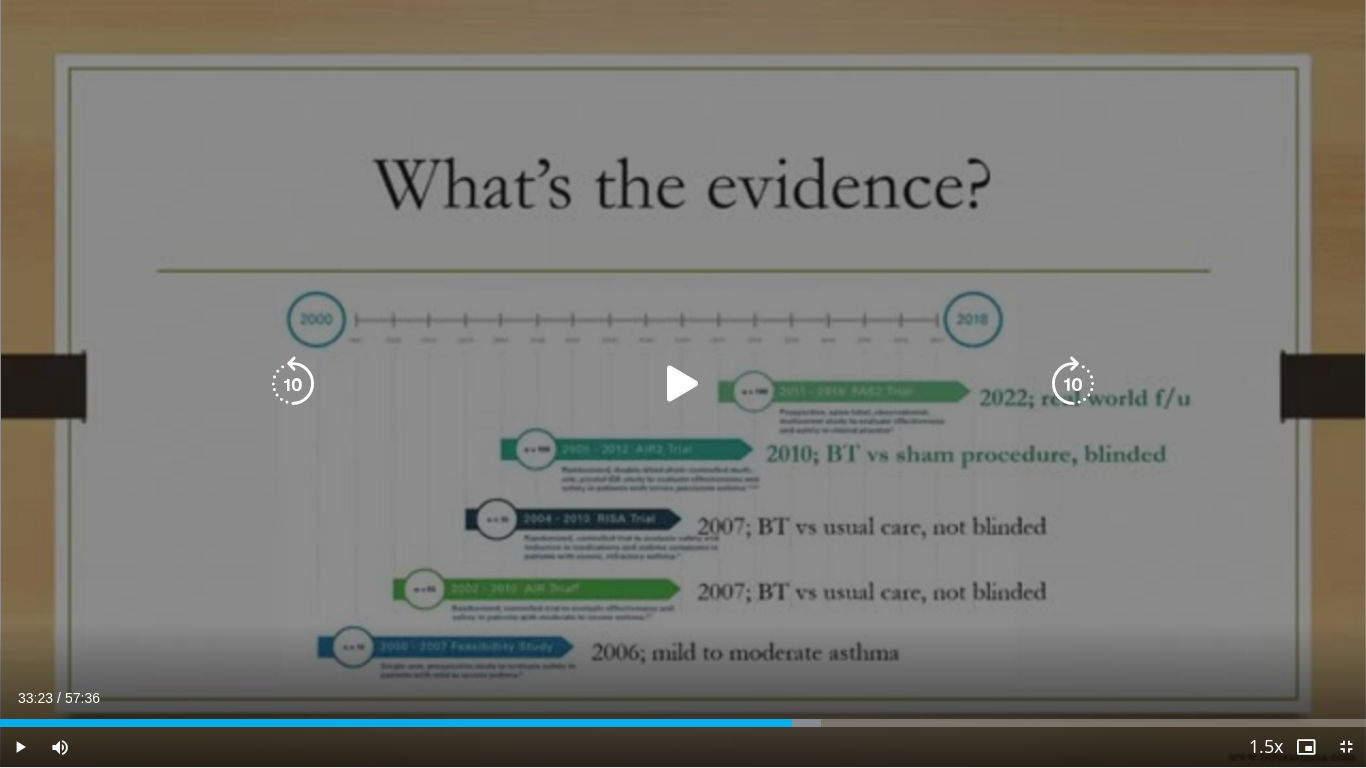 click at bounding box center (683, 384) 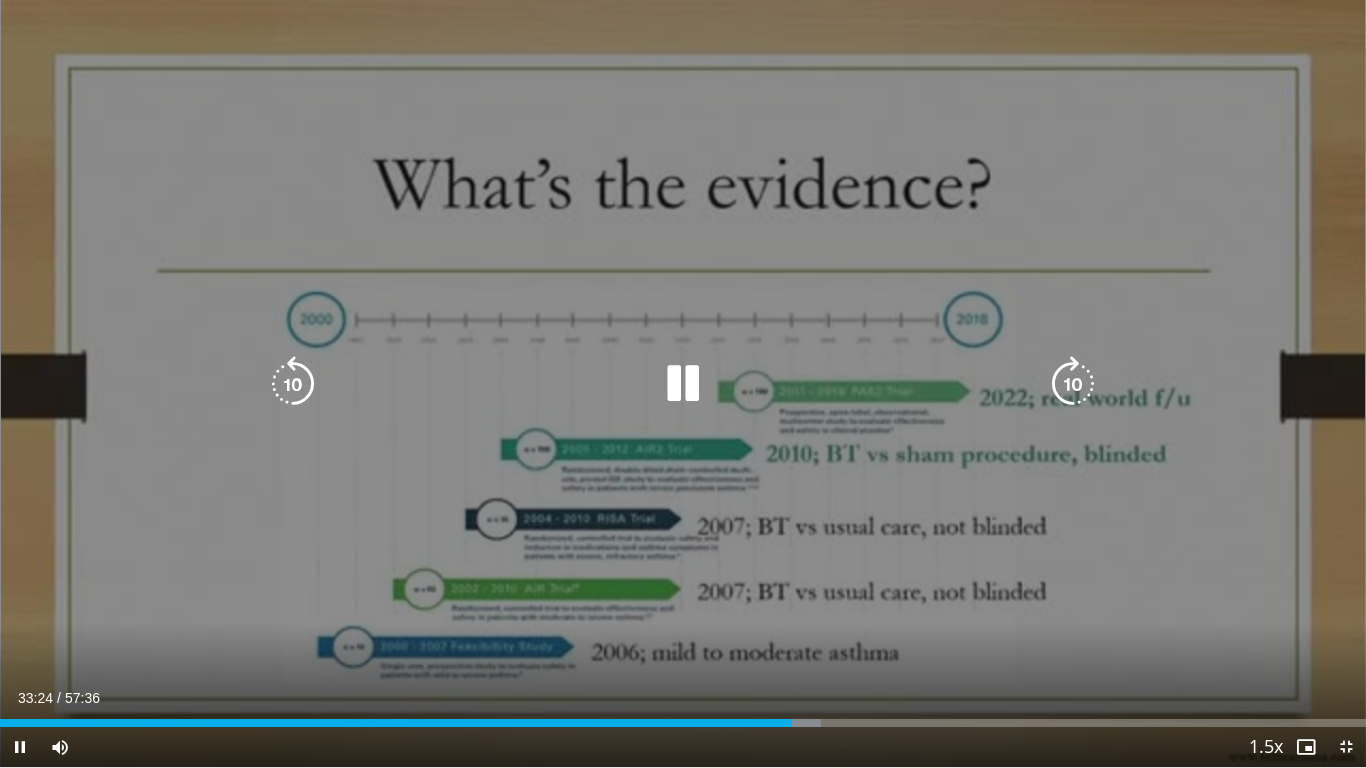 click at bounding box center [683, 384] 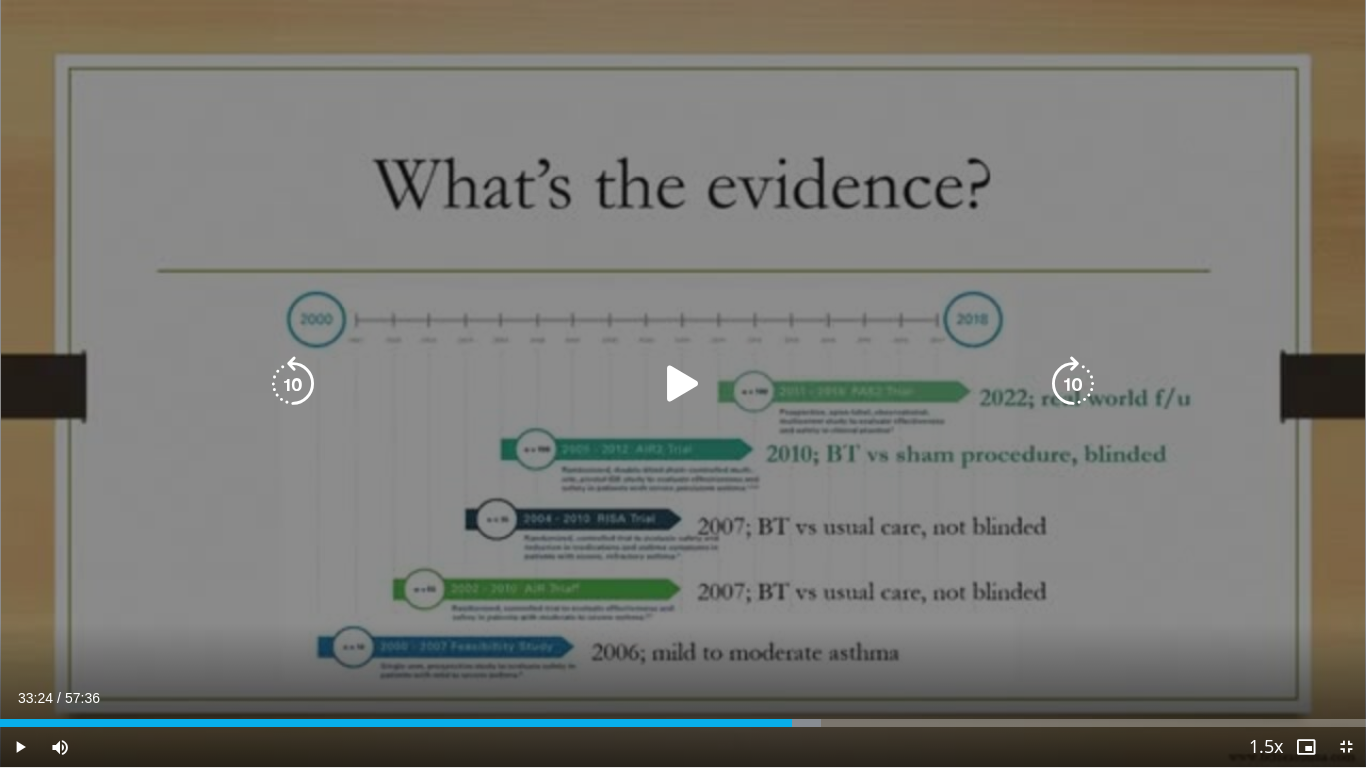 click at bounding box center (683, 384) 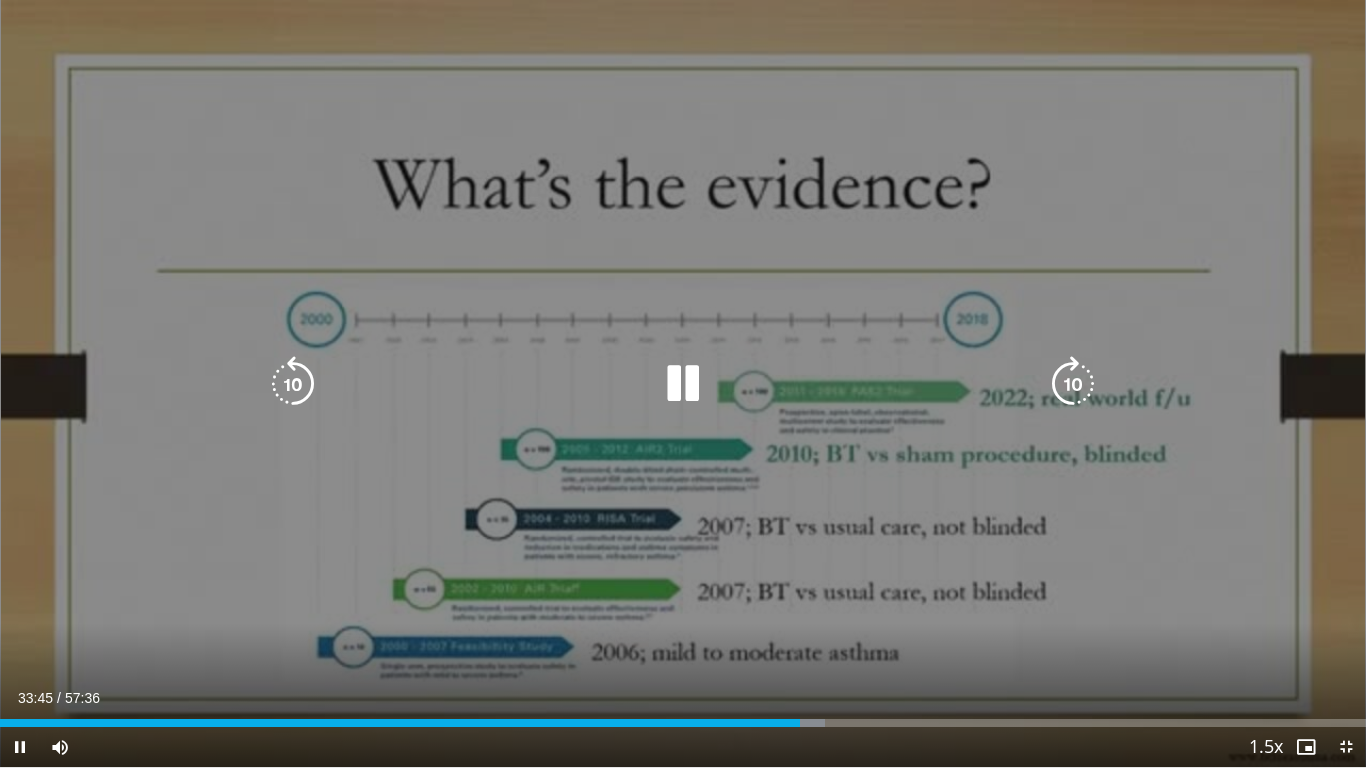 click at bounding box center (293, 384) 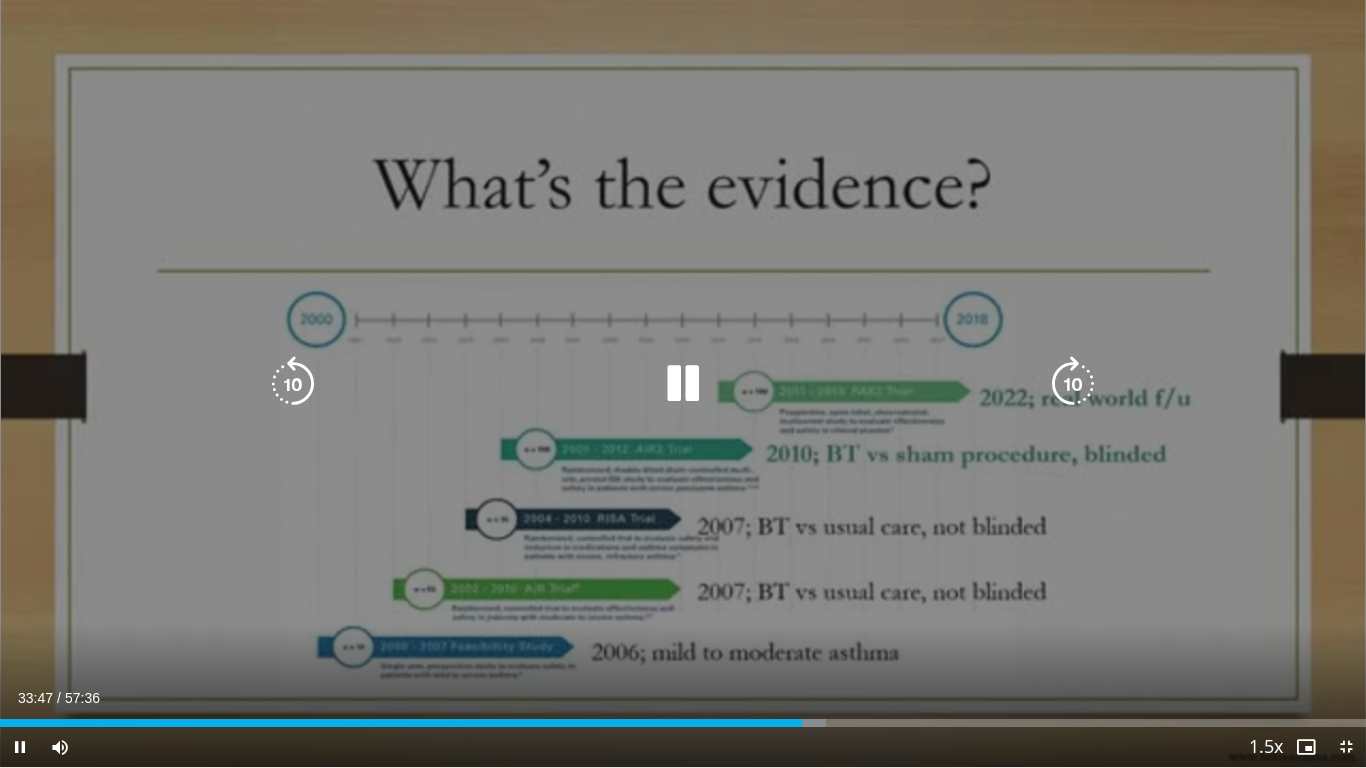click at bounding box center [293, 384] 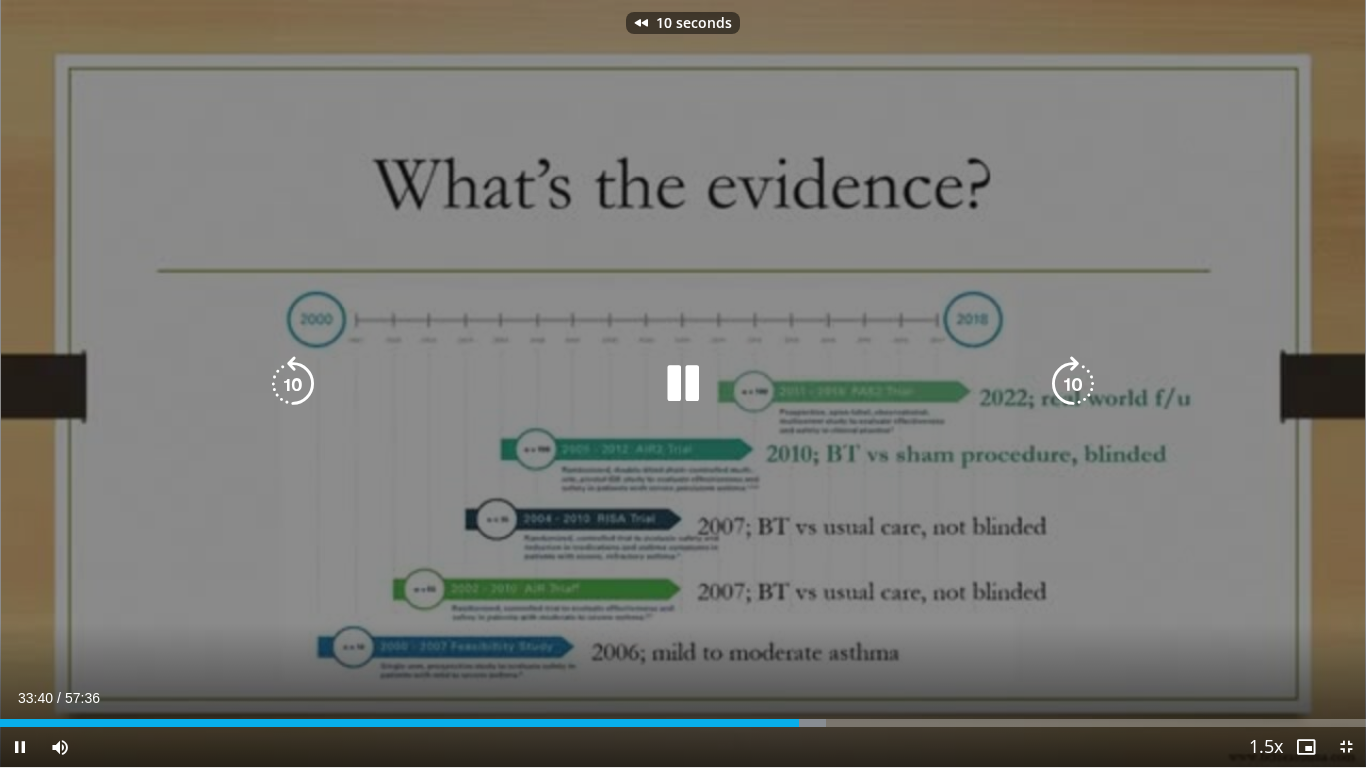 click at bounding box center (683, 384) 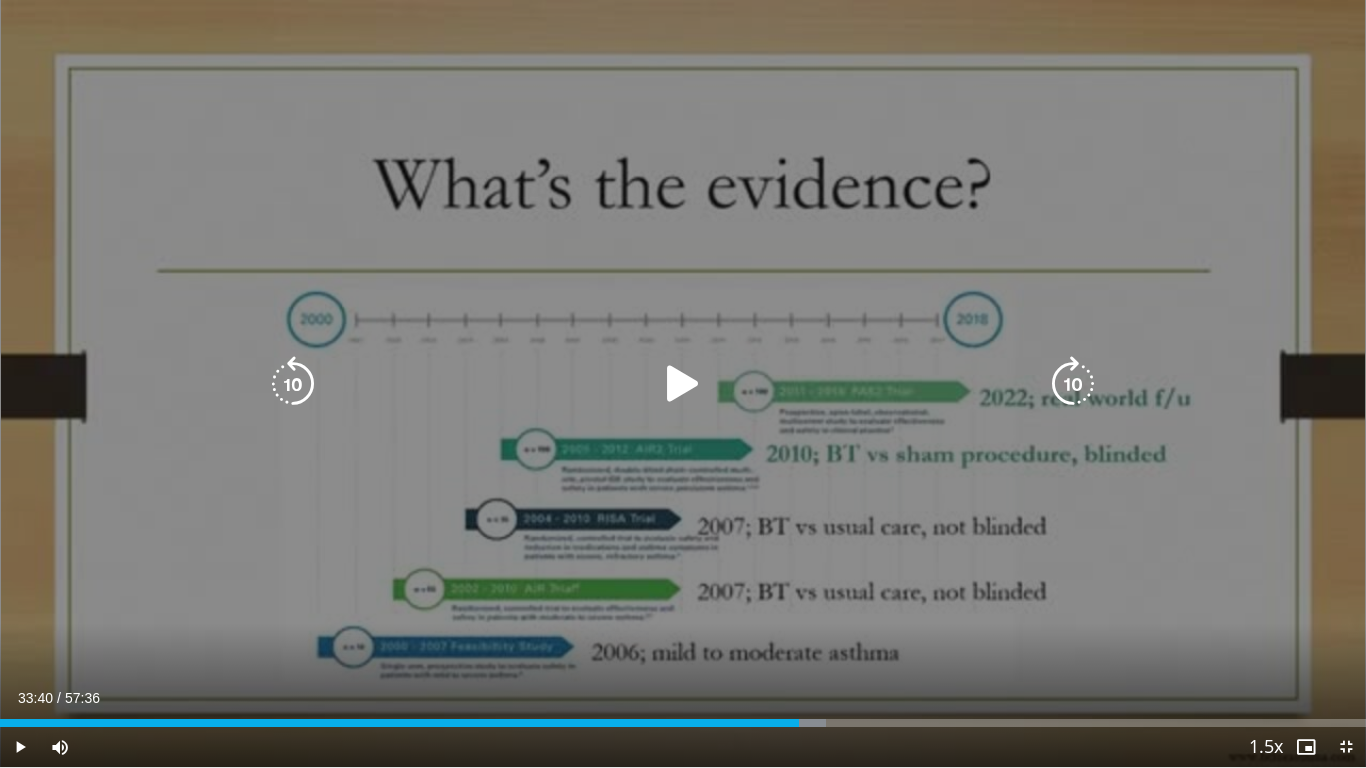 click at bounding box center [683, 384] 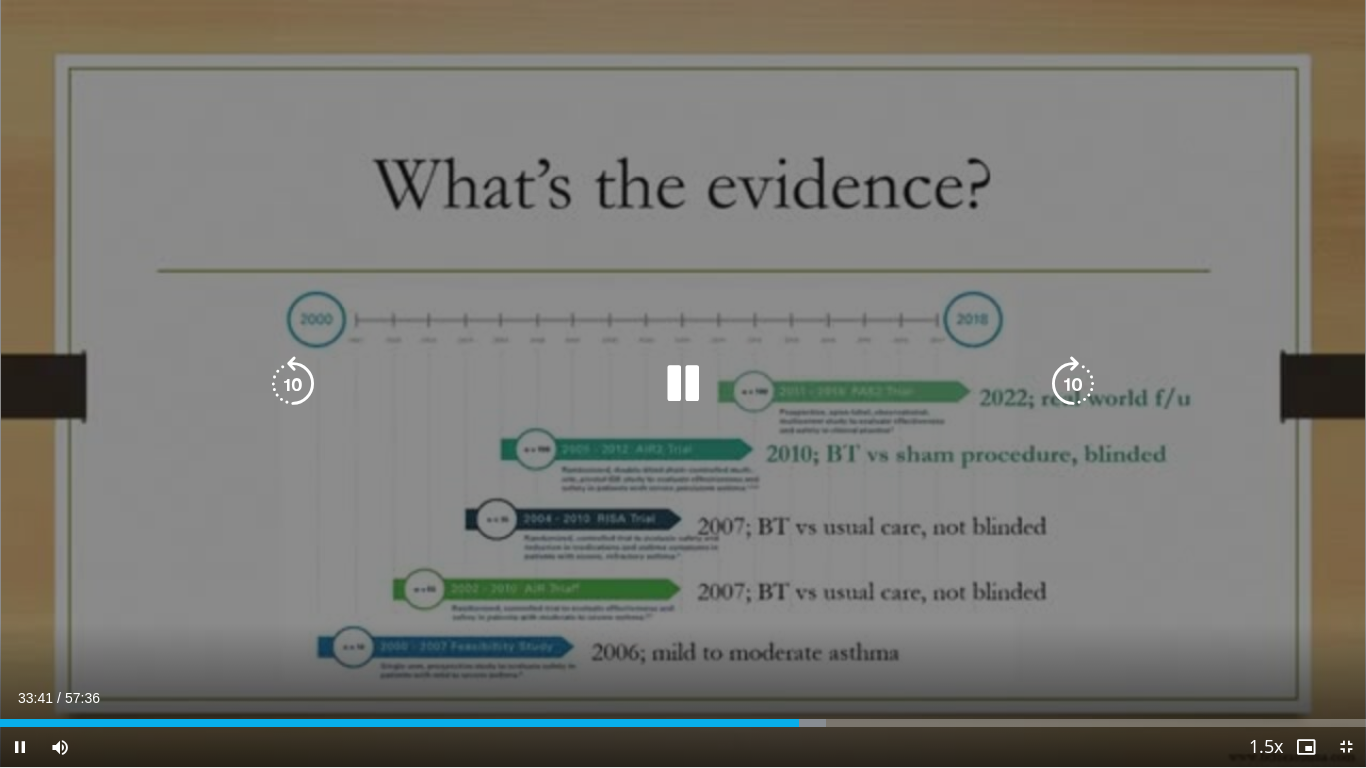 click at bounding box center [1073, 384] 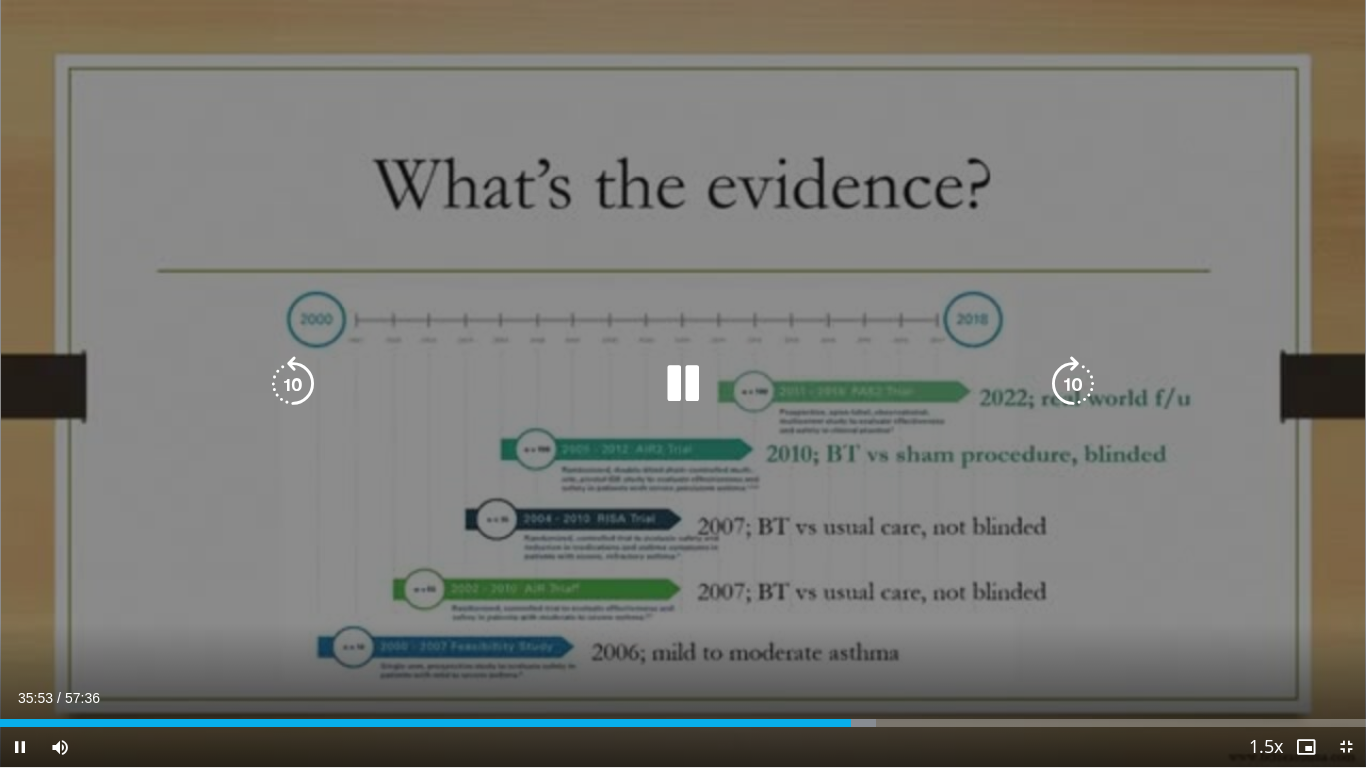 click at bounding box center [683, 384] 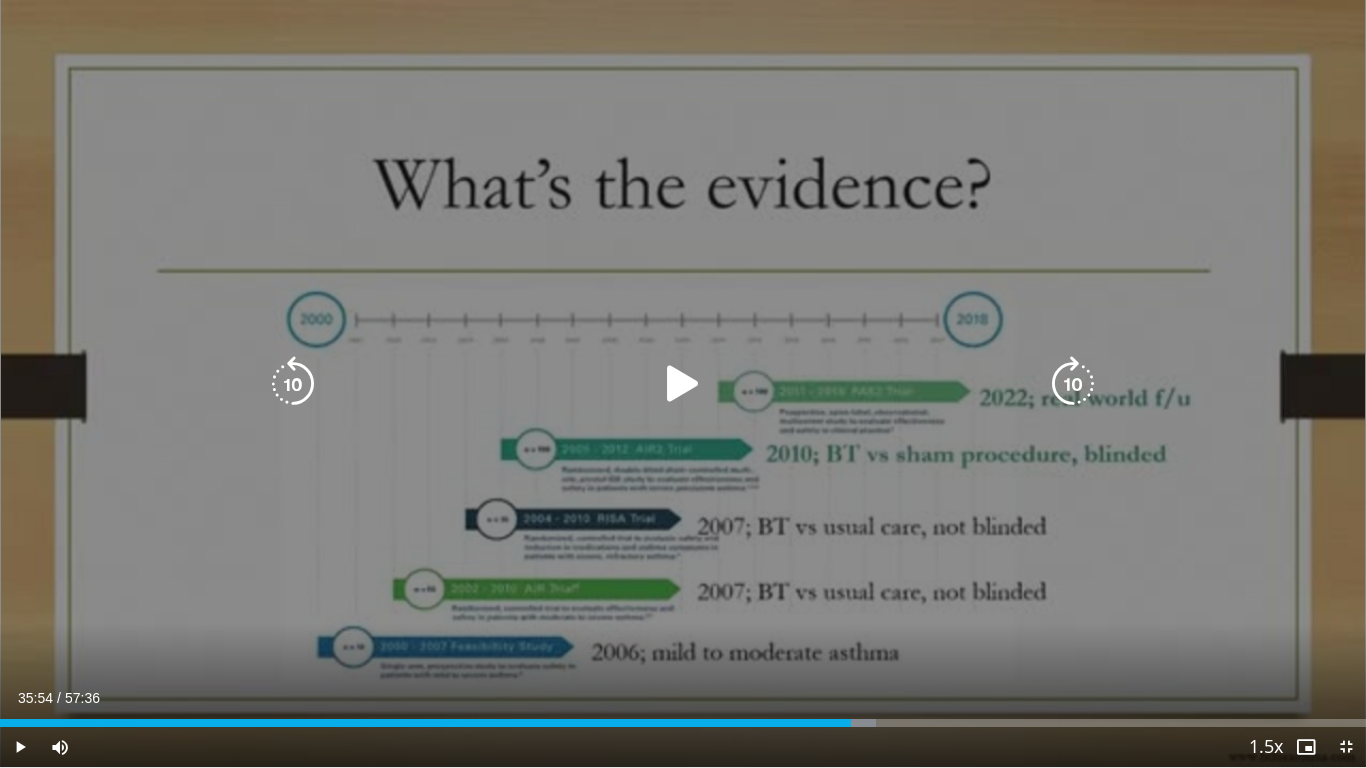 click at bounding box center [683, 384] 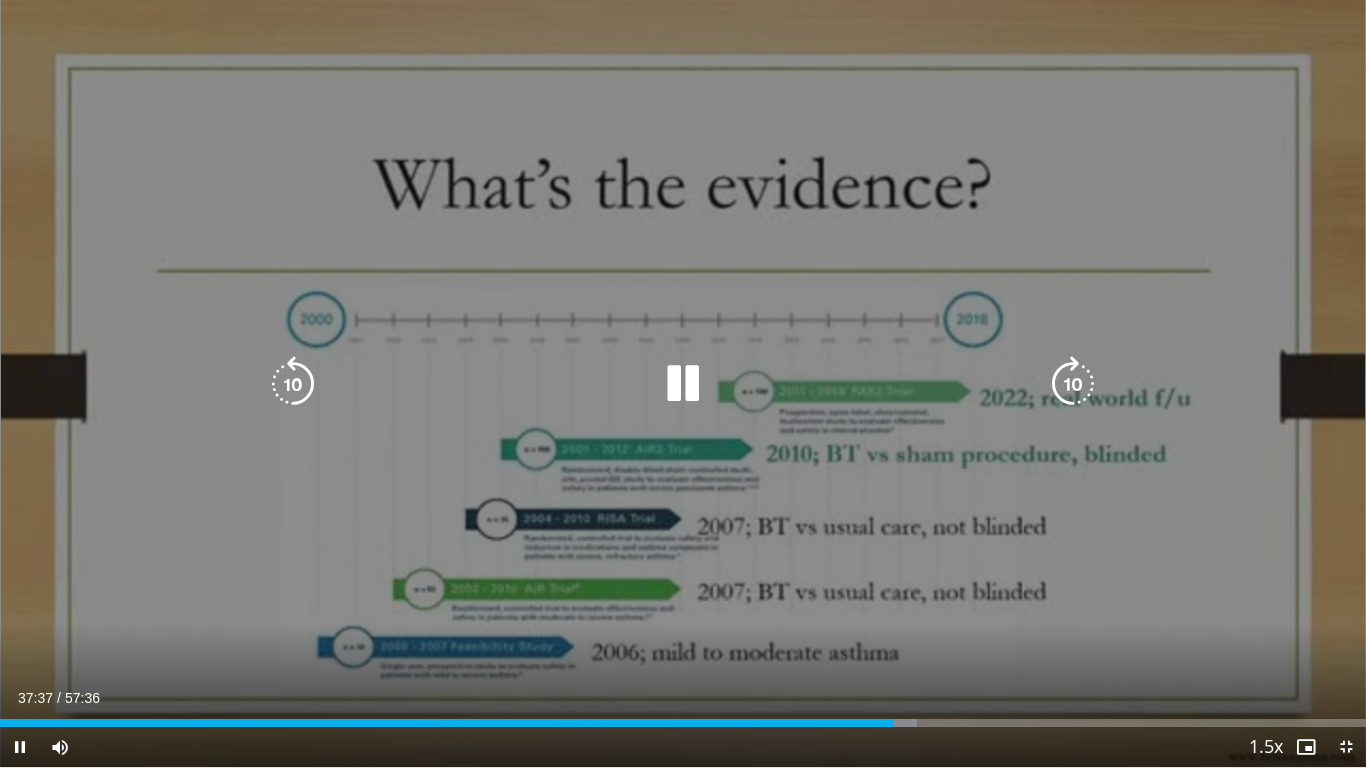 click at bounding box center [683, 384] 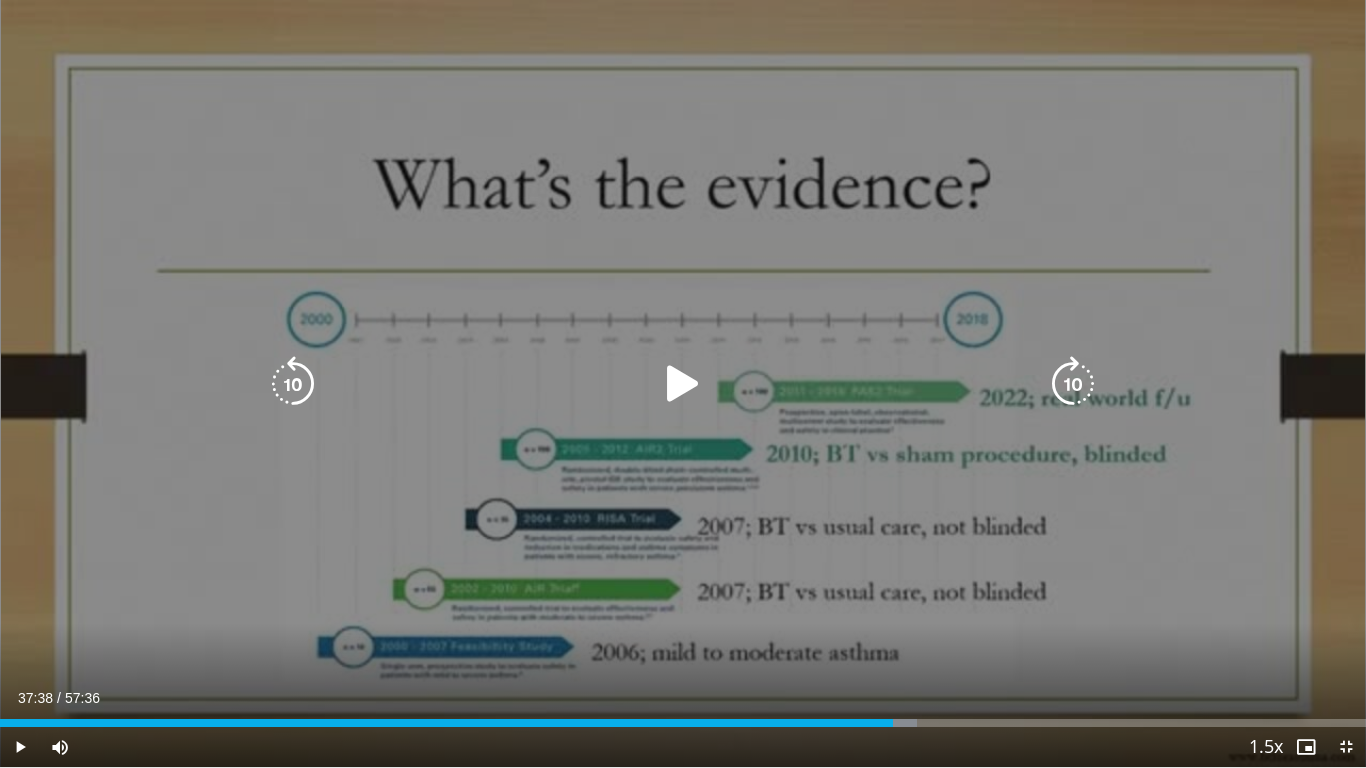 click at bounding box center [683, 384] 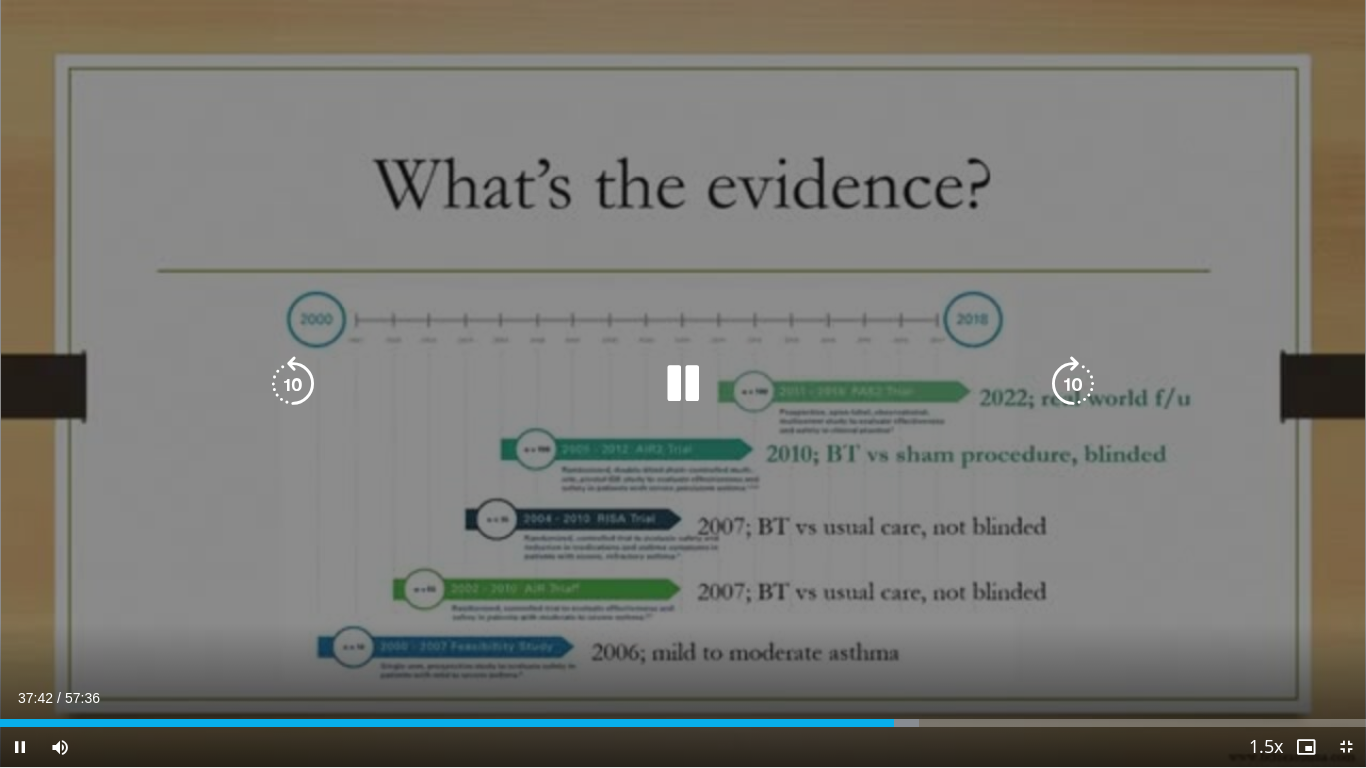drag, startPoint x: 679, startPoint y: 384, endPoint x: 662, endPoint y: 394, distance: 19.723083 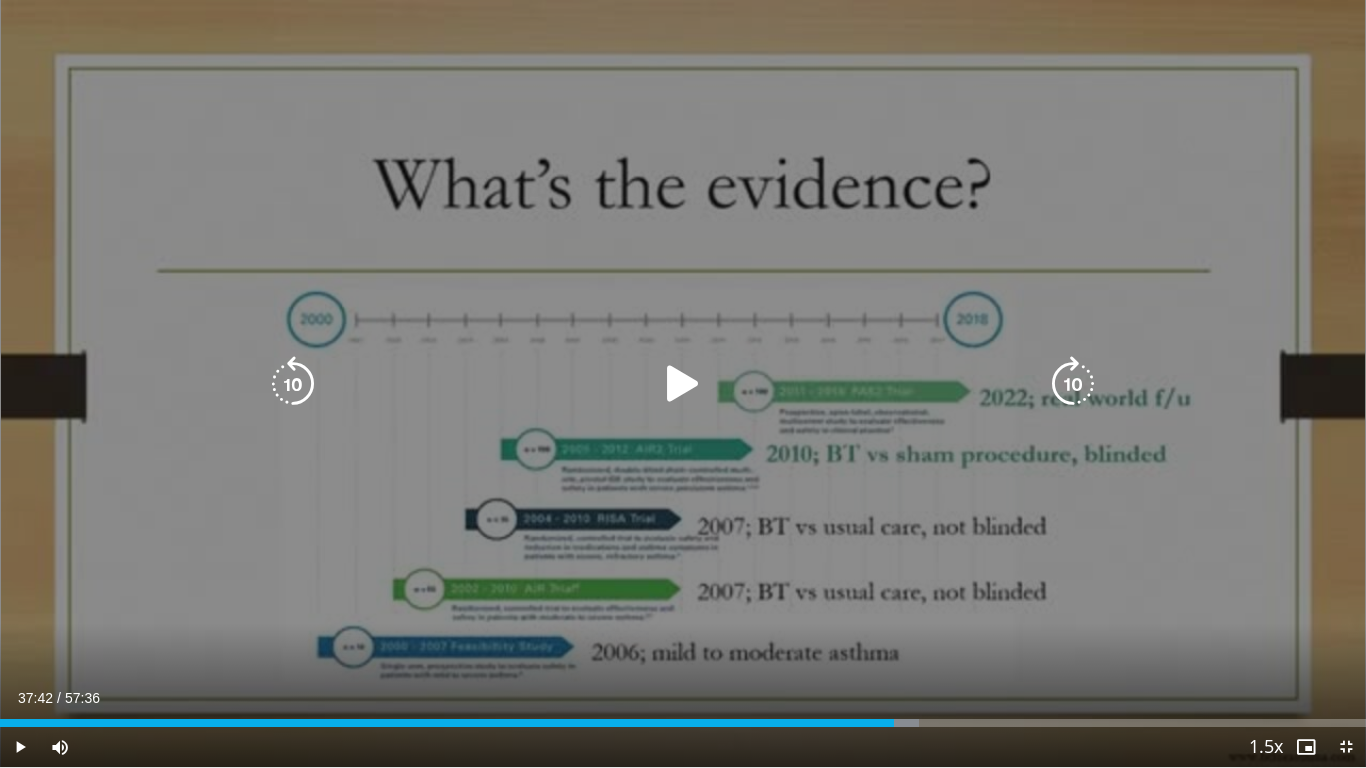 click at bounding box center [683, 384] 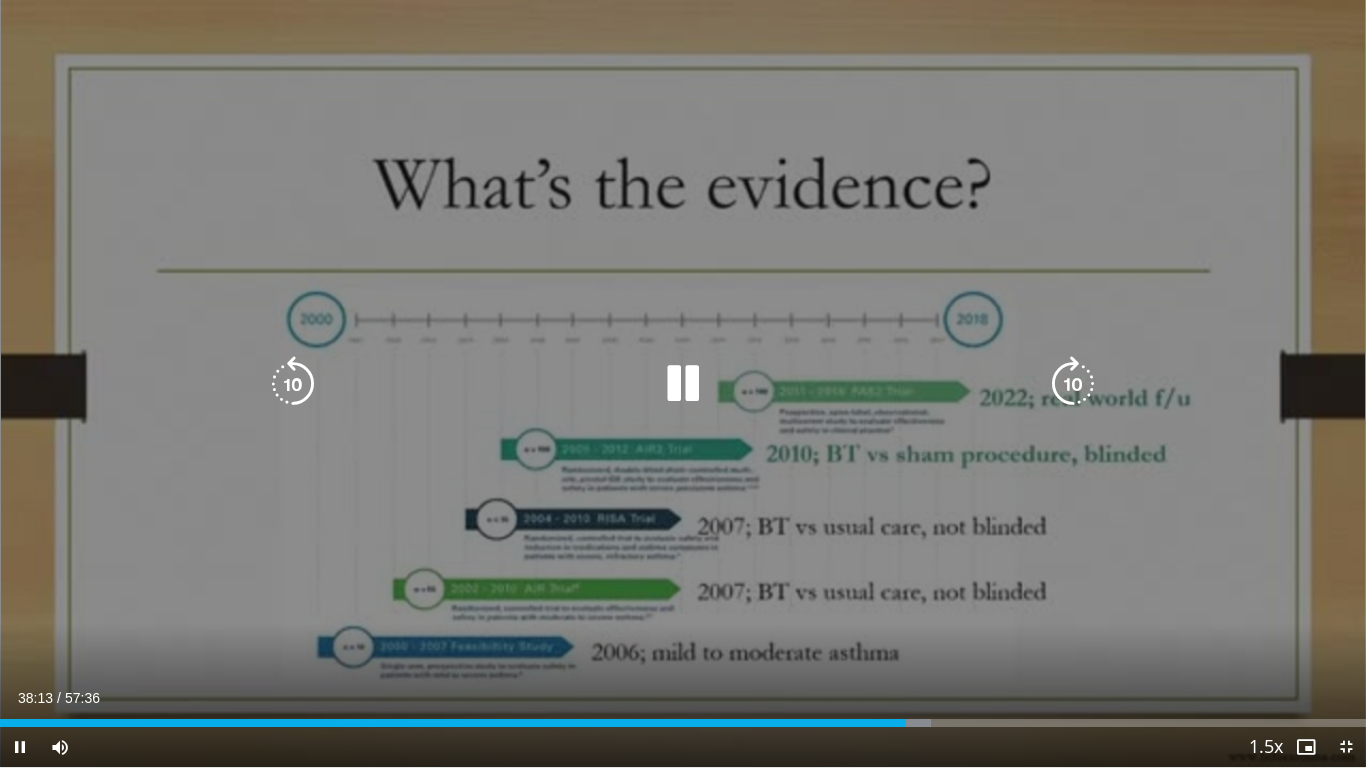 click at bounding box center [683, 384] 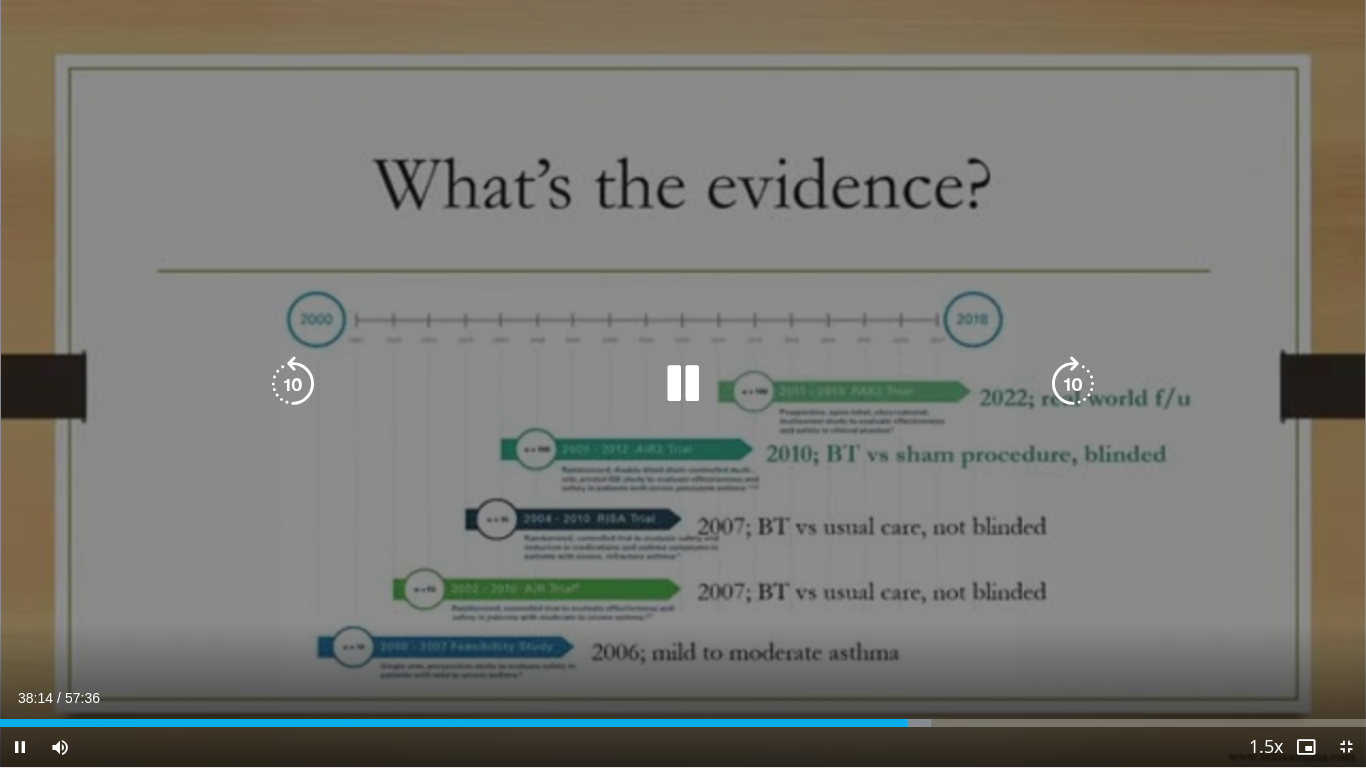 click at bounding box center [683, 384] 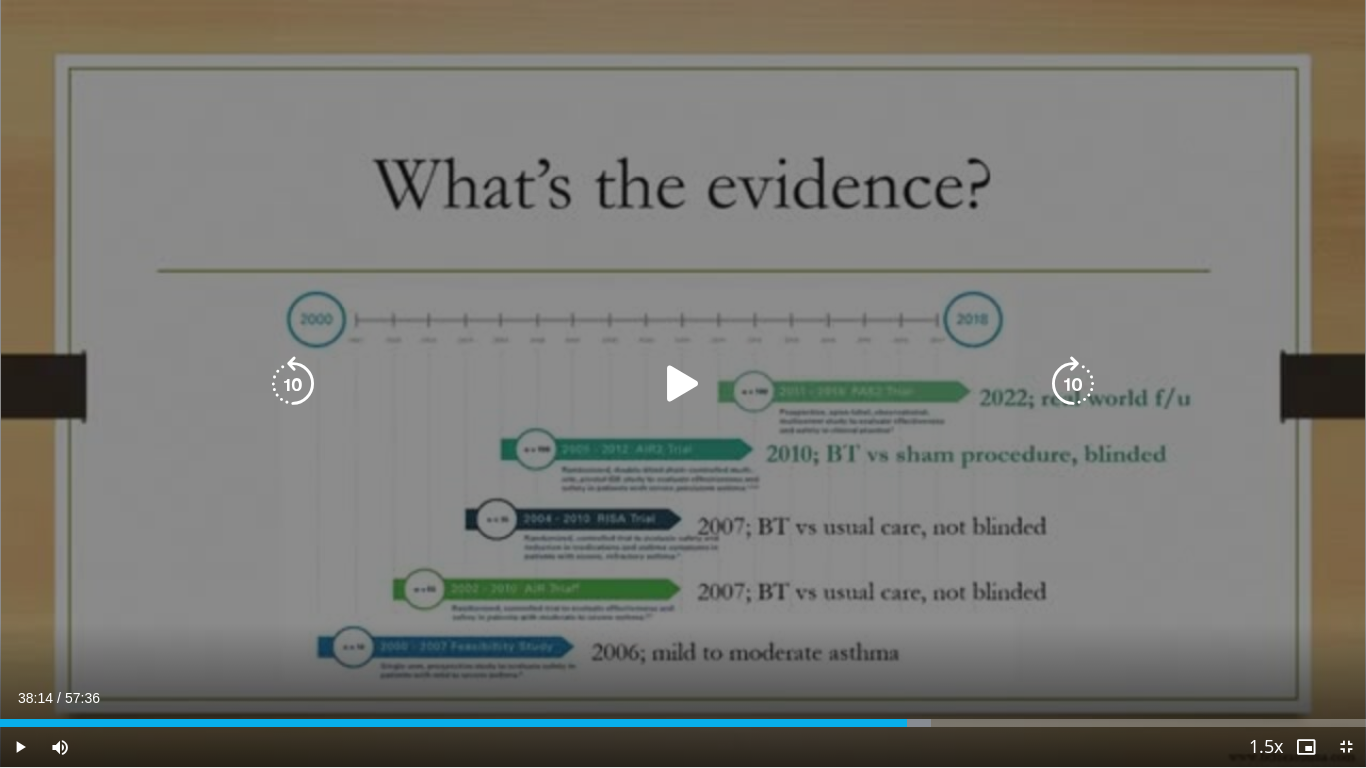 click on "10 seconds
Tap to unmute" at bounding box center (683, 383) 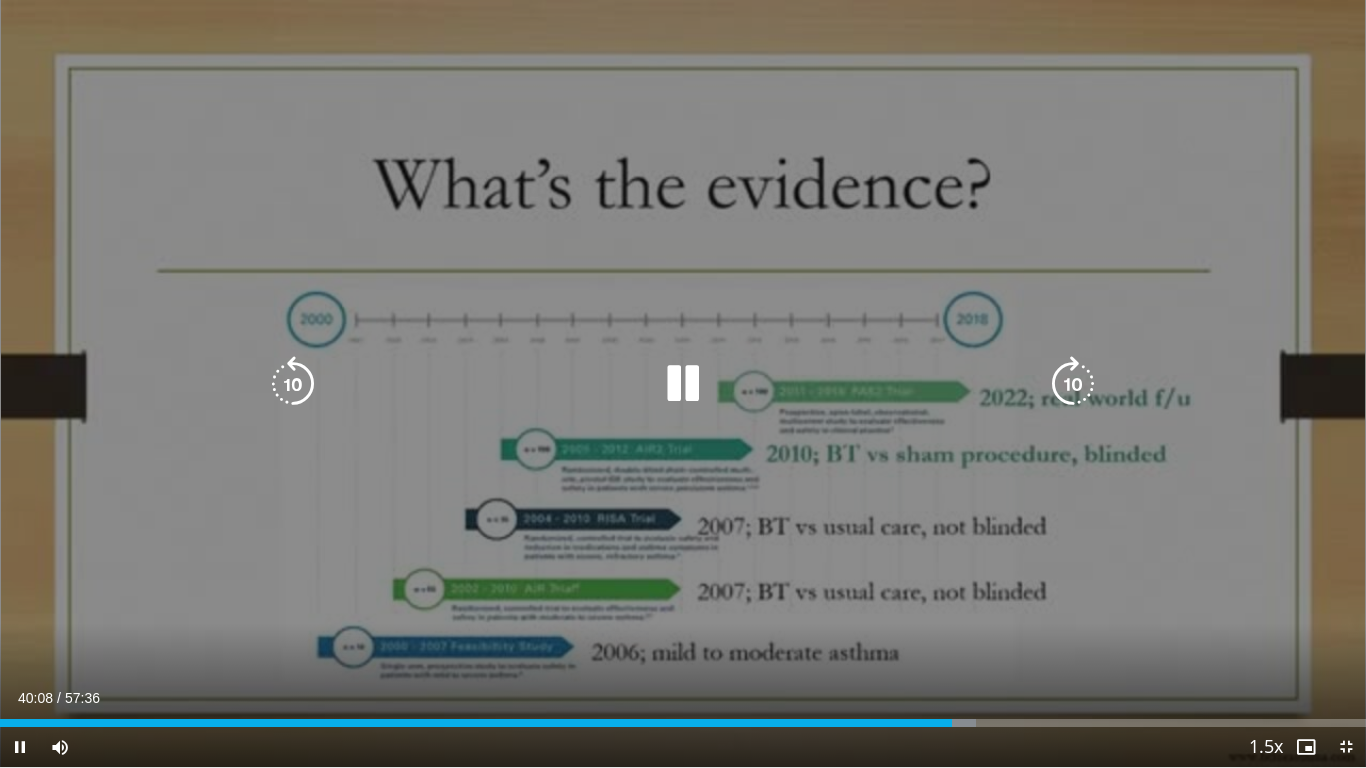 click on "10 seconds
Tap to unmute" at bounding box center [683, 383] 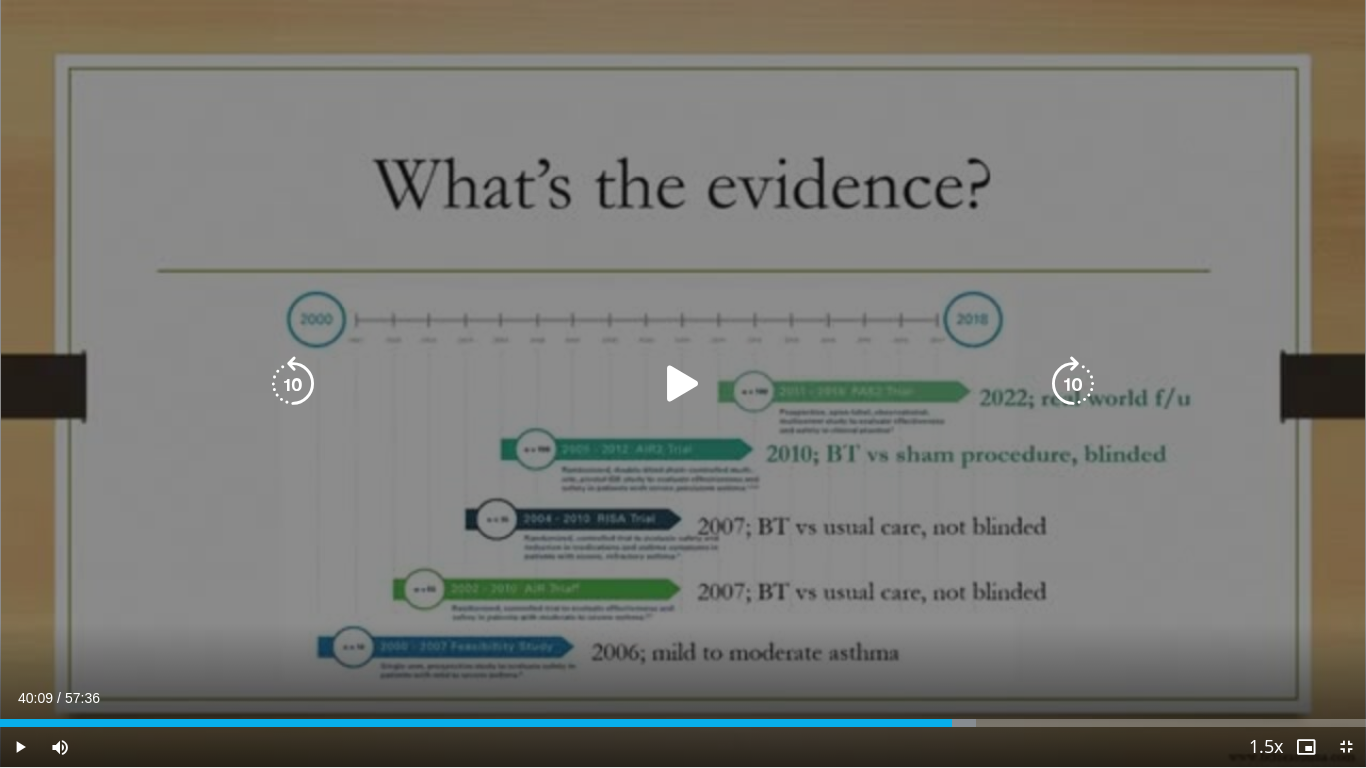 click at bounding box center [683, 384] 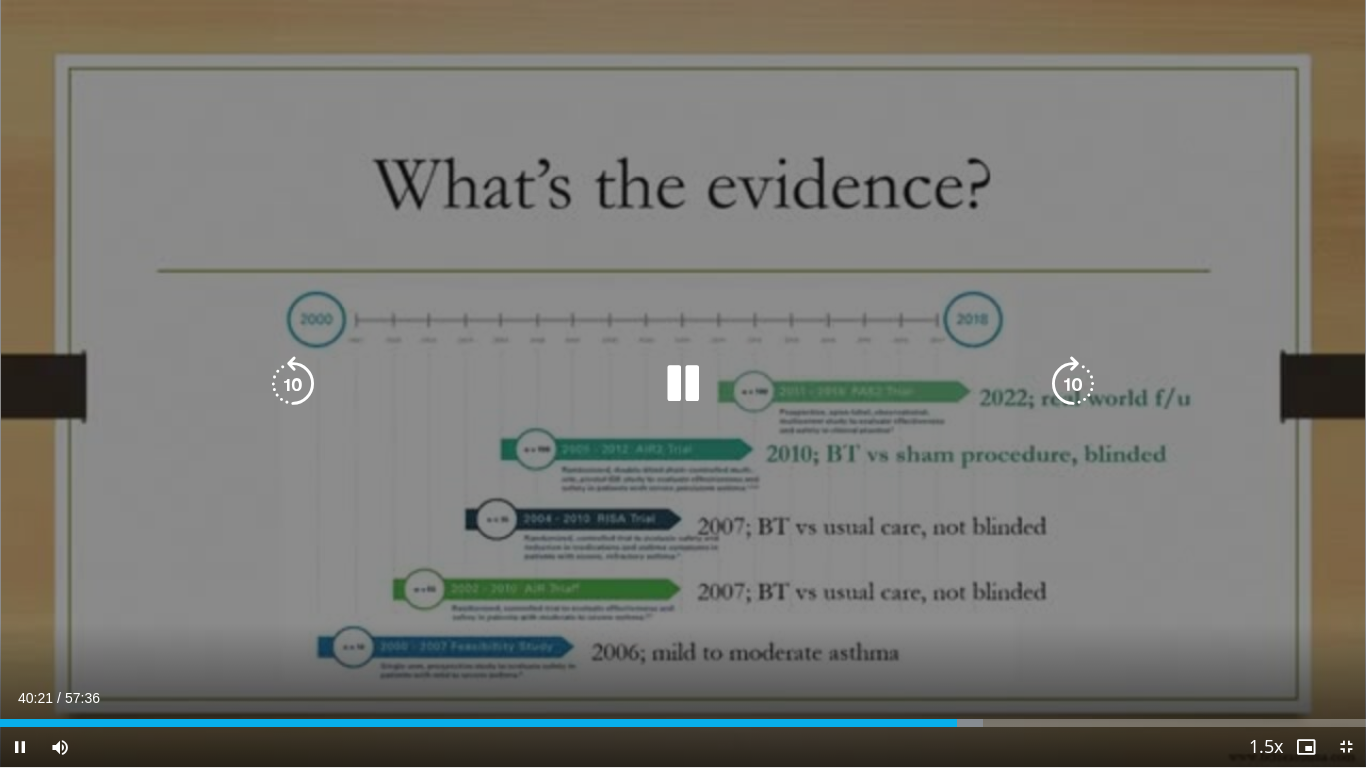 click at bounding box center (1073, 384) 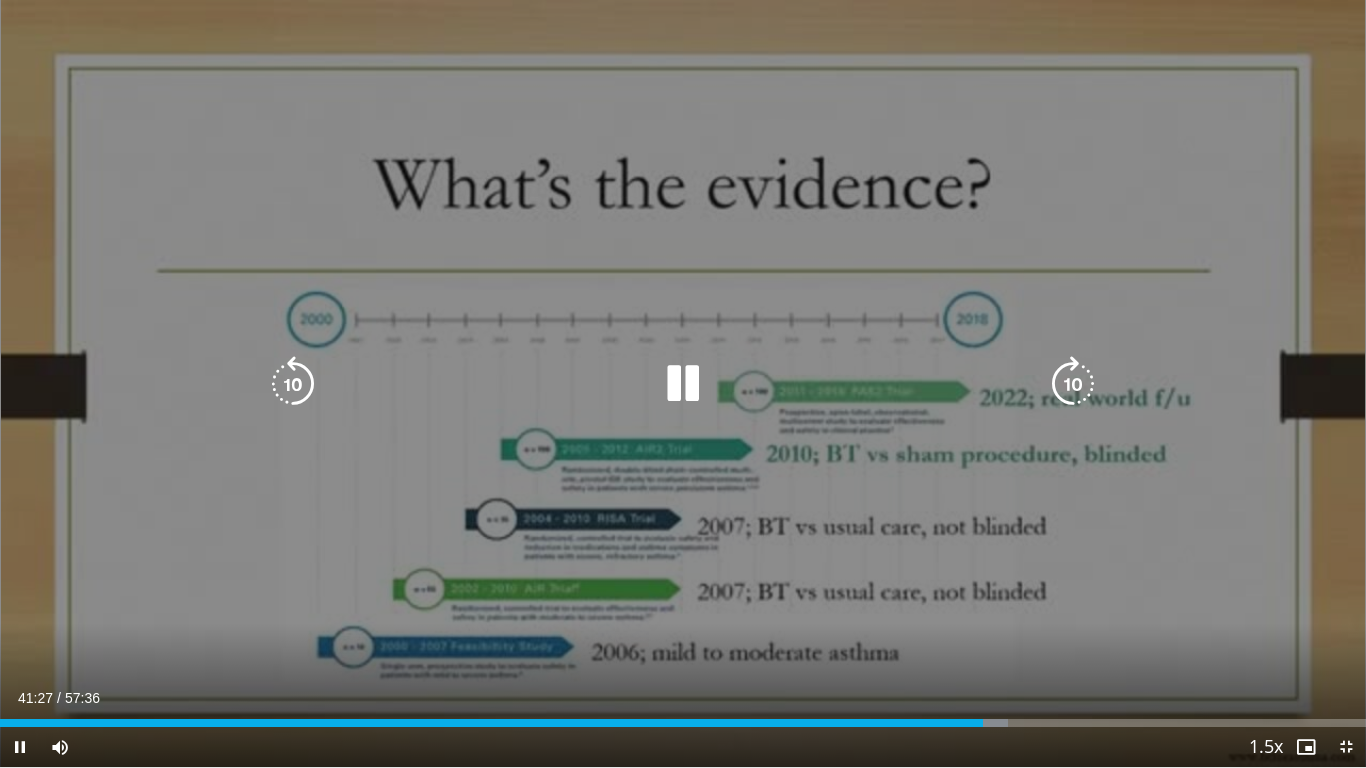 click at bounding box center [683, 384] 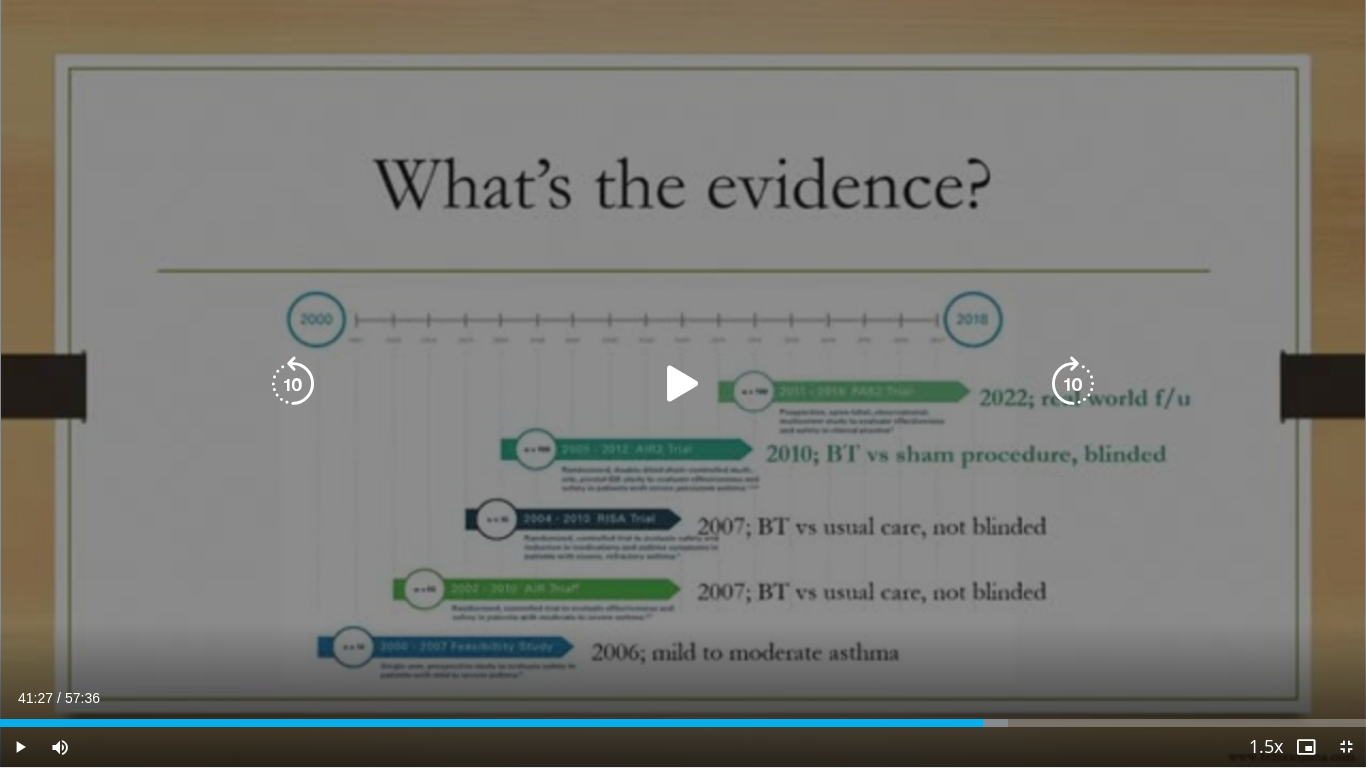 click at bounding box center (683, 384) 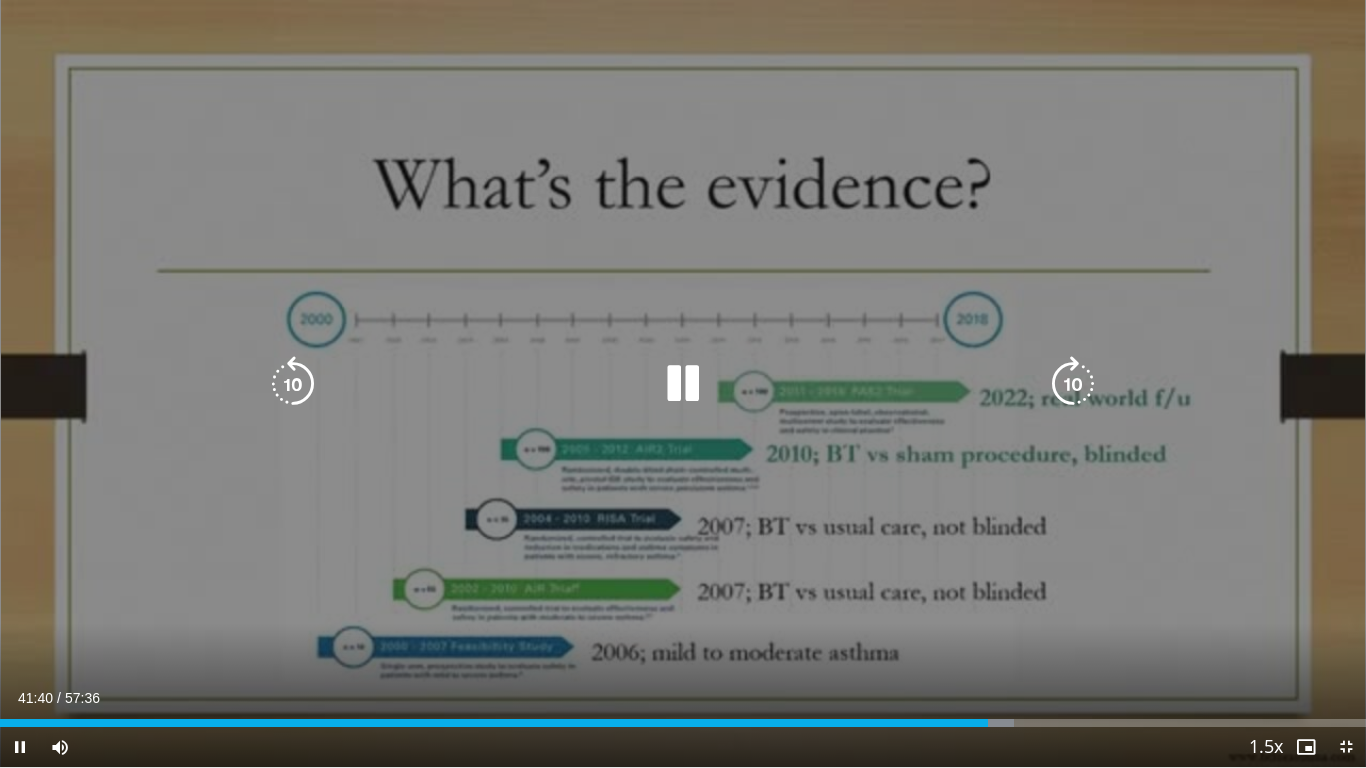 click at bounding box center (1073, 384) 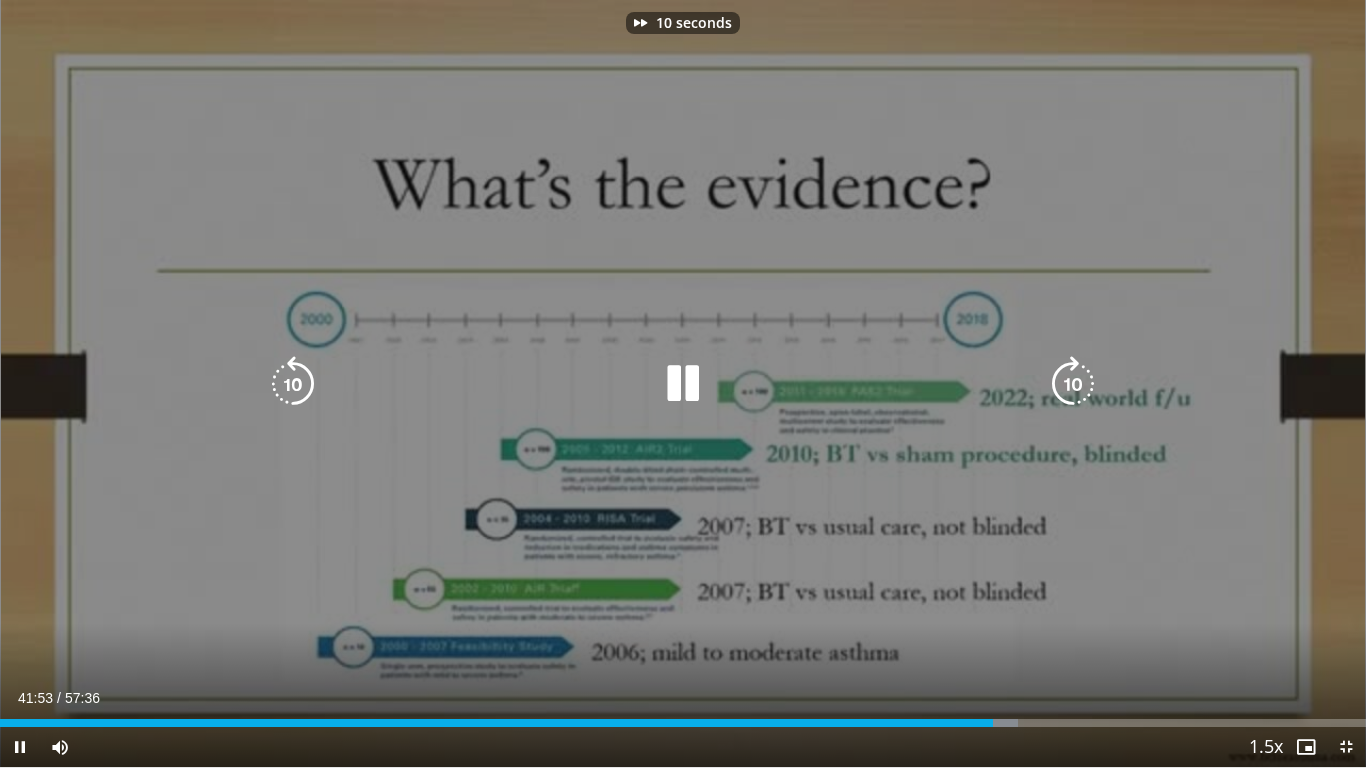 click at bounding box center (1073, 384) 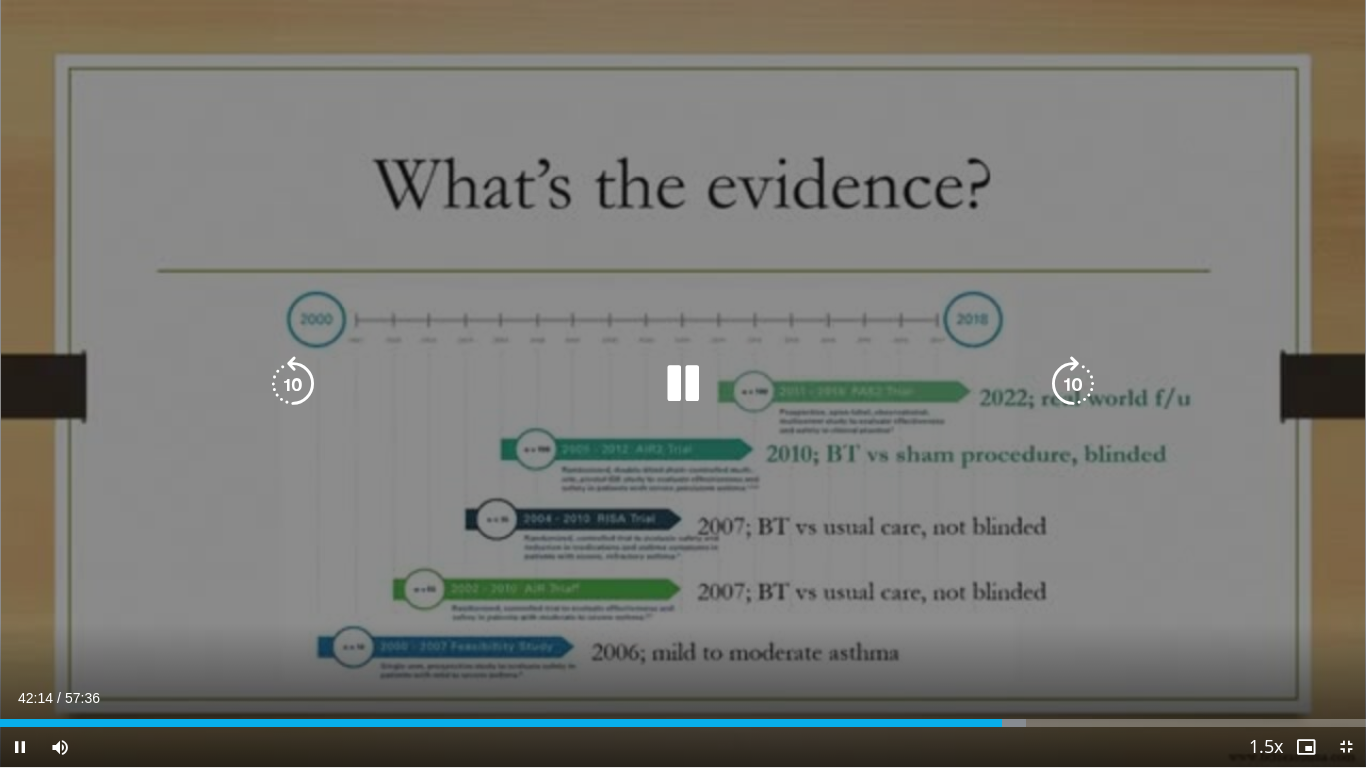 click at bounding box center (1073, 384) 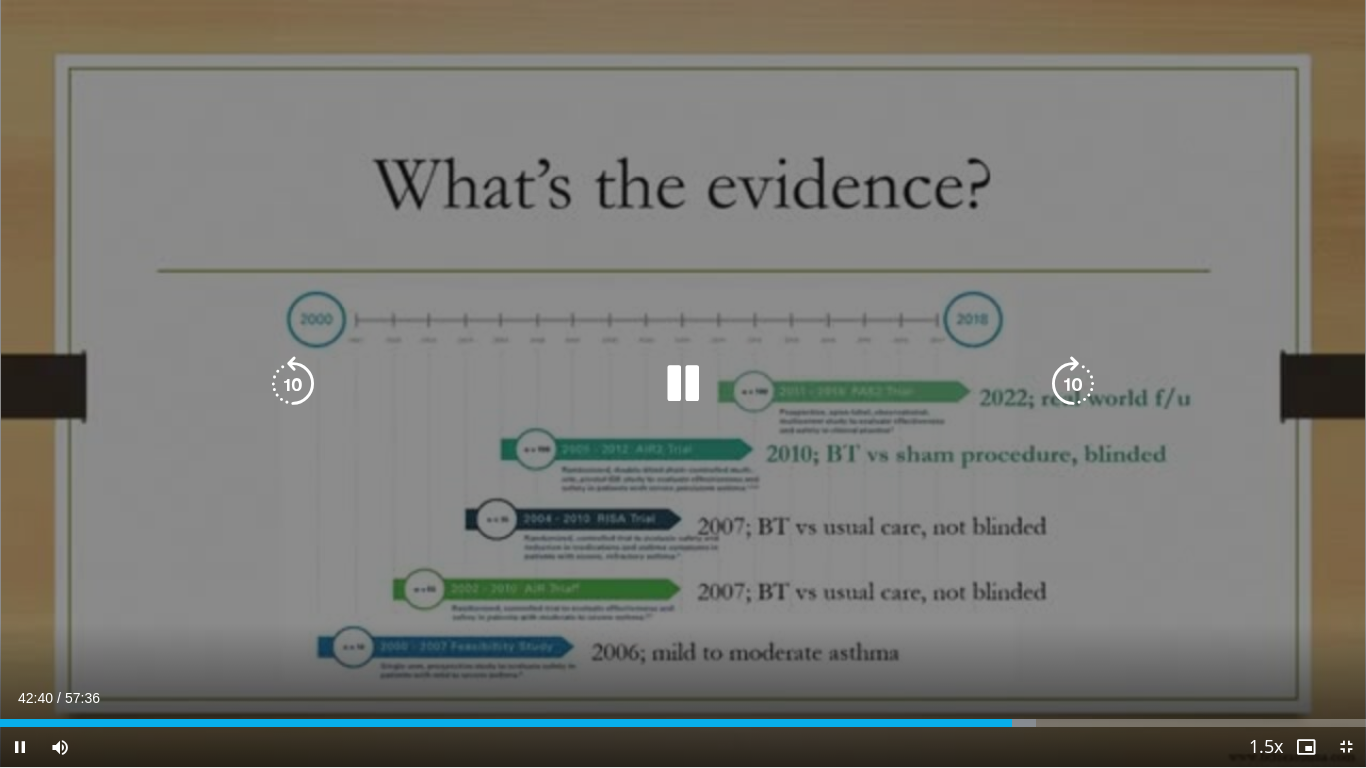 click at bounding box center [1073, 384] 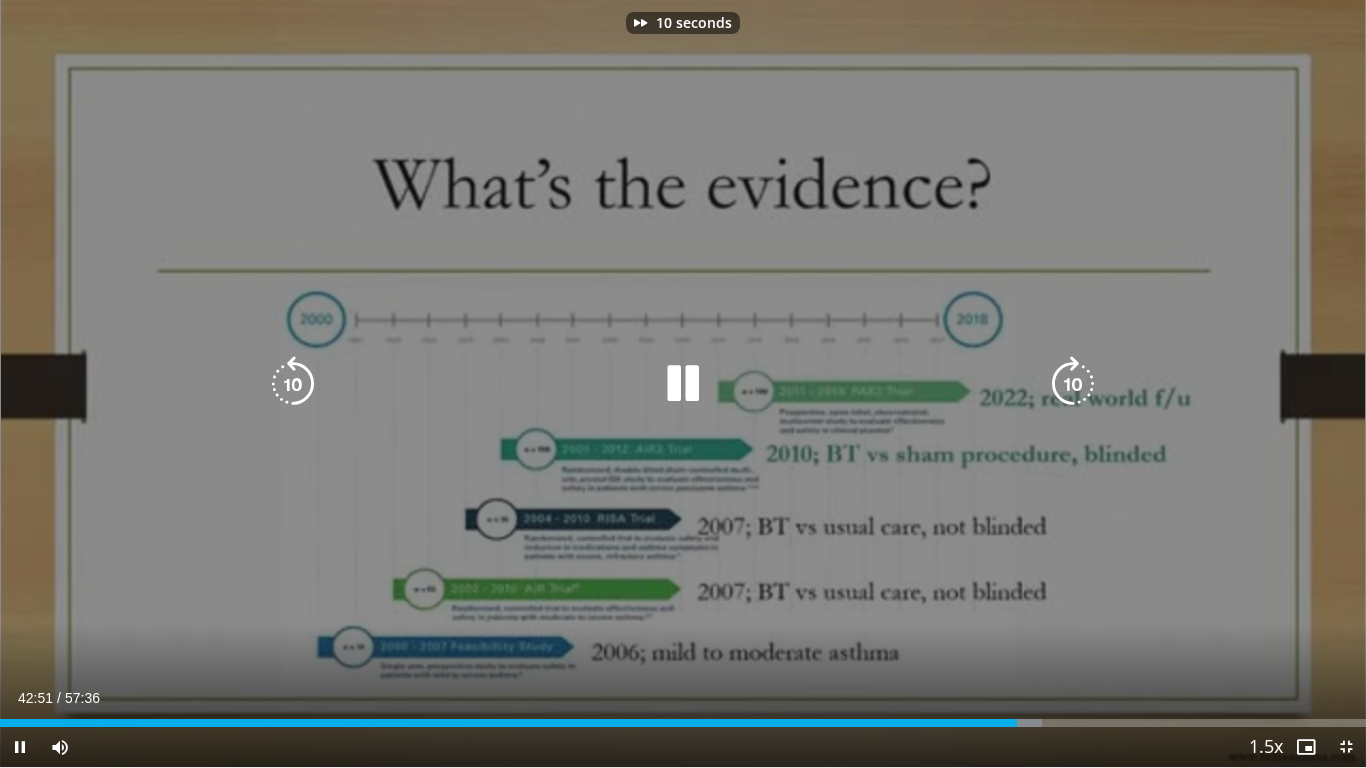 click at bounding box center (1073, 384) 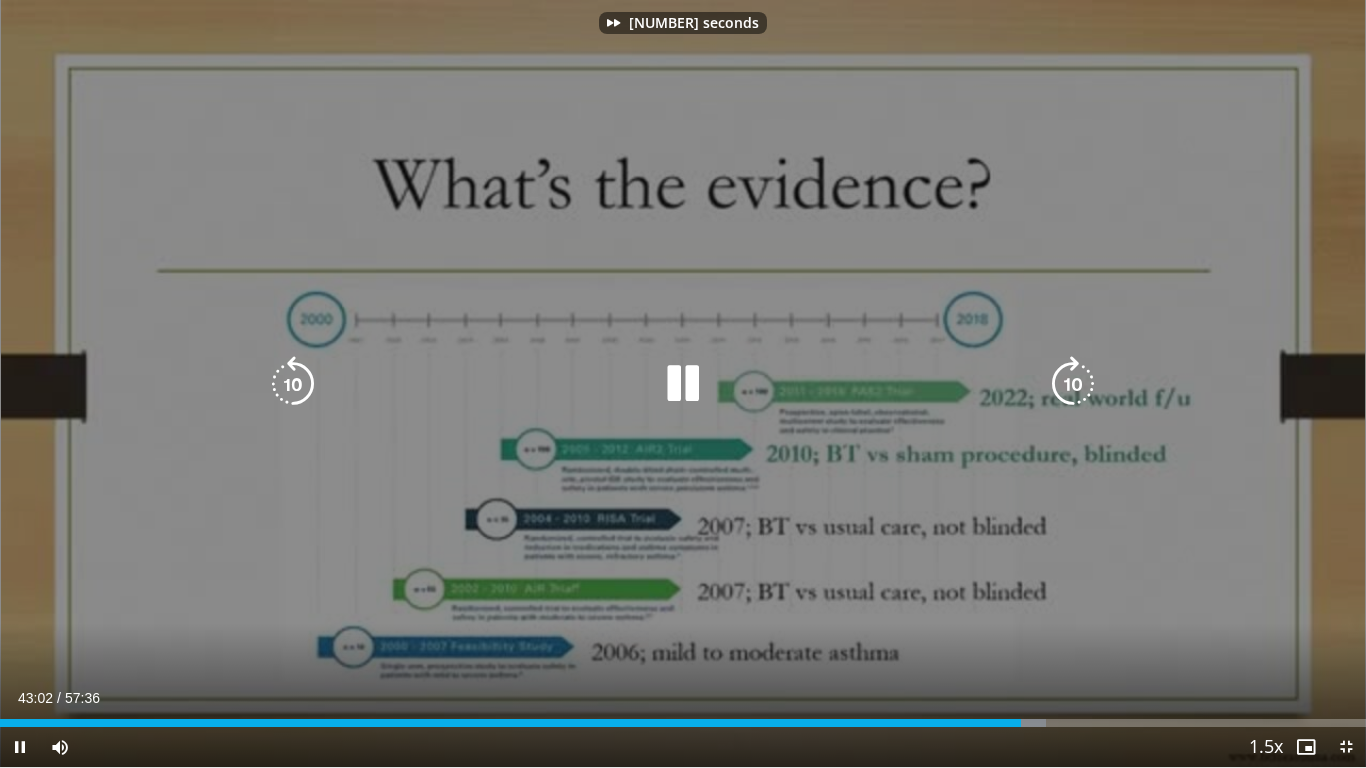 click at bounding box center (1073, 384) 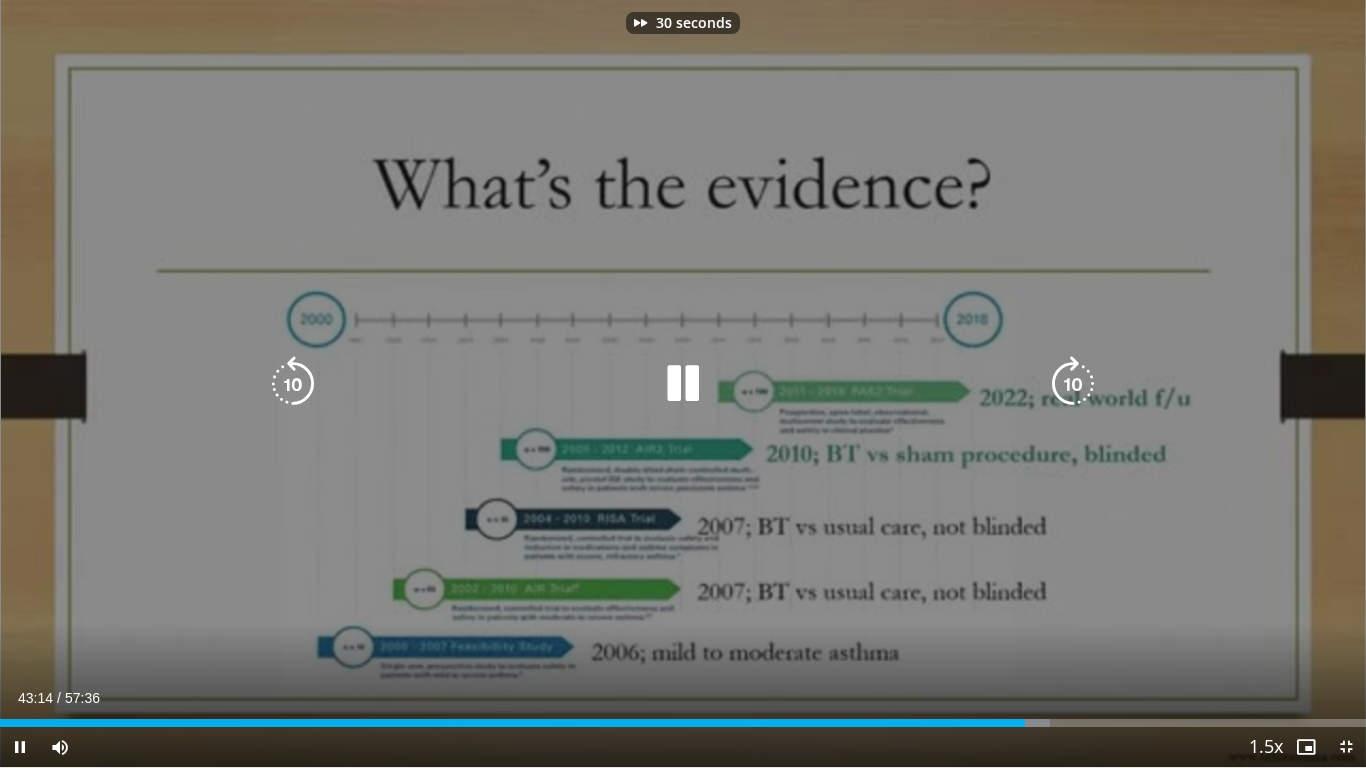 click at bounding box center [1073, 384] 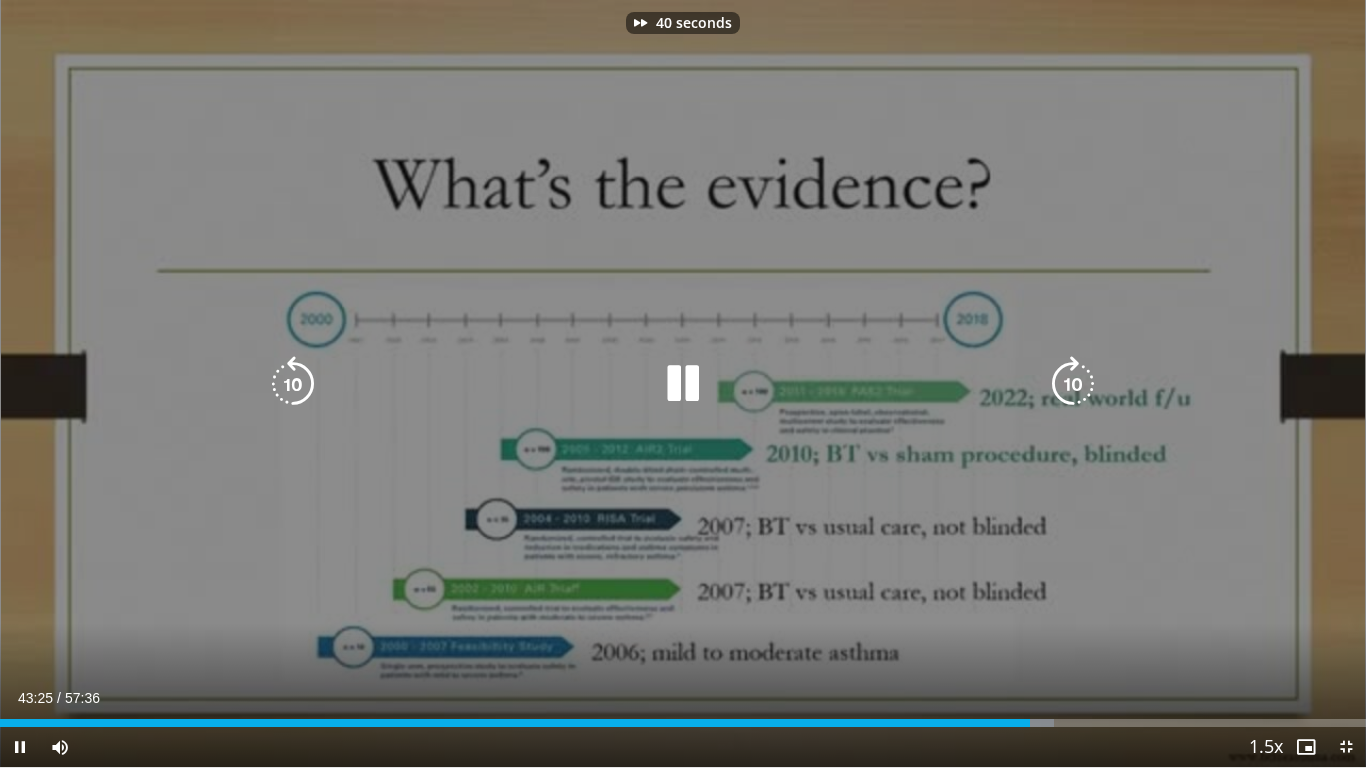 click at bounding box center [1073, 384] 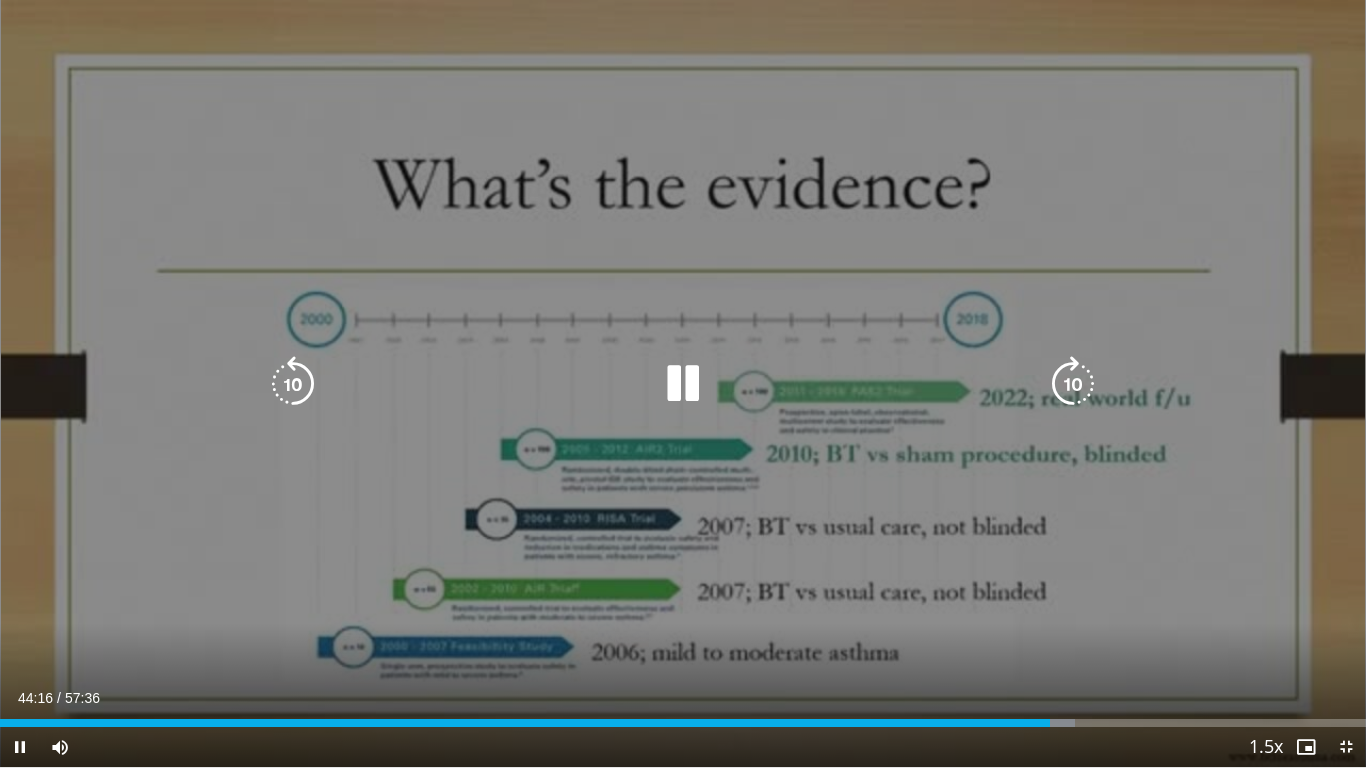 click at bounding box center (683, 384) 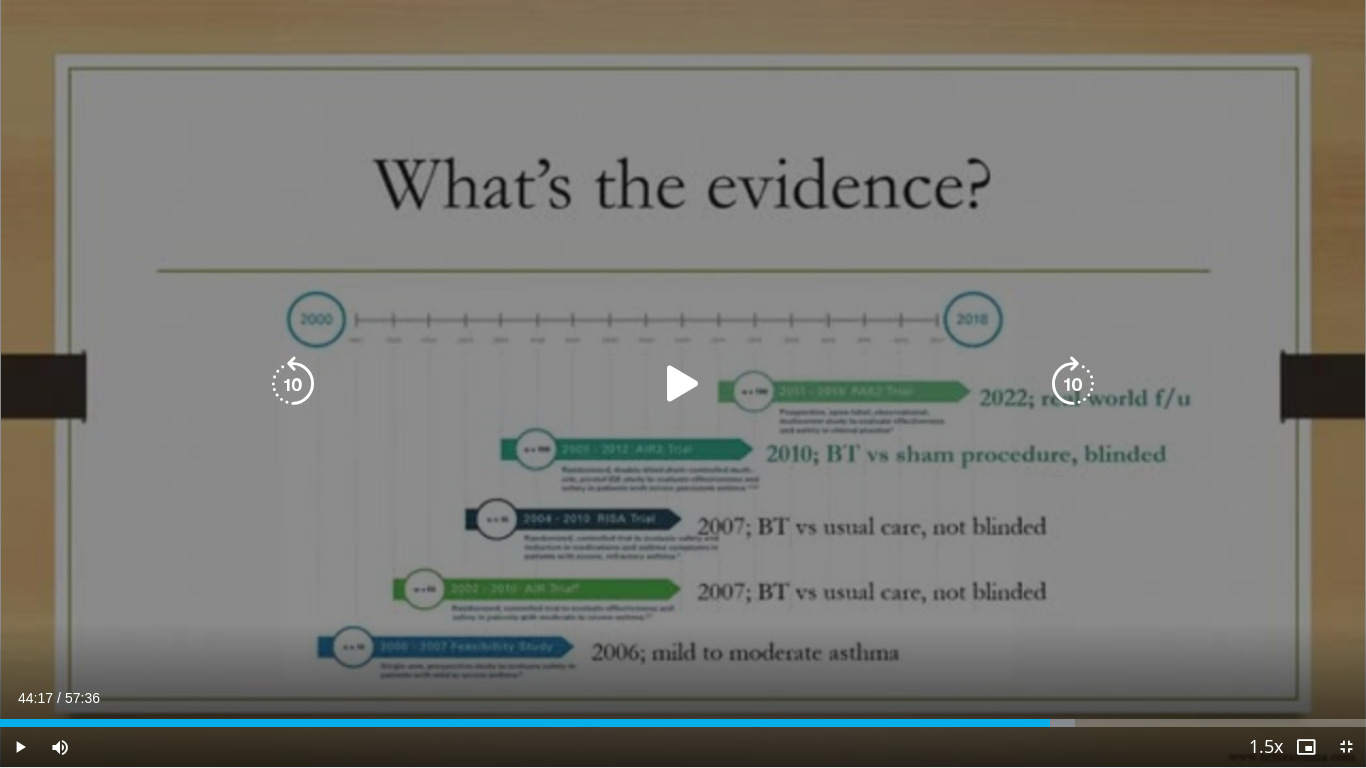 click at bounding box center (683, 384) 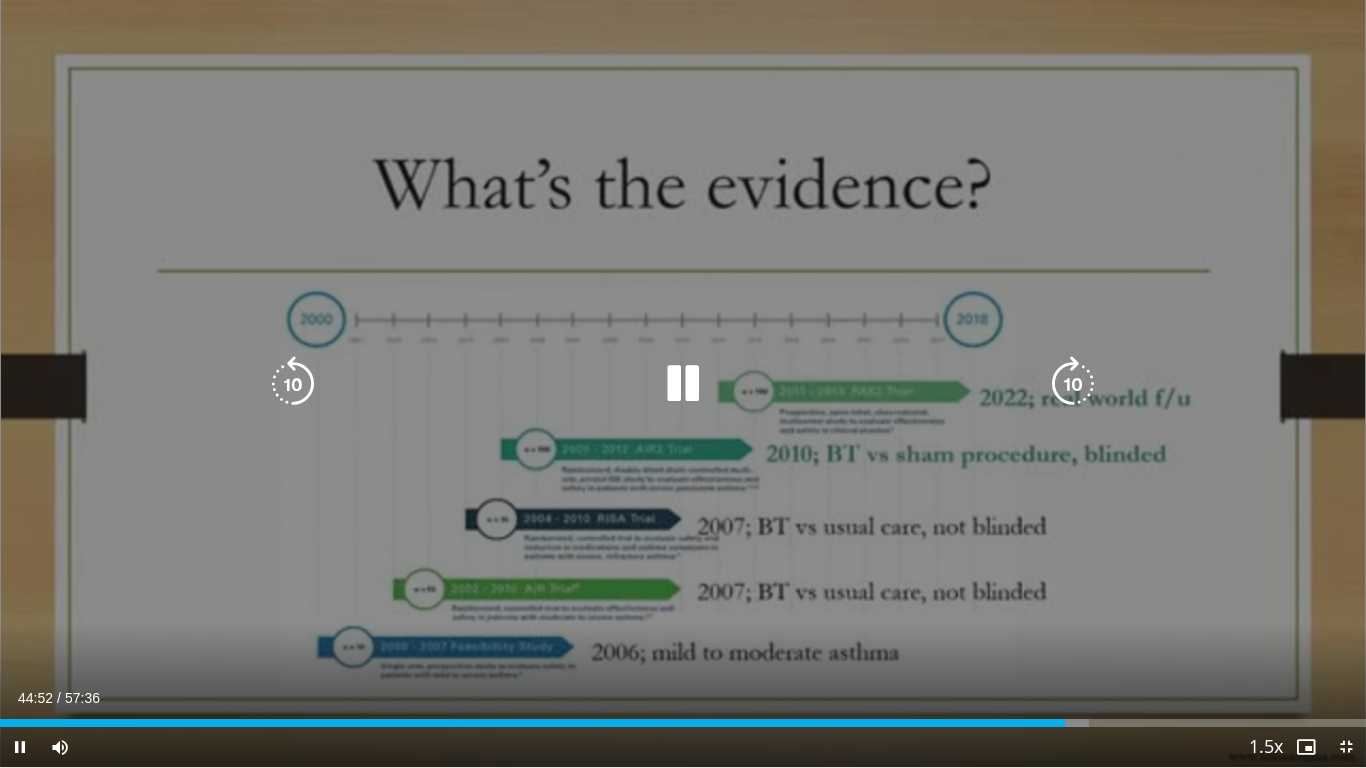 click at bounding box center (683, 384) 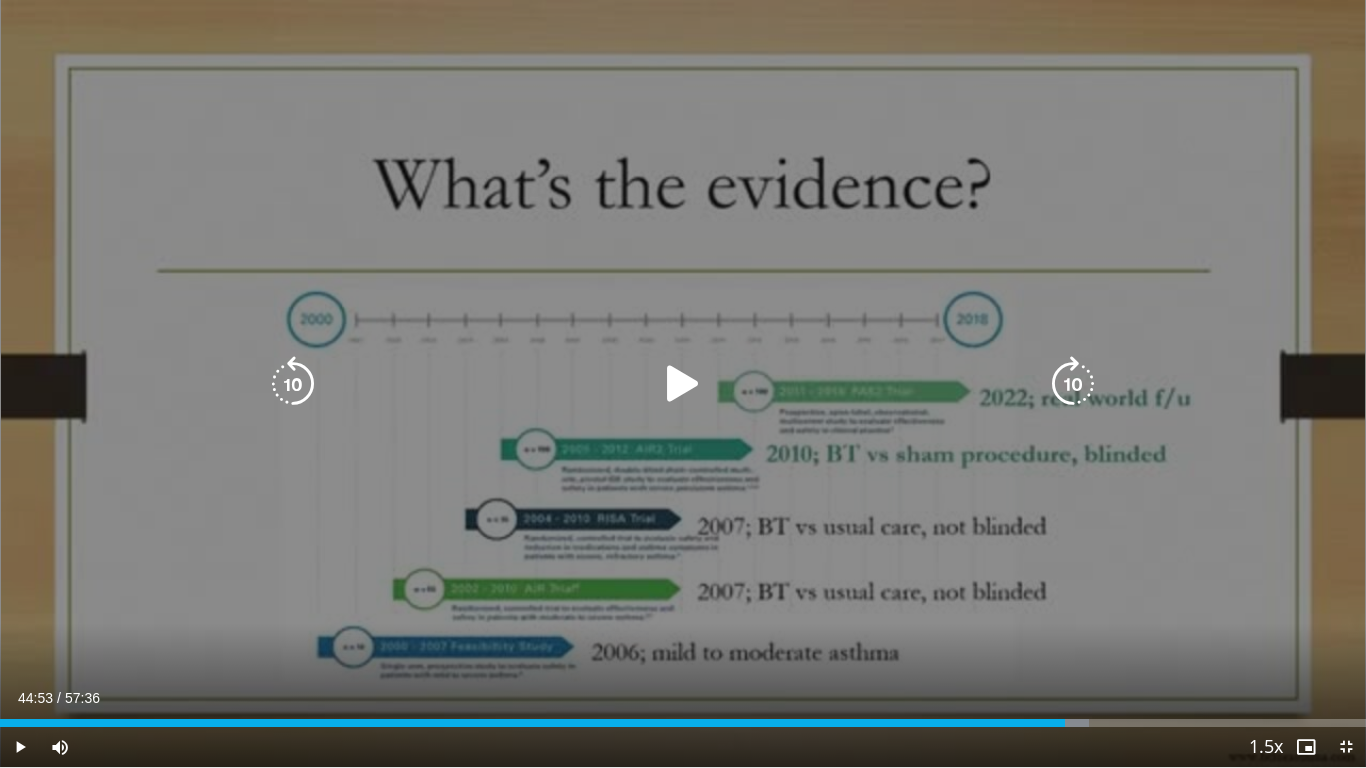 click at bounding box center [683, 384] 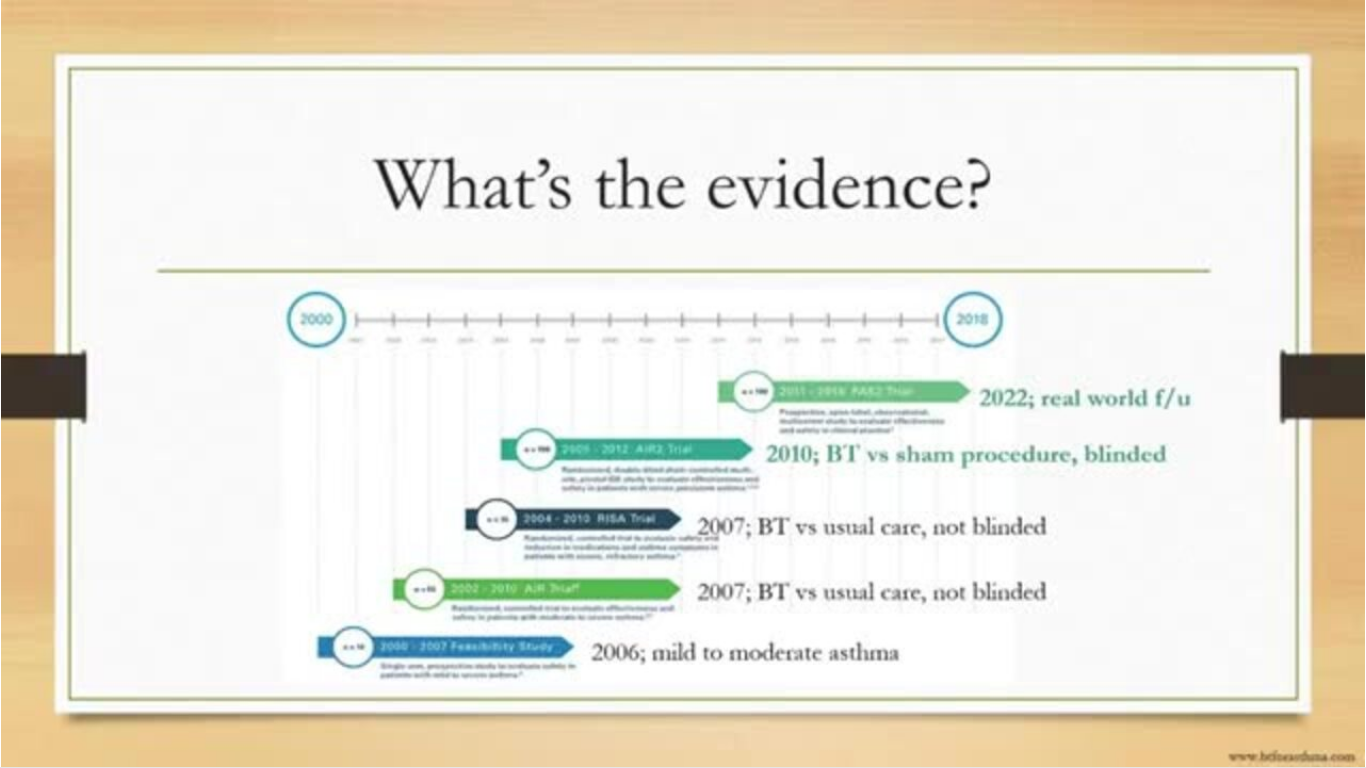 drag, startPoint x: 1084, startPoint y: 383, endPoint x: 888, endPoint y: 193, distance: 272.9762 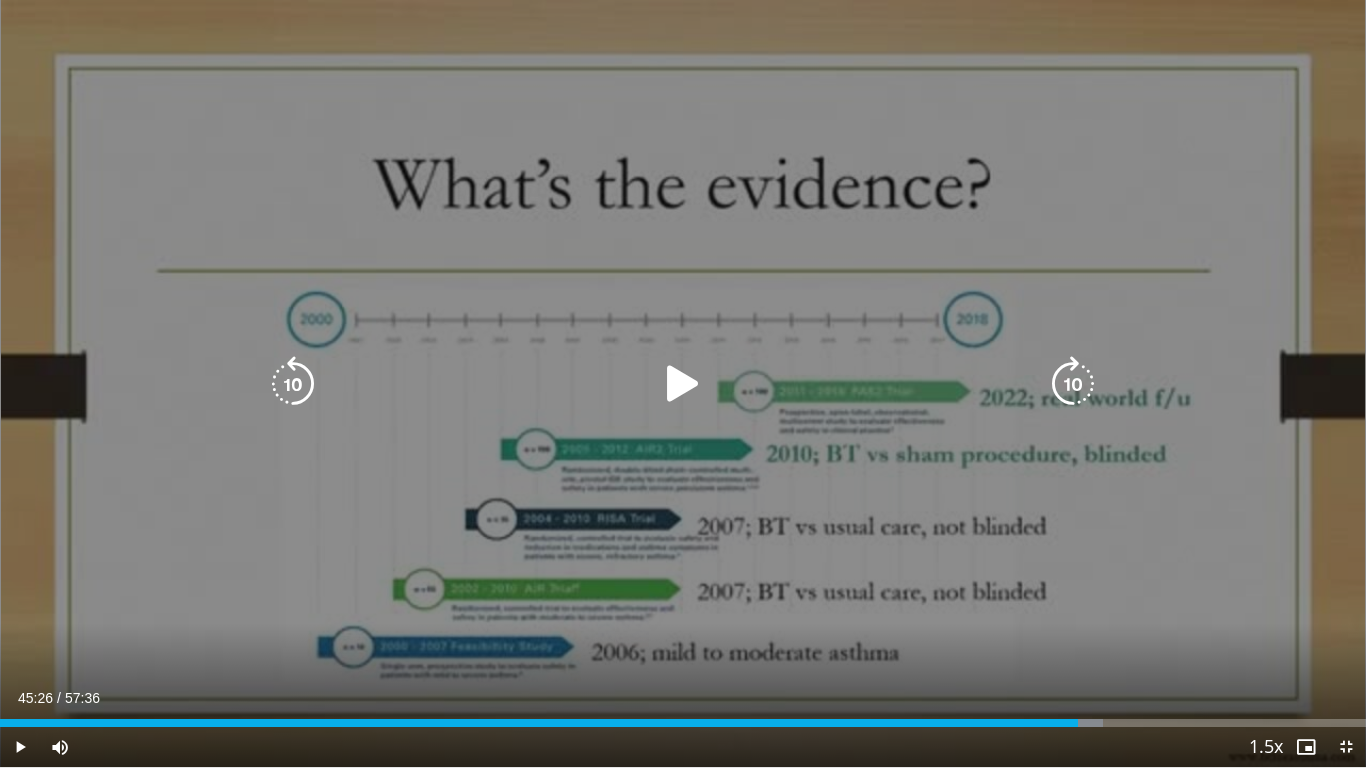 click on "50 seconds
Tap to unmute" at bounding box center [683, 383] 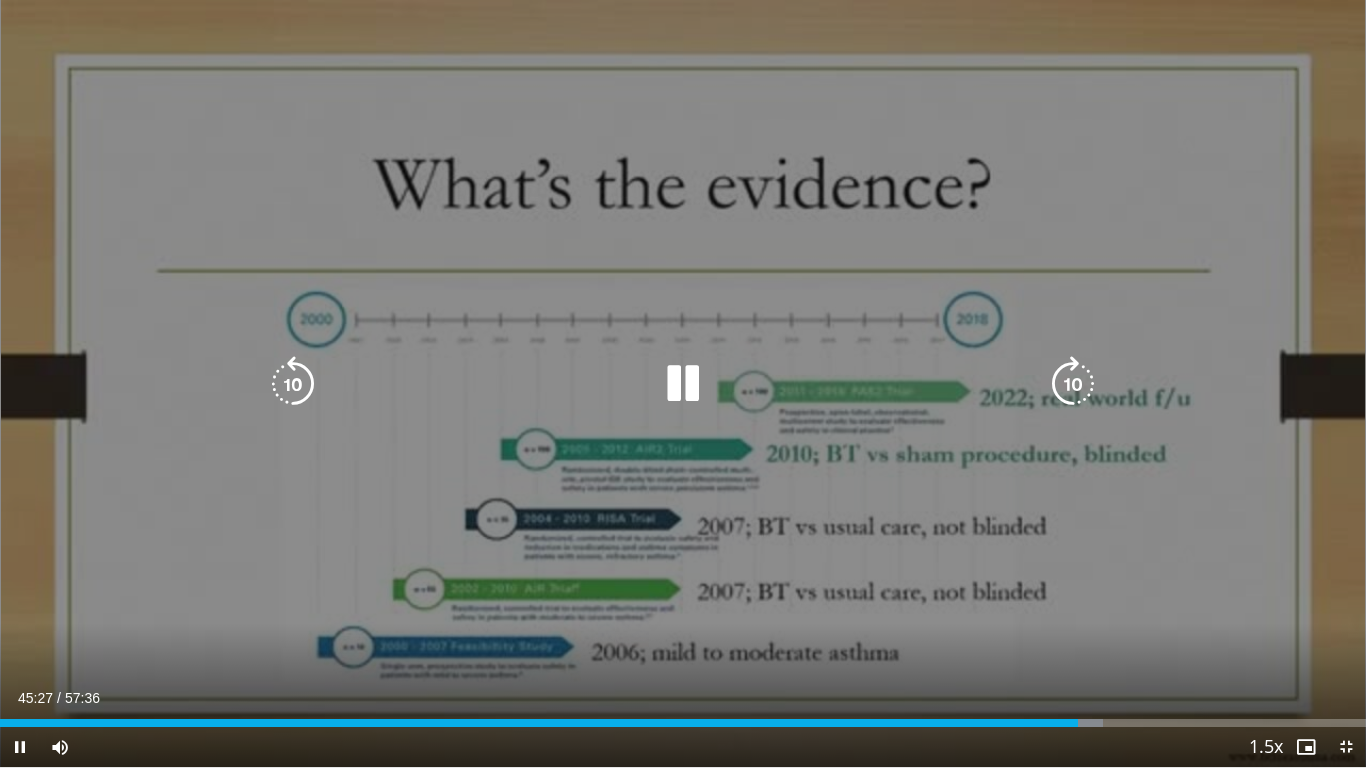 click at bounding box center (1073, 384) 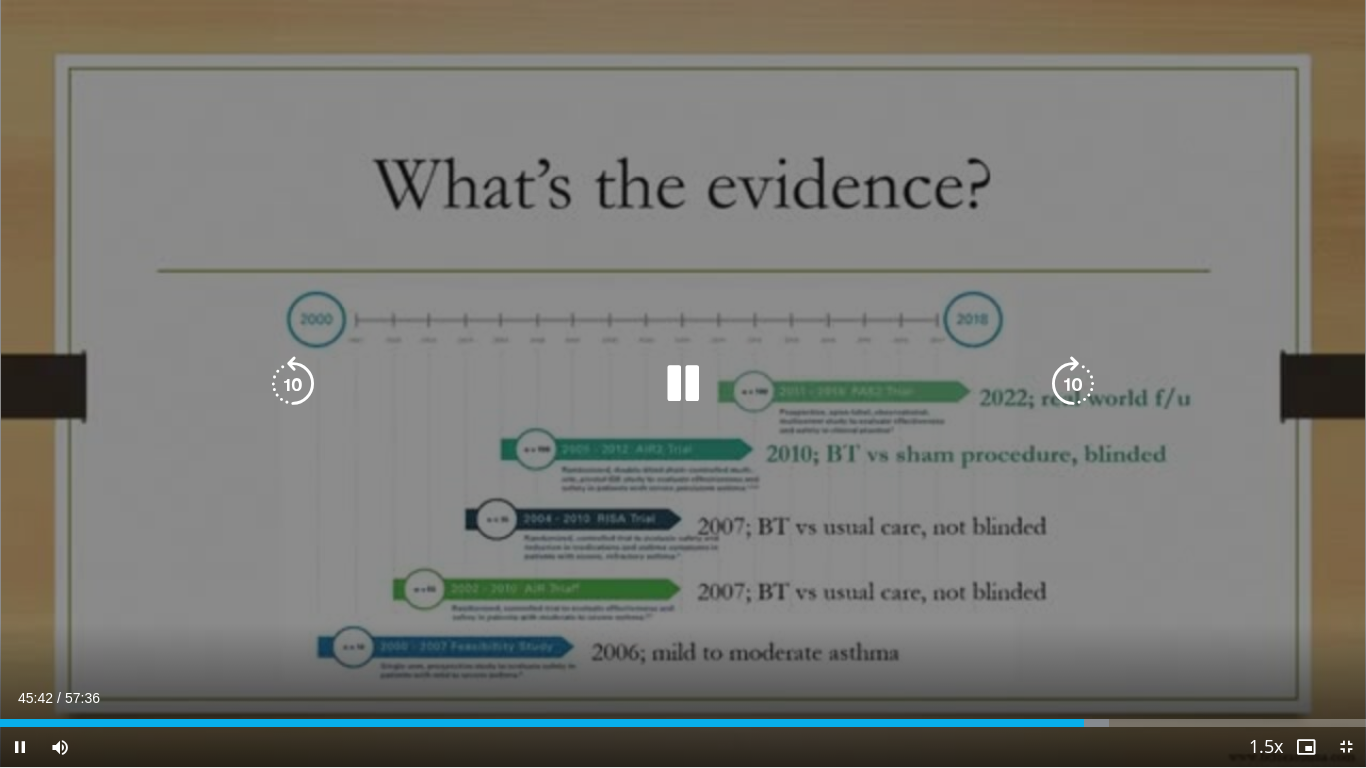 click on "10 seconds
Tap to unmute" at bounding box center (683, 383) 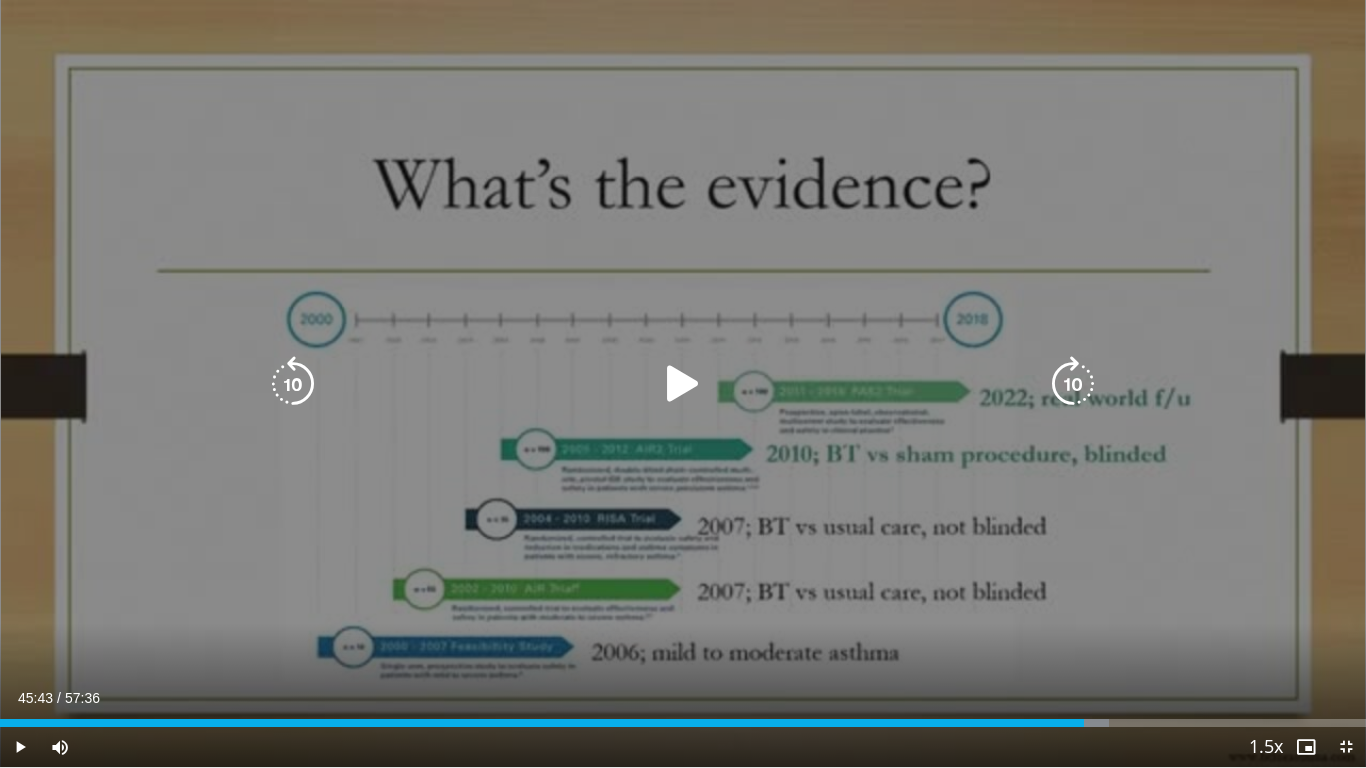 click at bounding box center [293, 384] 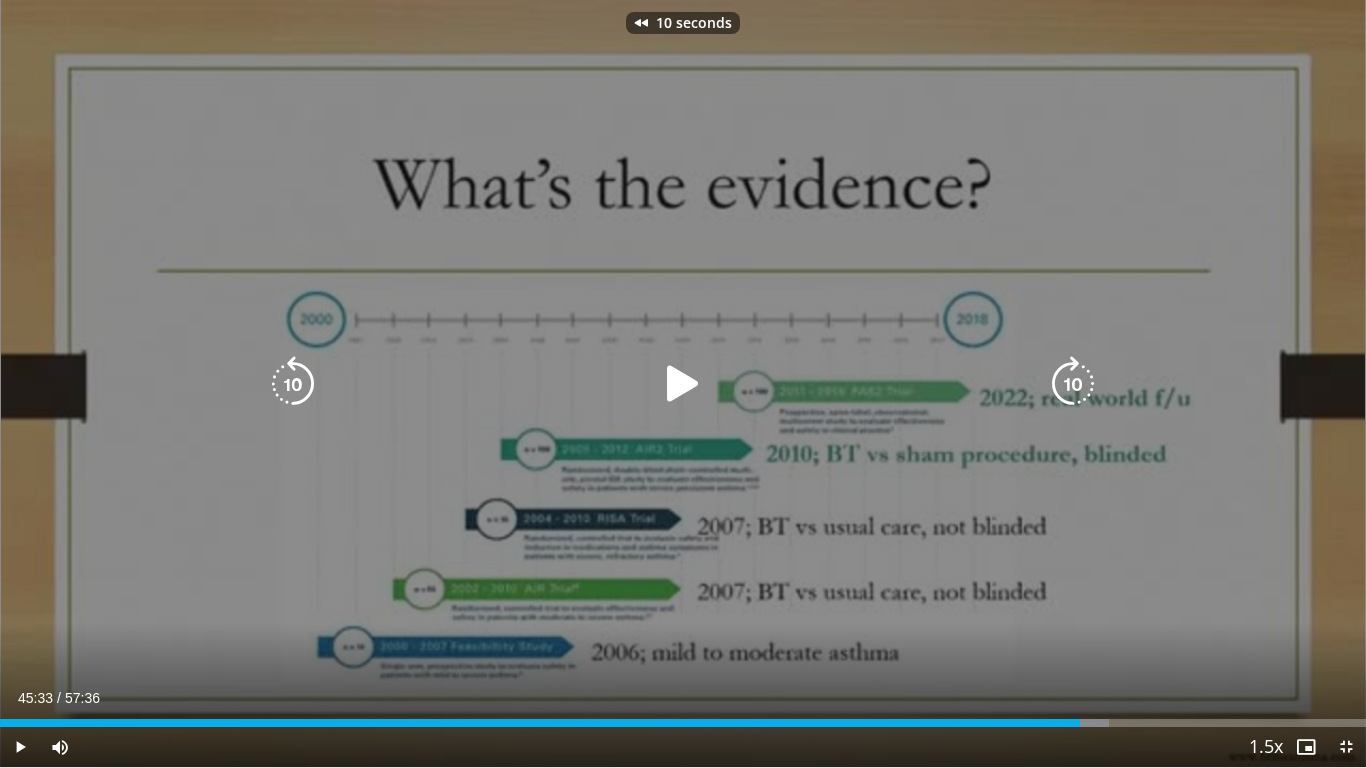 click at bounding box center [683, 384] 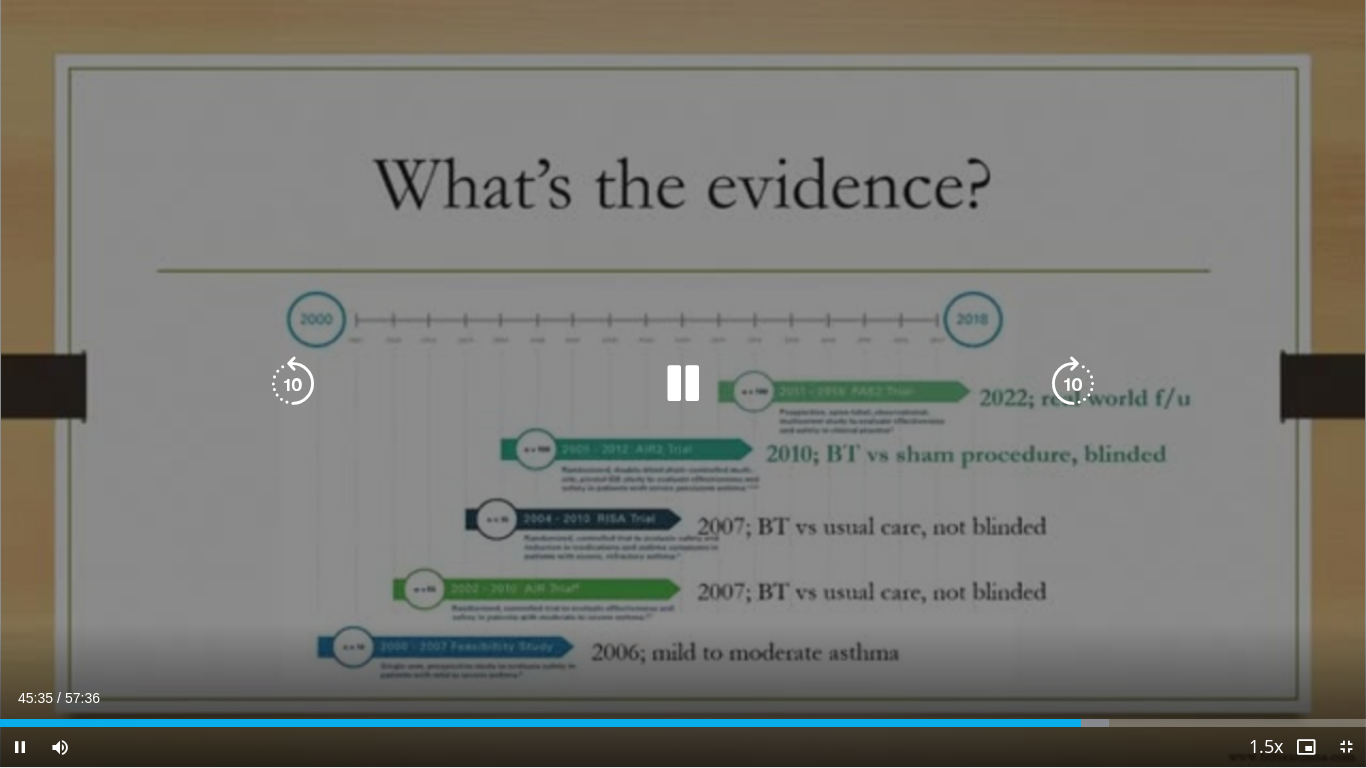 click at bounding box center (1073, 384) 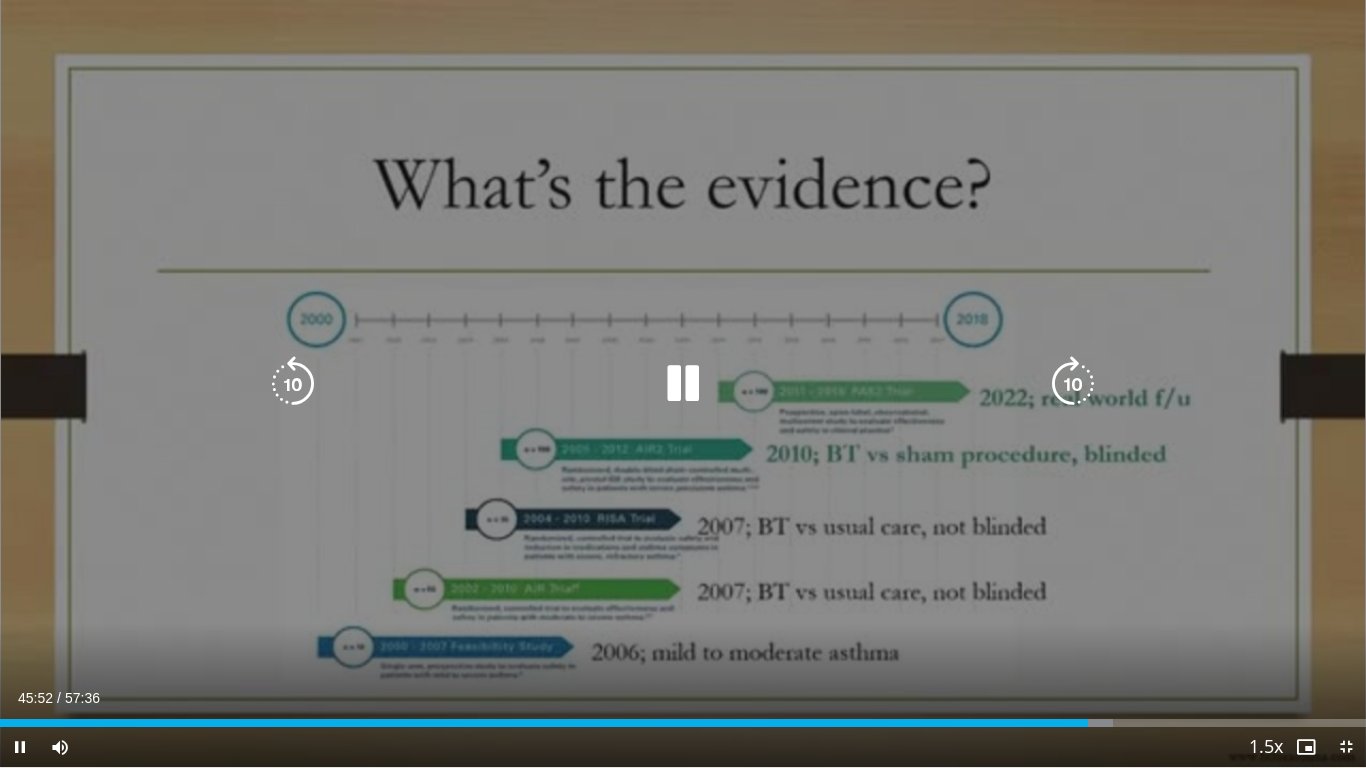 click at bounding box center (683, 384) 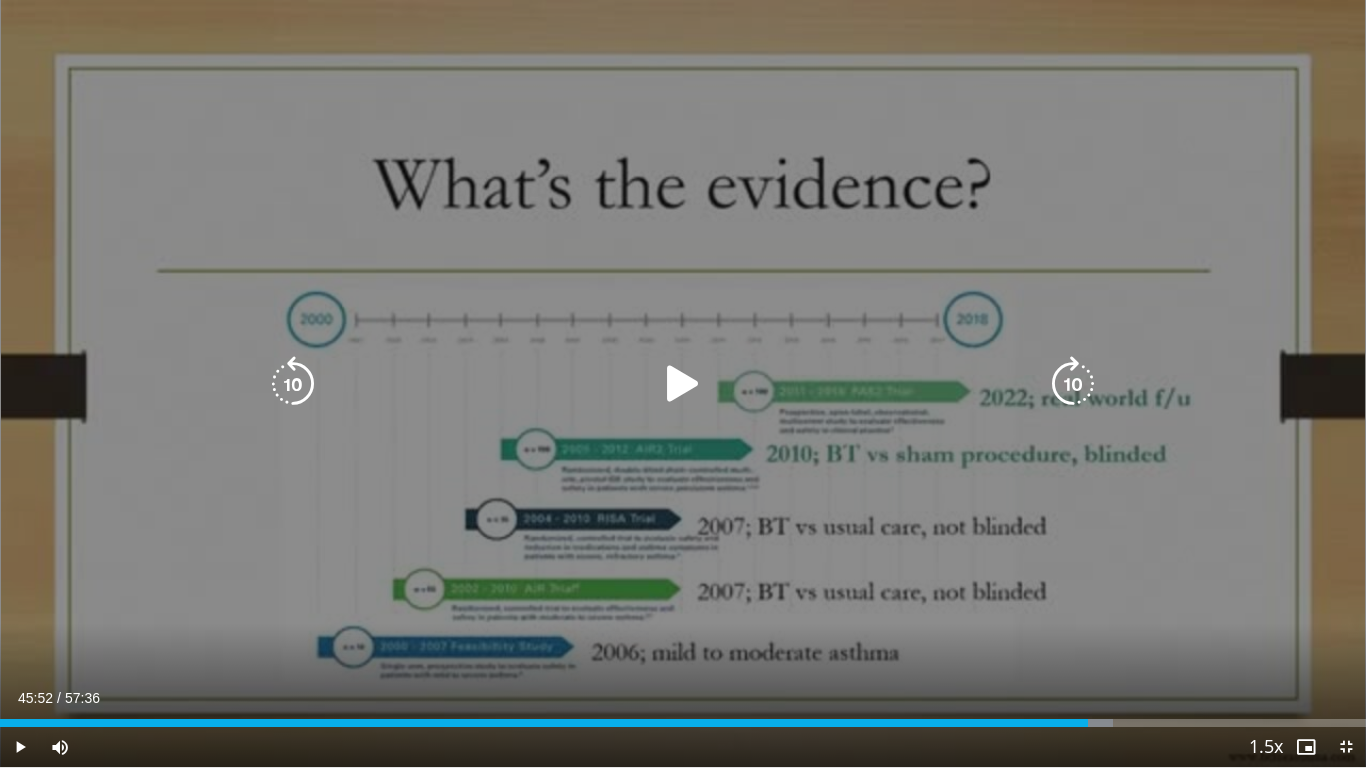 click at bounding box center [683, 384] 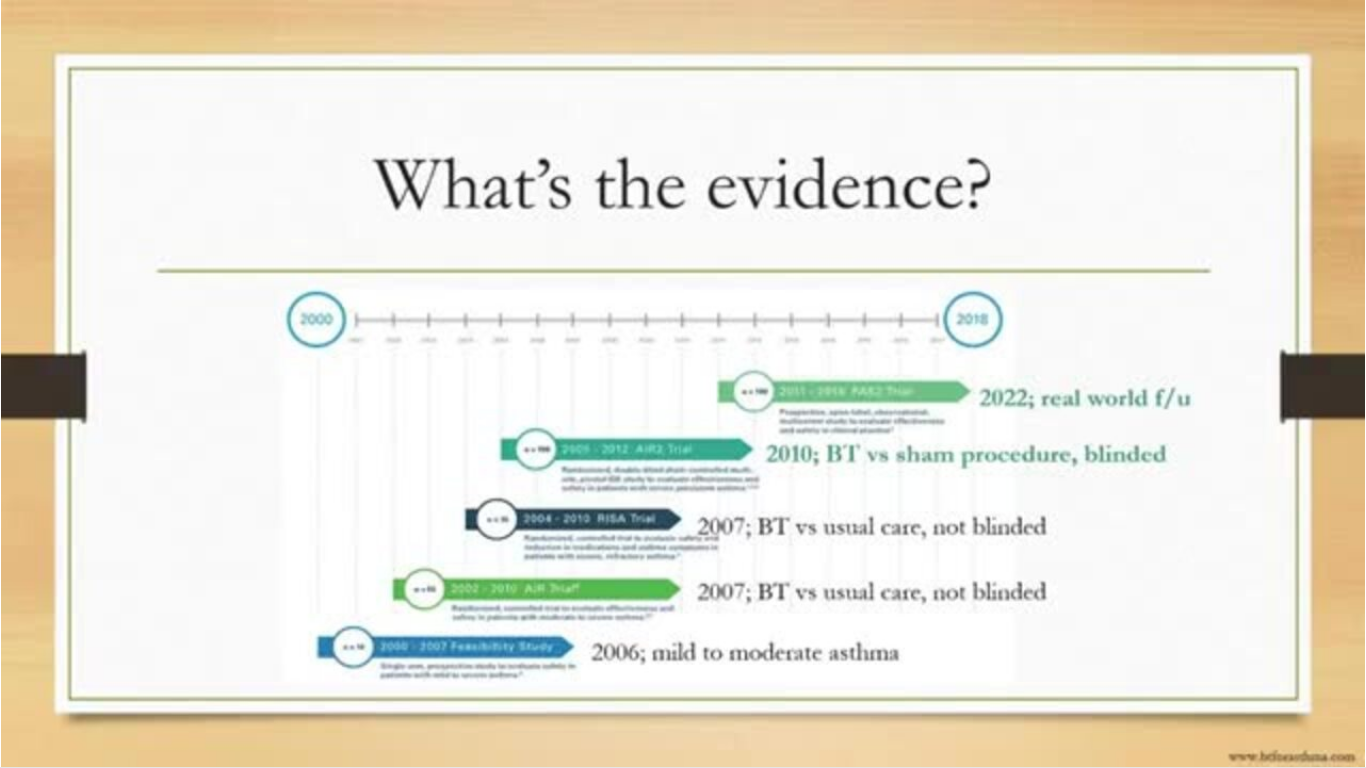 click on "10 seconds
Tap to unmute" at bounding box center (683, 383) 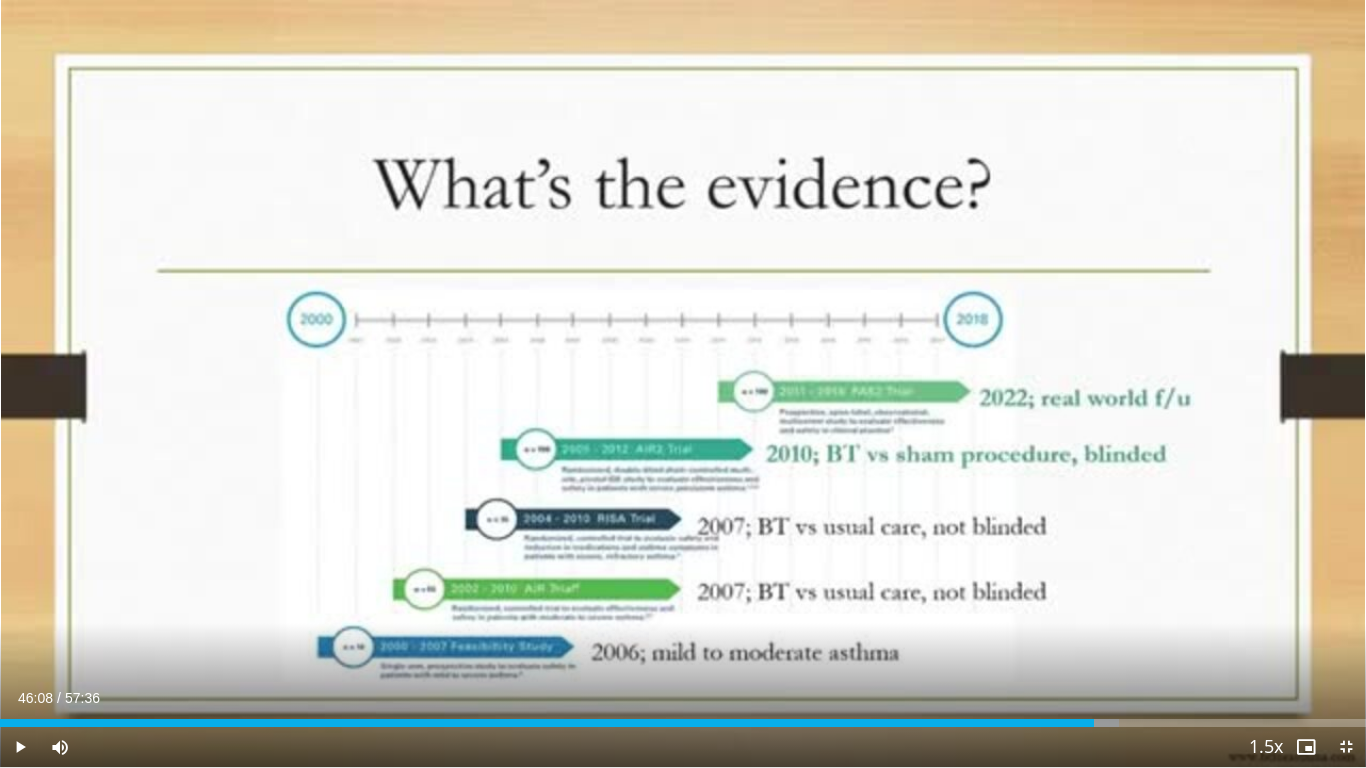 click on "10 seconds
Tap to unmute" at bounding box center [683, 383] 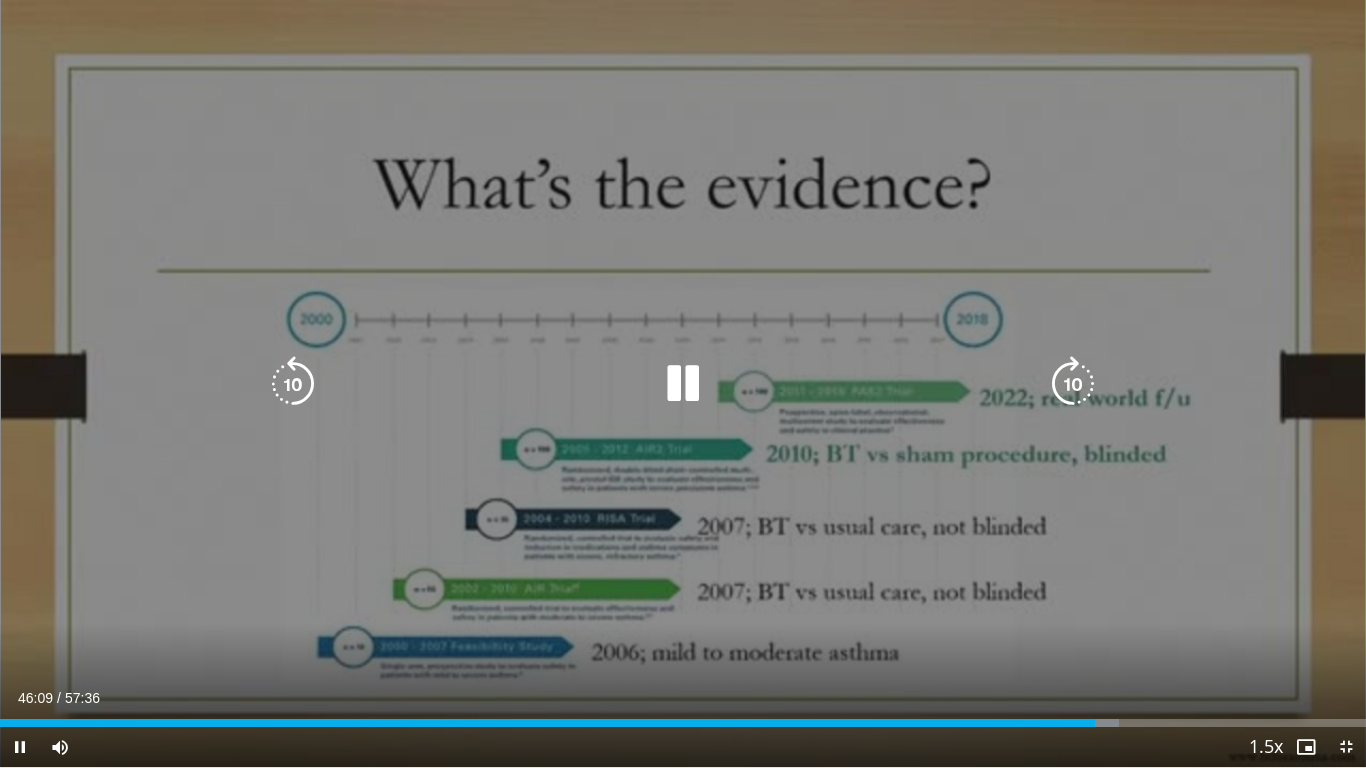 click at bounding box center (1073, 384) 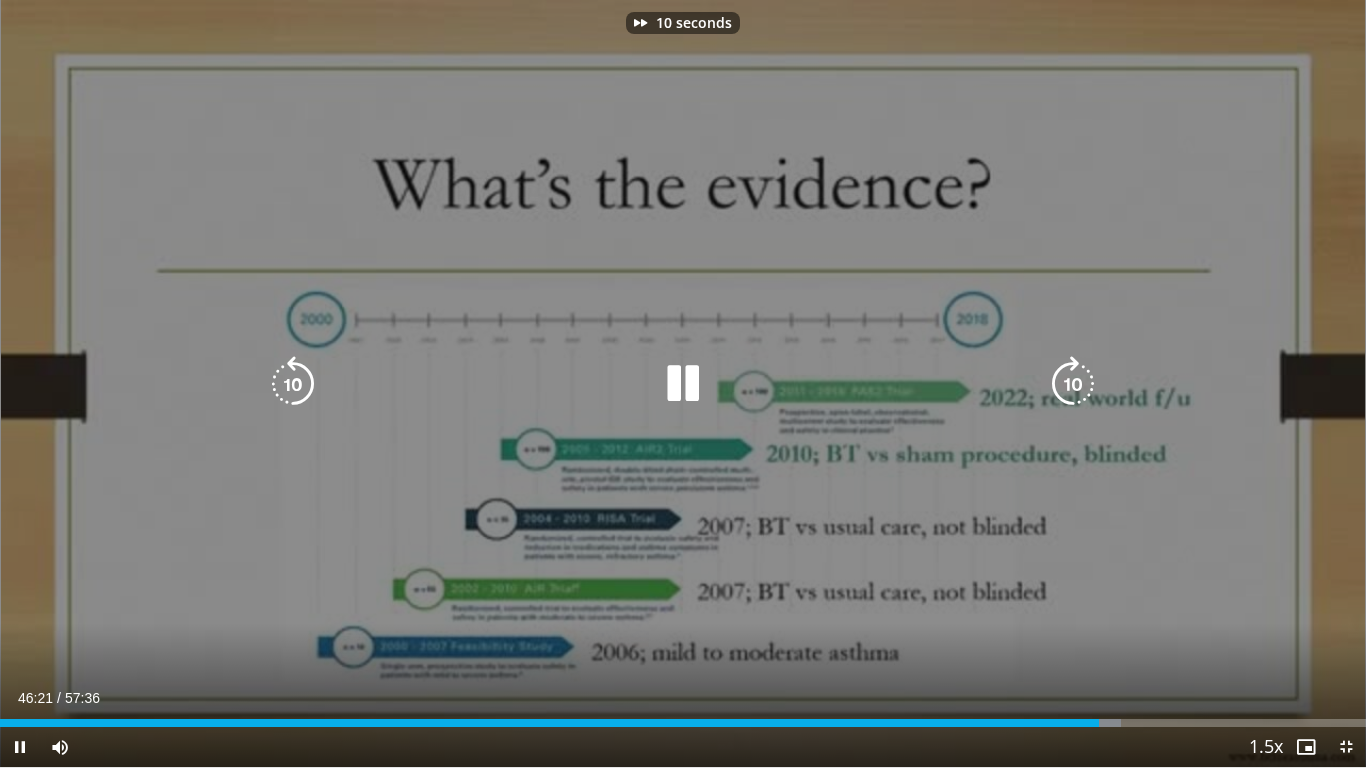 click at bounding box center (1073, 384) 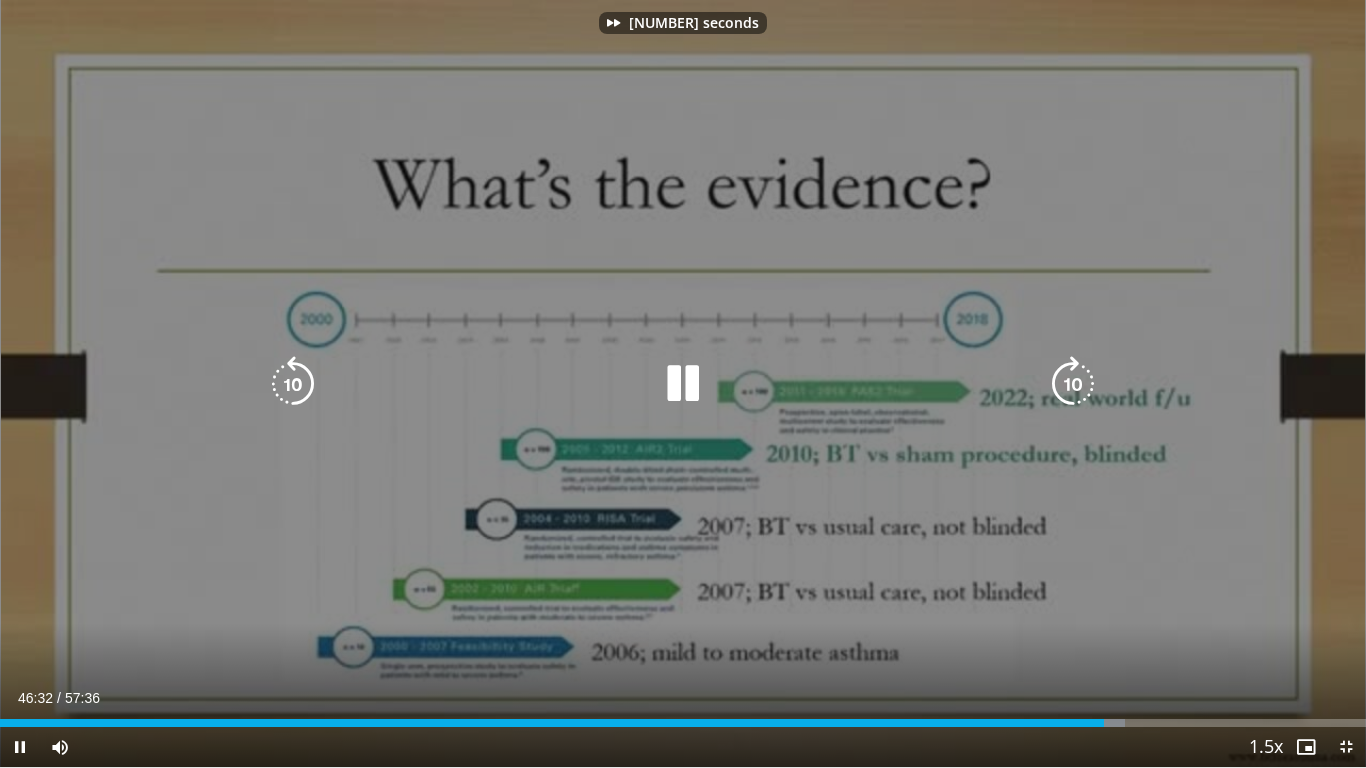 click at bounding box center (1073, 384) 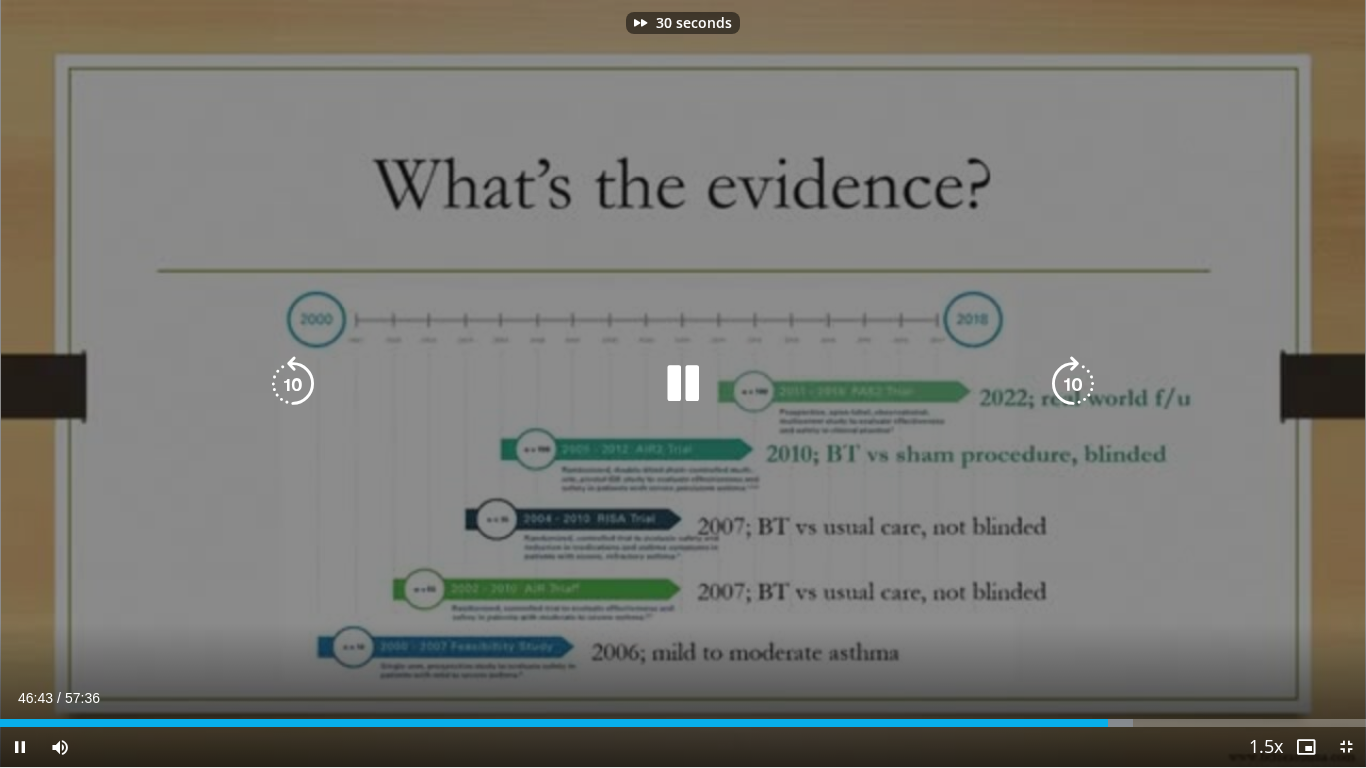 click at bounding box center [1073, 384] 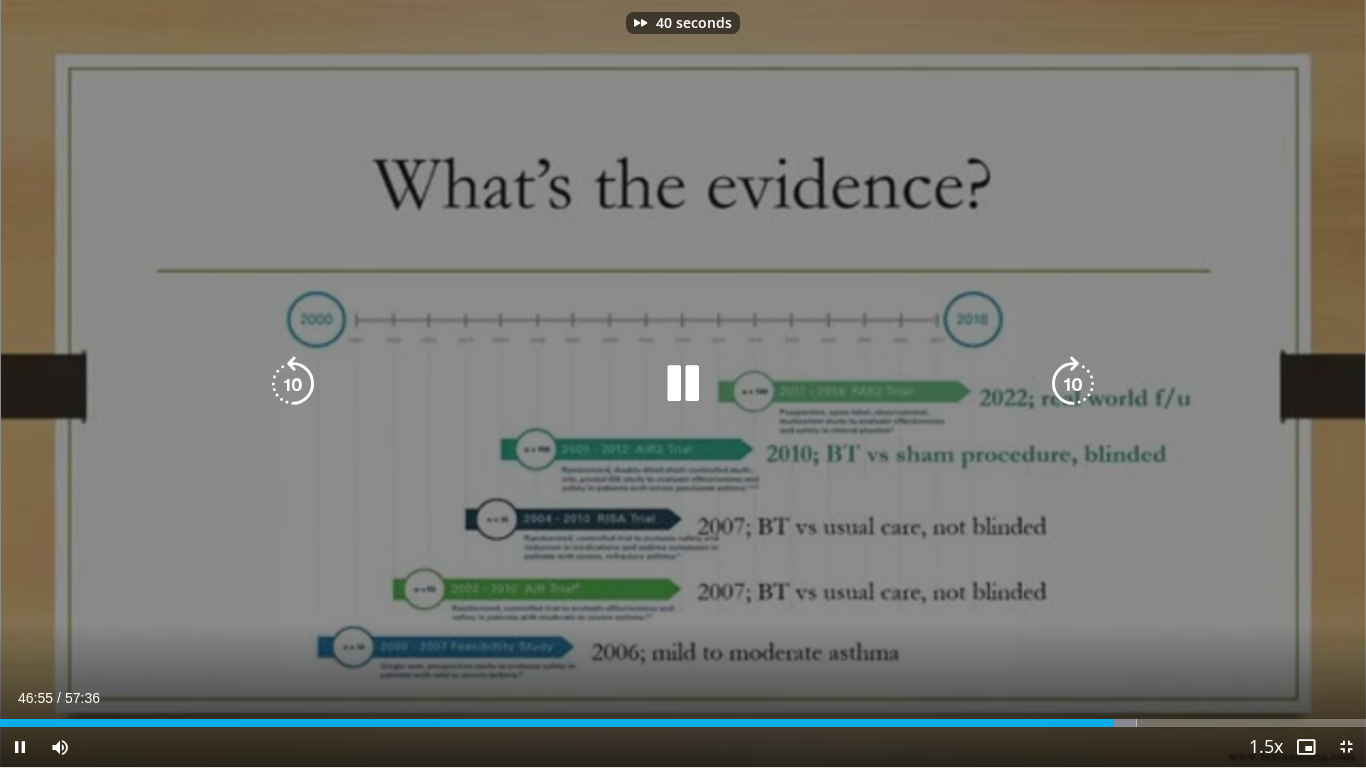 click at bounding box center (1073, 384) 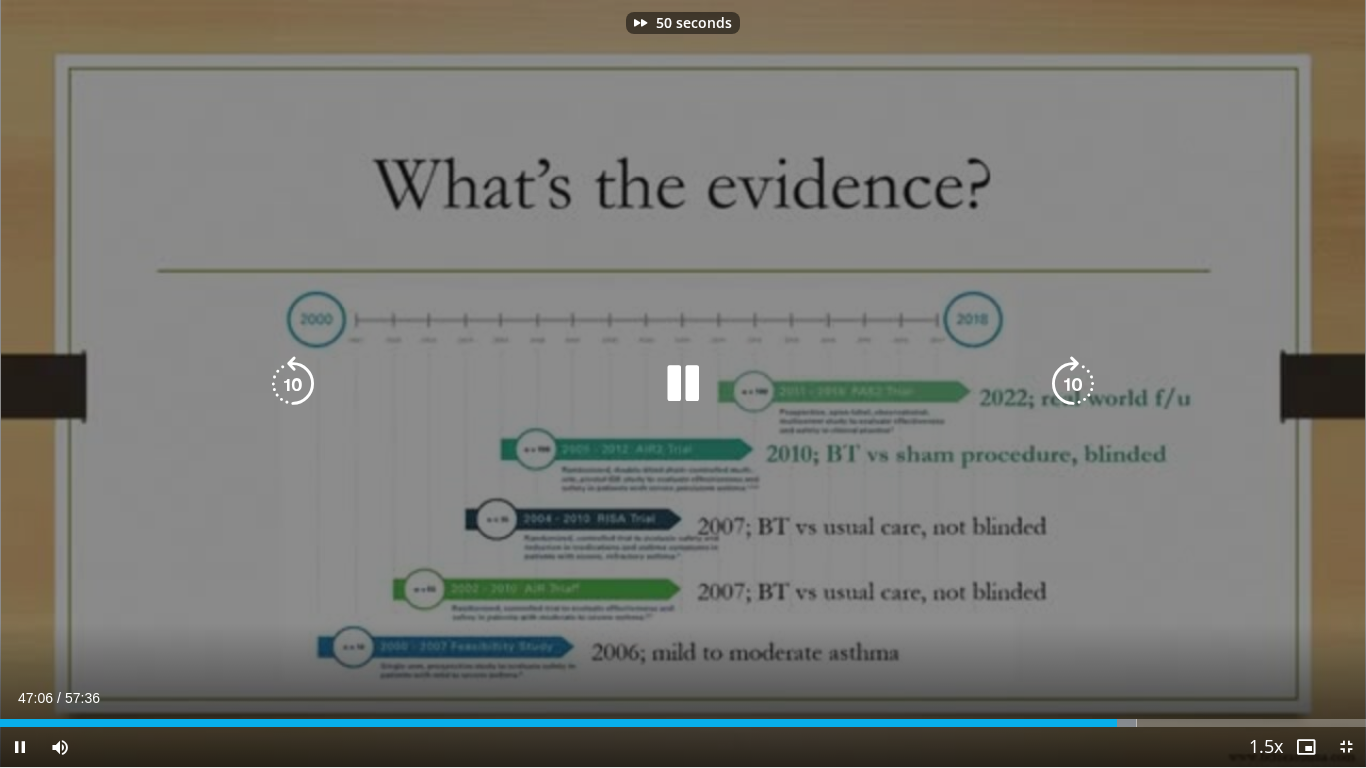 click at bounding box center [1073, 384] 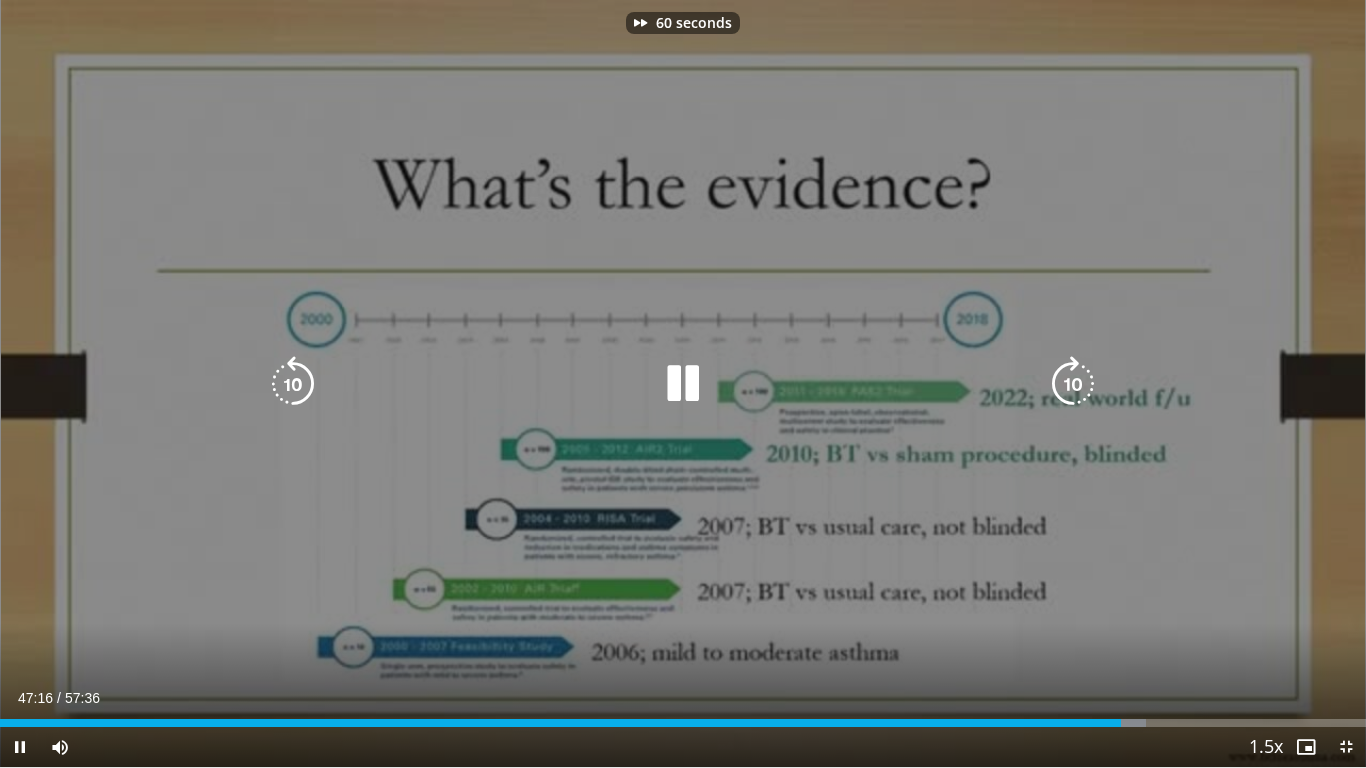 click at bounding box center (1073, 384) 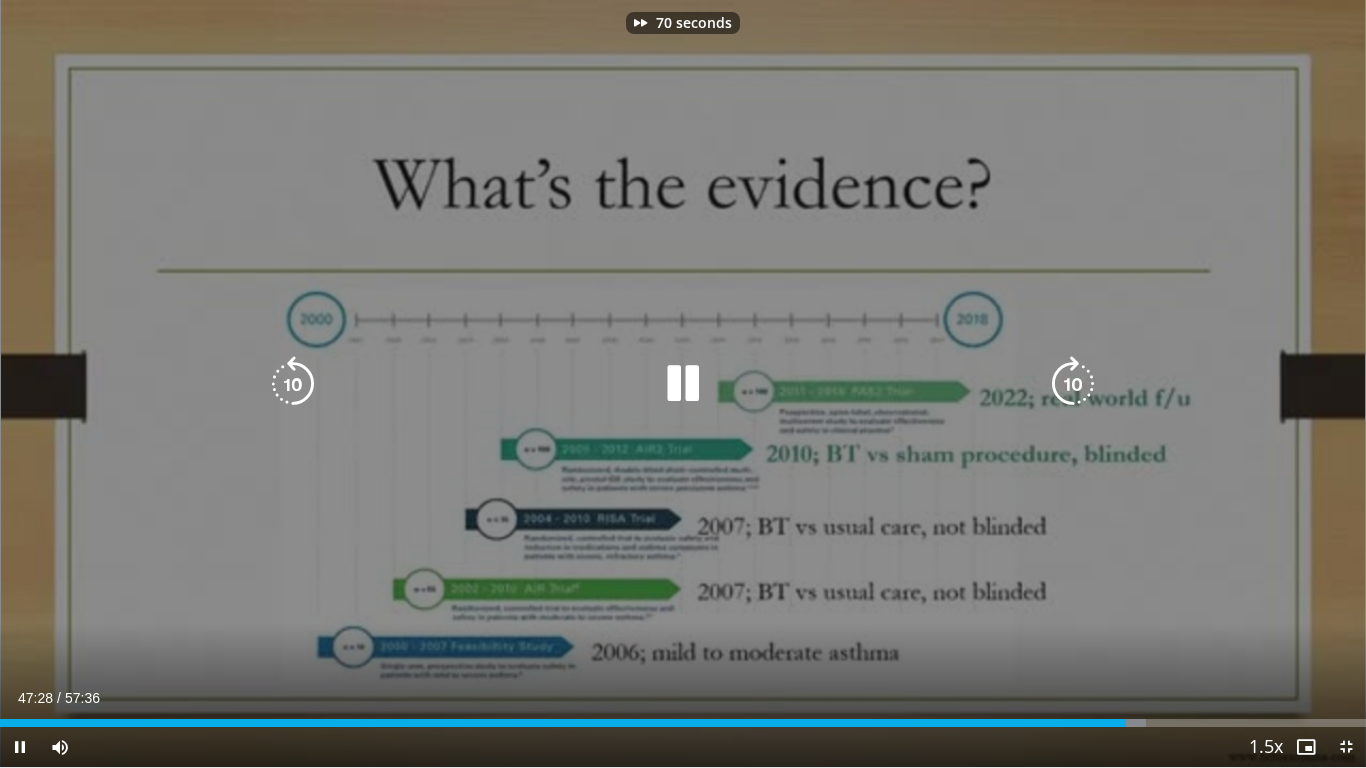 click at bounding box center [1073, 384] 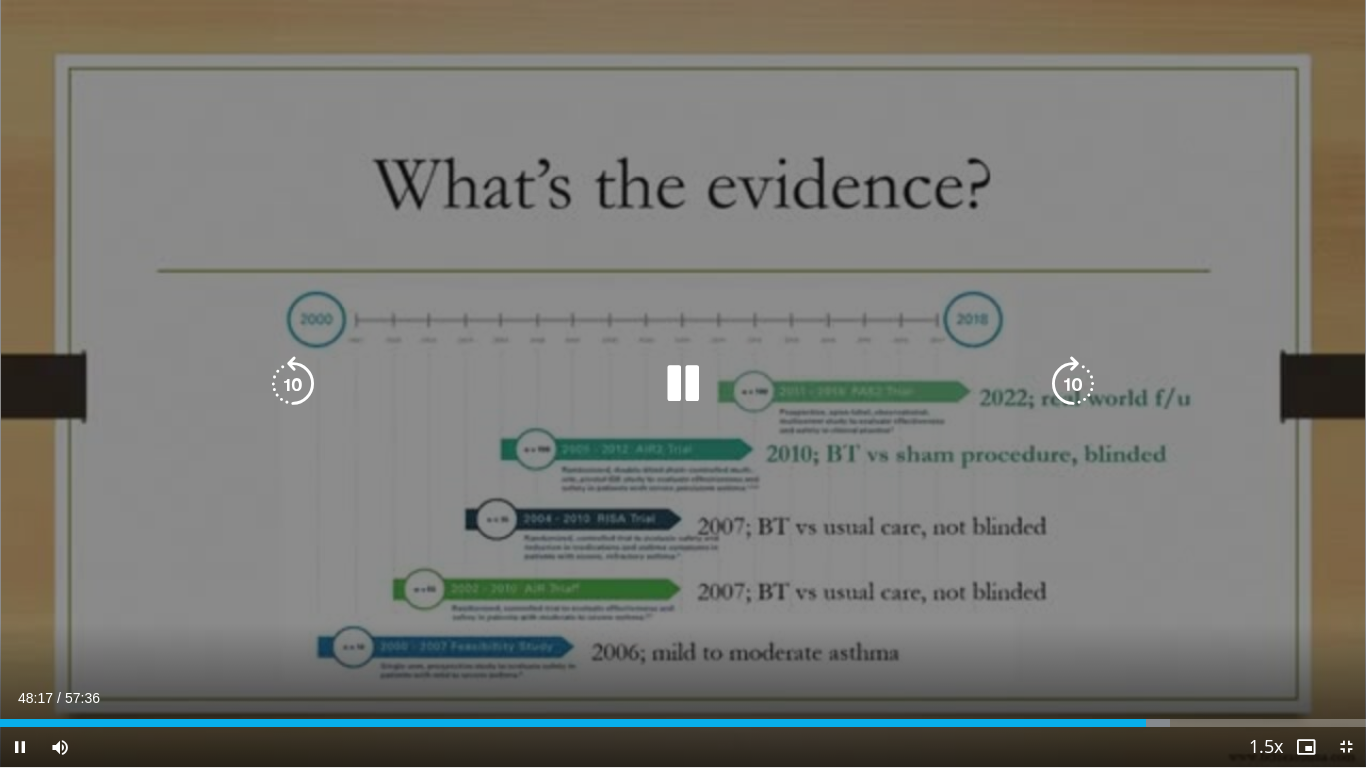 click on "80 seconds
Tap to unmute" at bounding box center (683, 383) 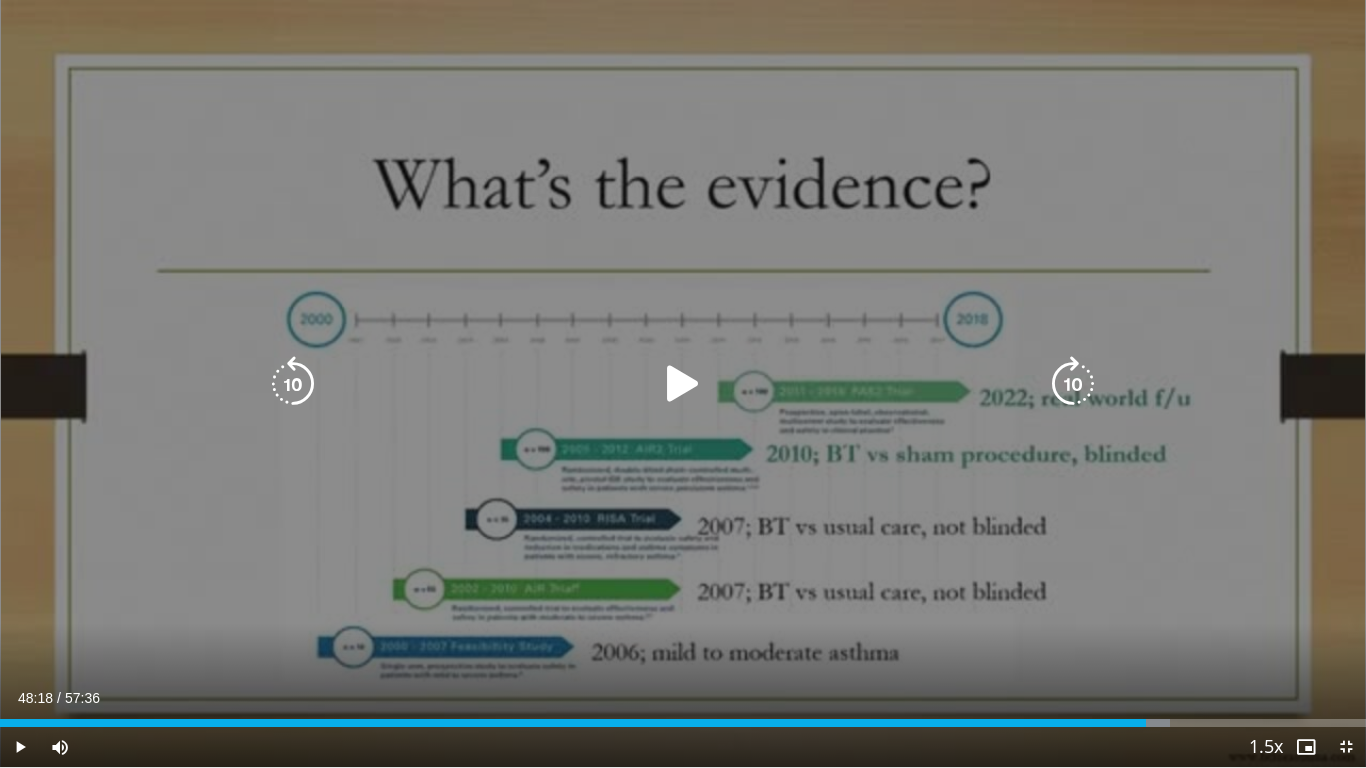 click at bounding box center (683, 384) 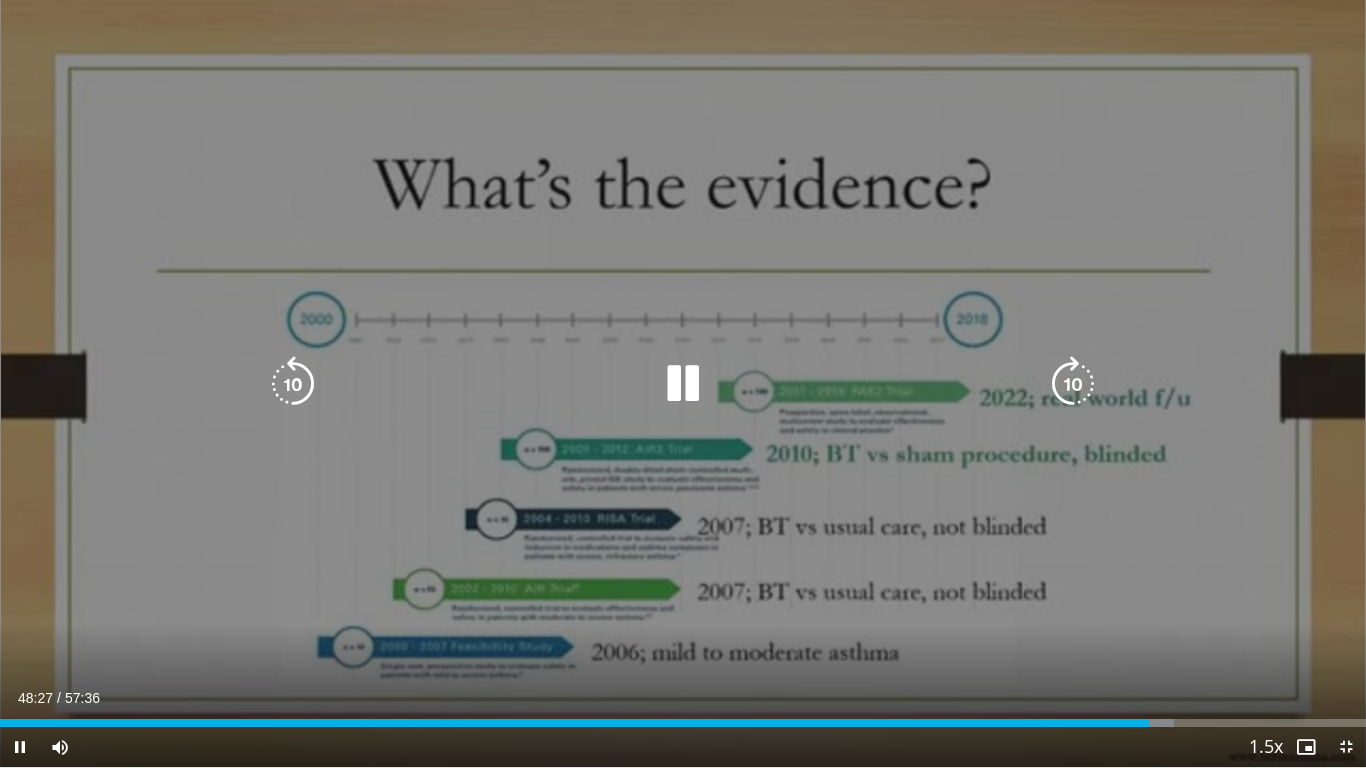 click on "80 seconds
Tap to unmute" at bounding box center [683, 383] 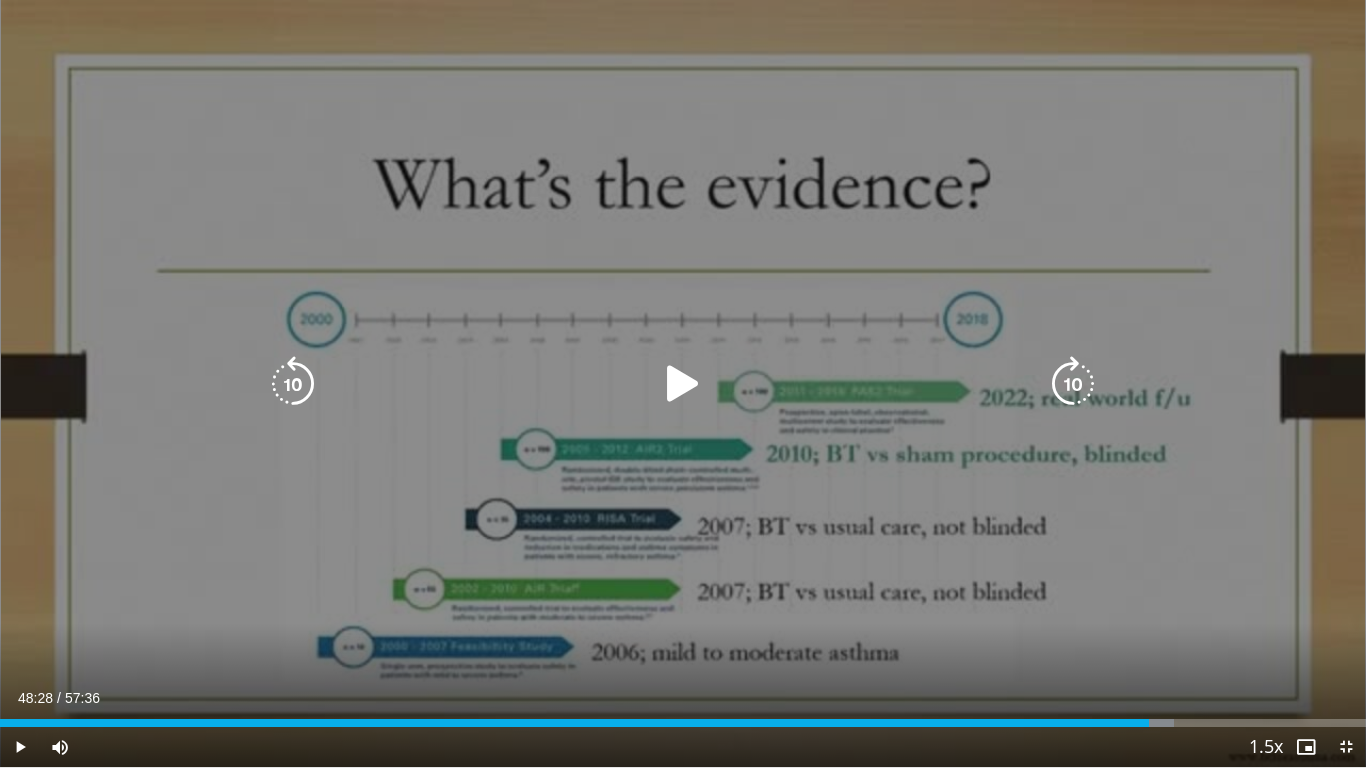 click at bounding box center [683, 384] 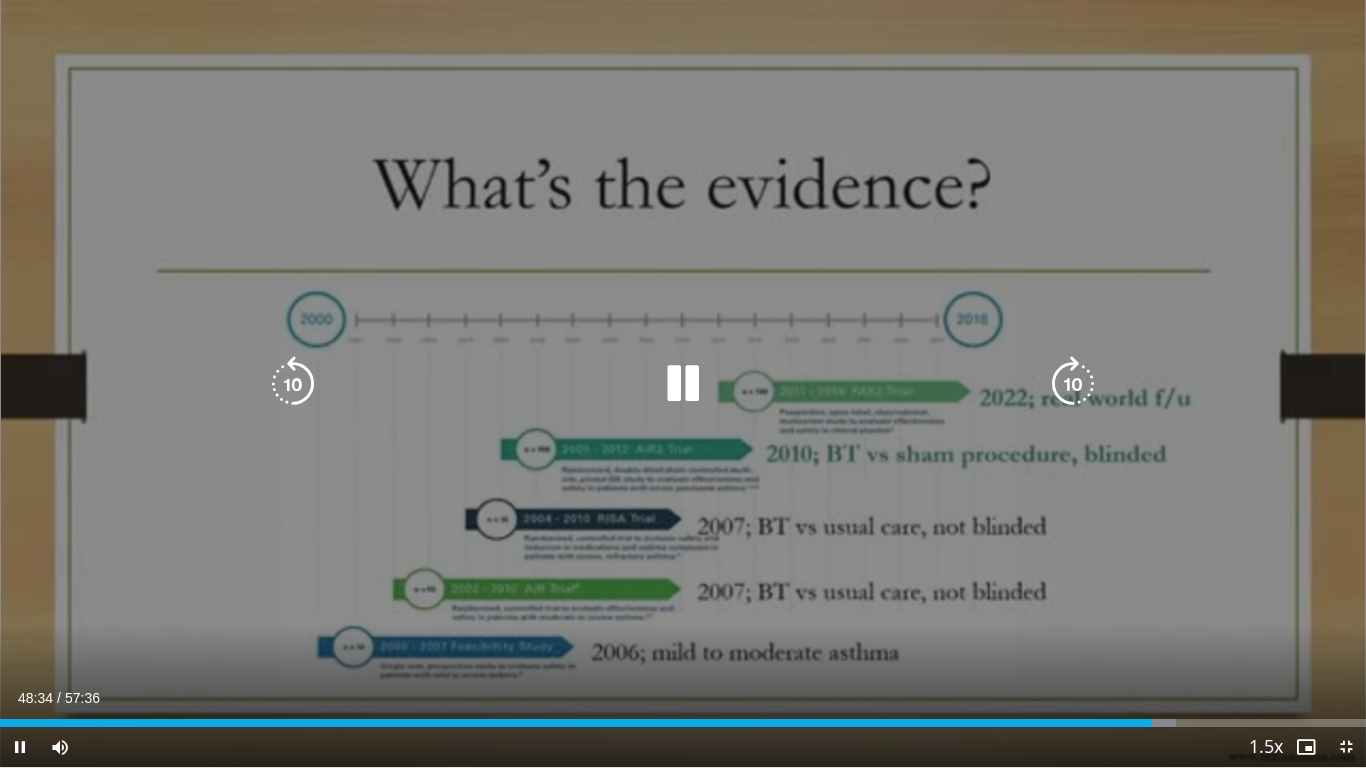click at bounding box center [1073, 384] 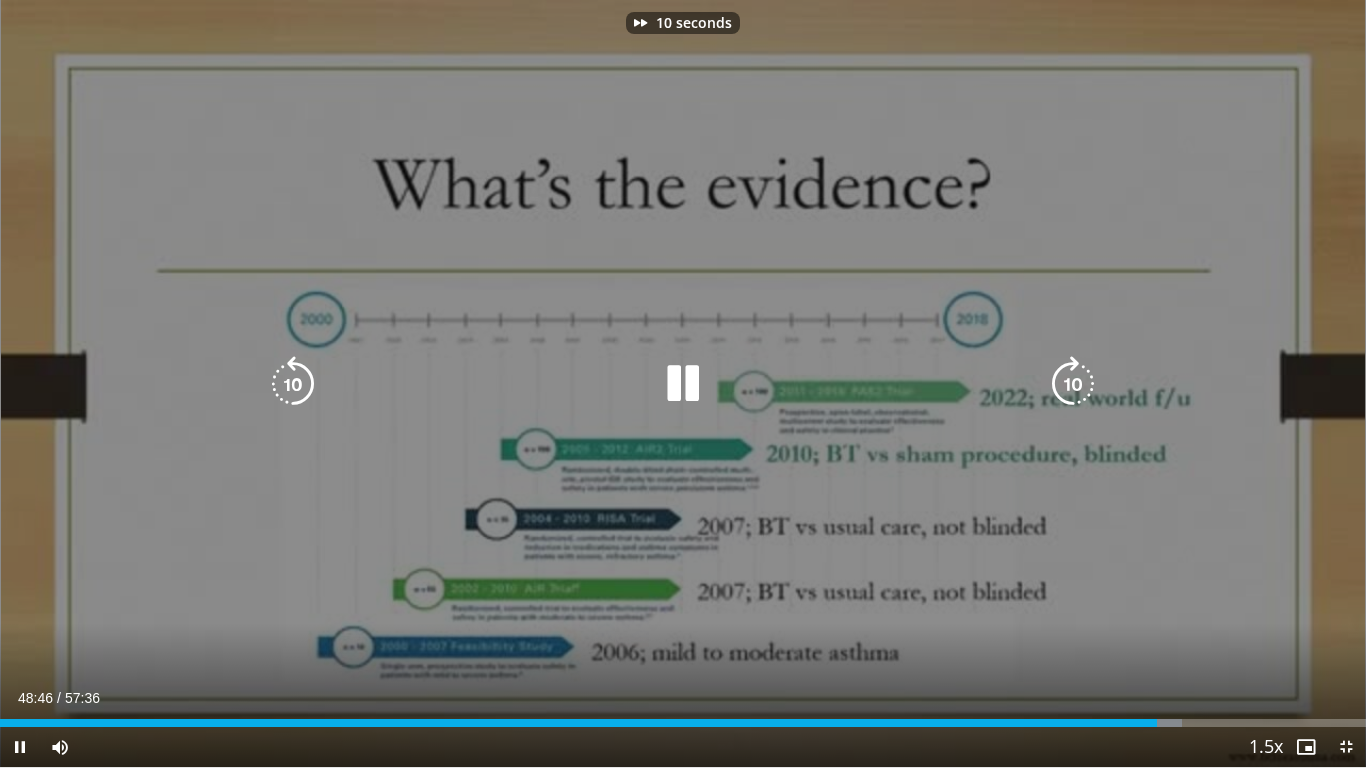 click at bounding box center (1073, 384) 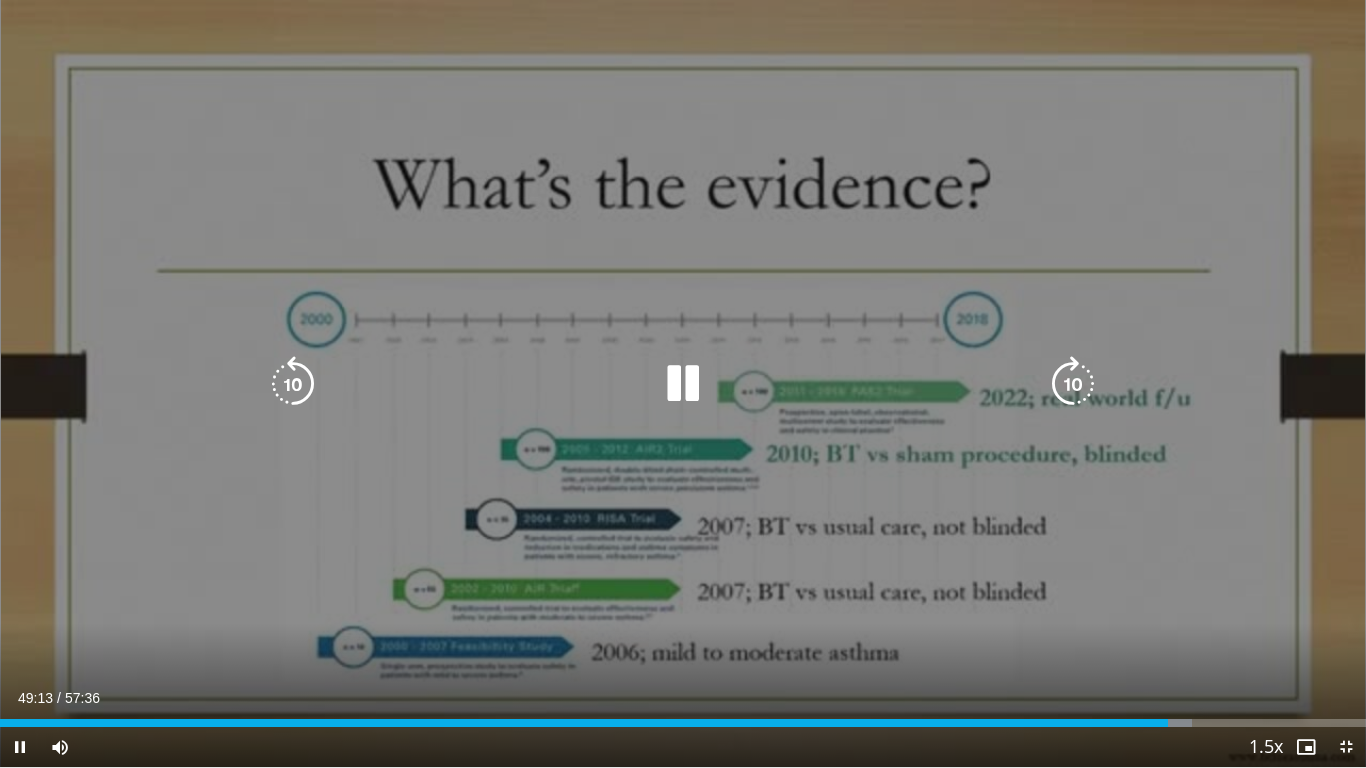 click at bounding box center (683, 384) 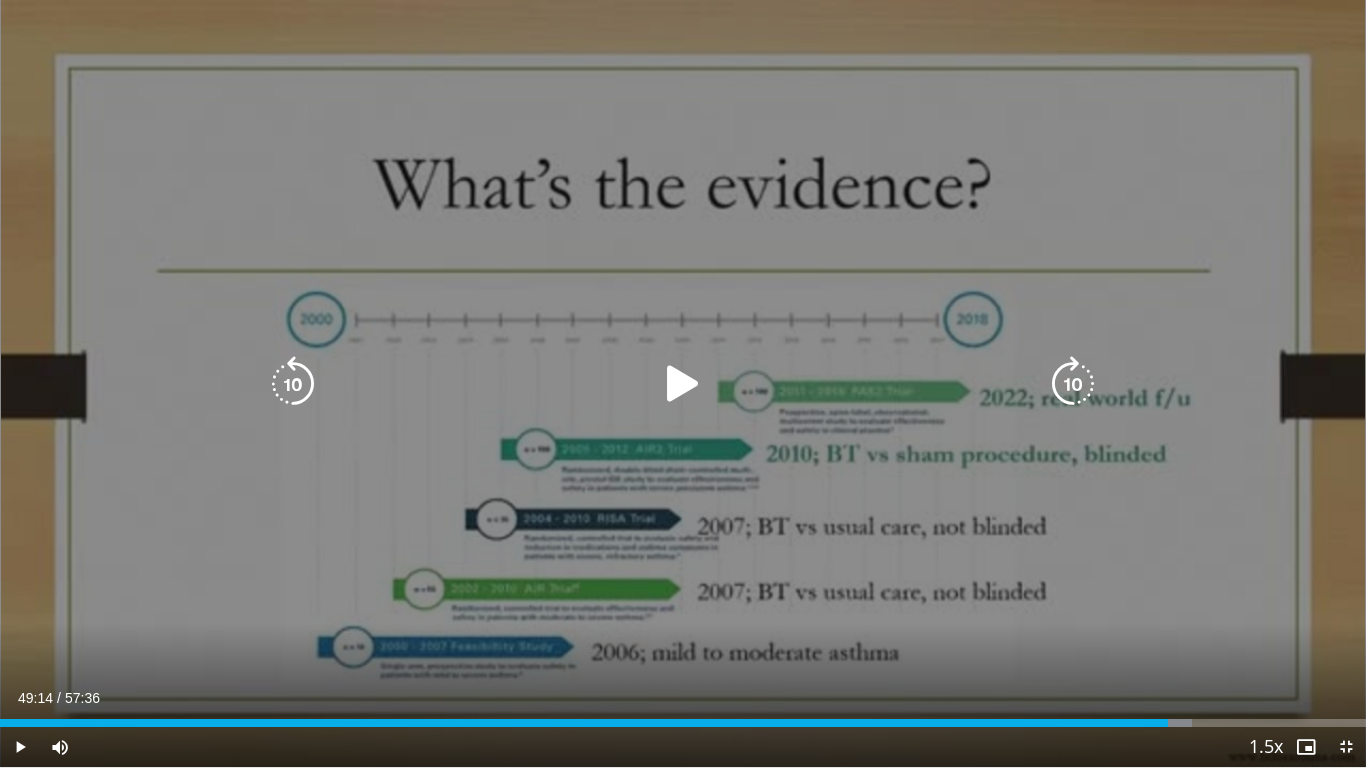 click on "20 seconds
Tap to unmute" at bounding box center (683, 383) 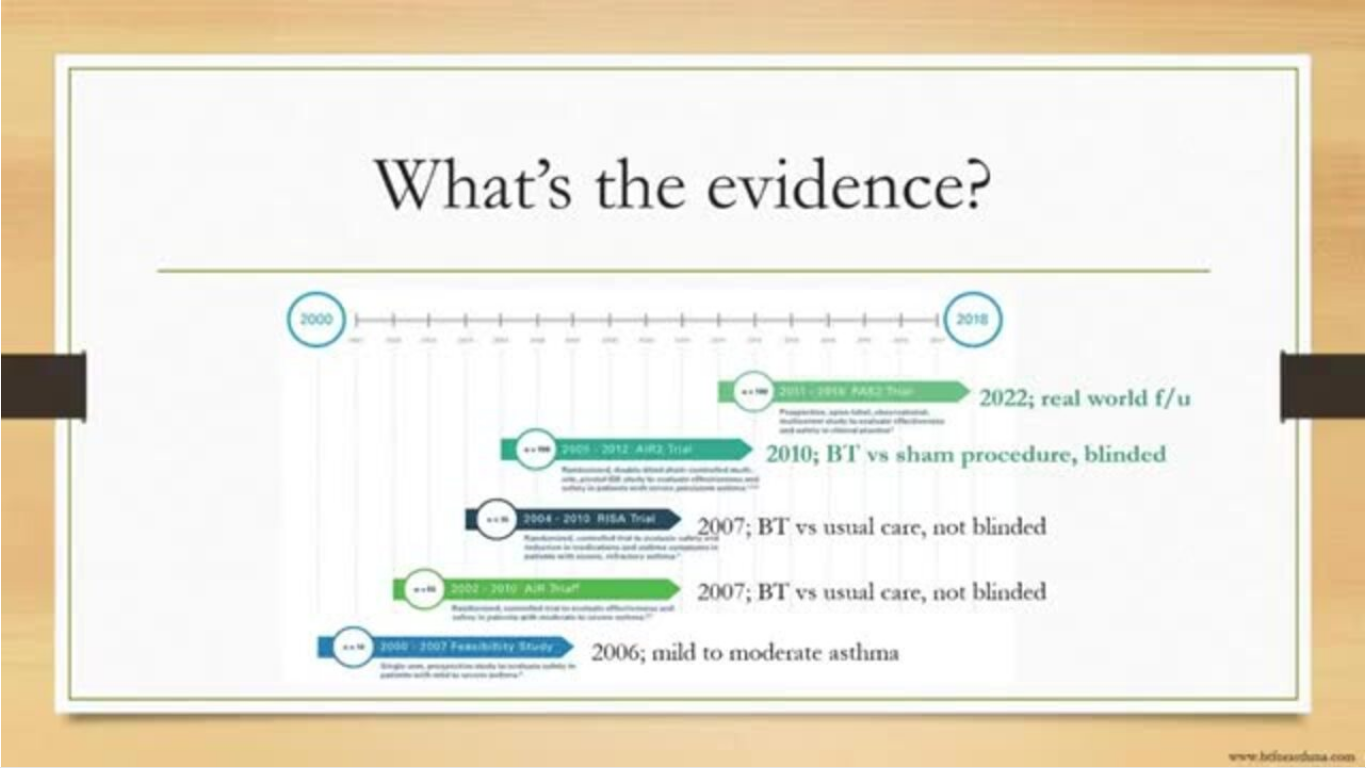 click on "20 seconds
Tap to unmute" at bounding box center (683, 383) 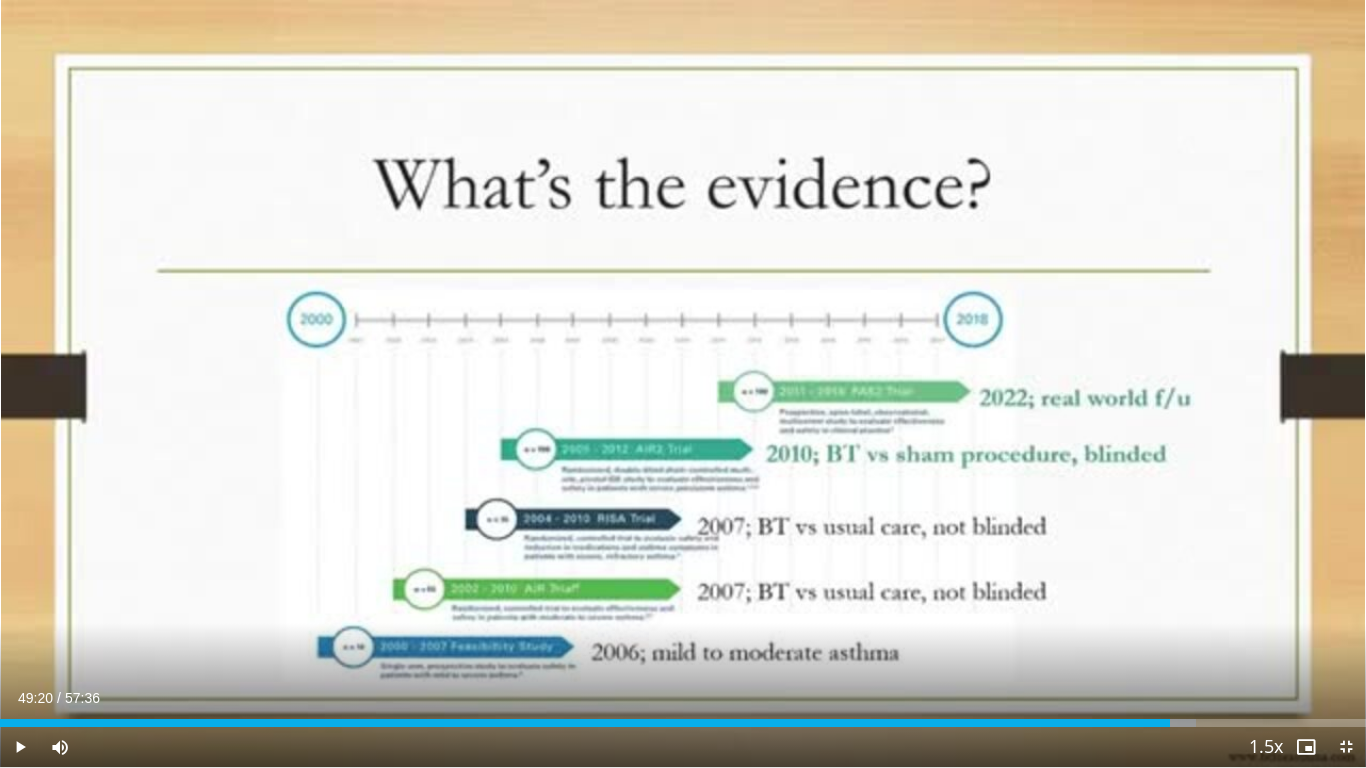 click on "20 seconds
Tap to unmute" at bounding box center [683, 383] 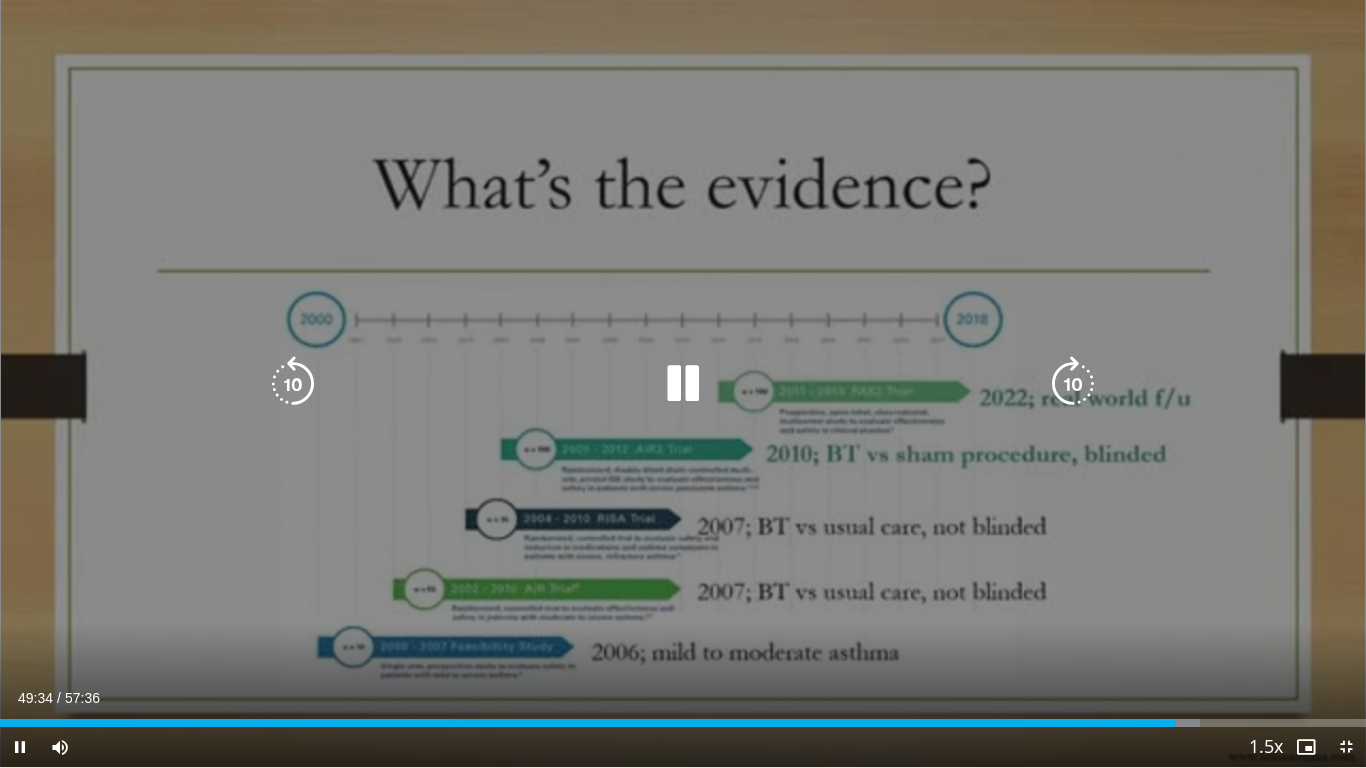 click at bounding box center (1073, 384) 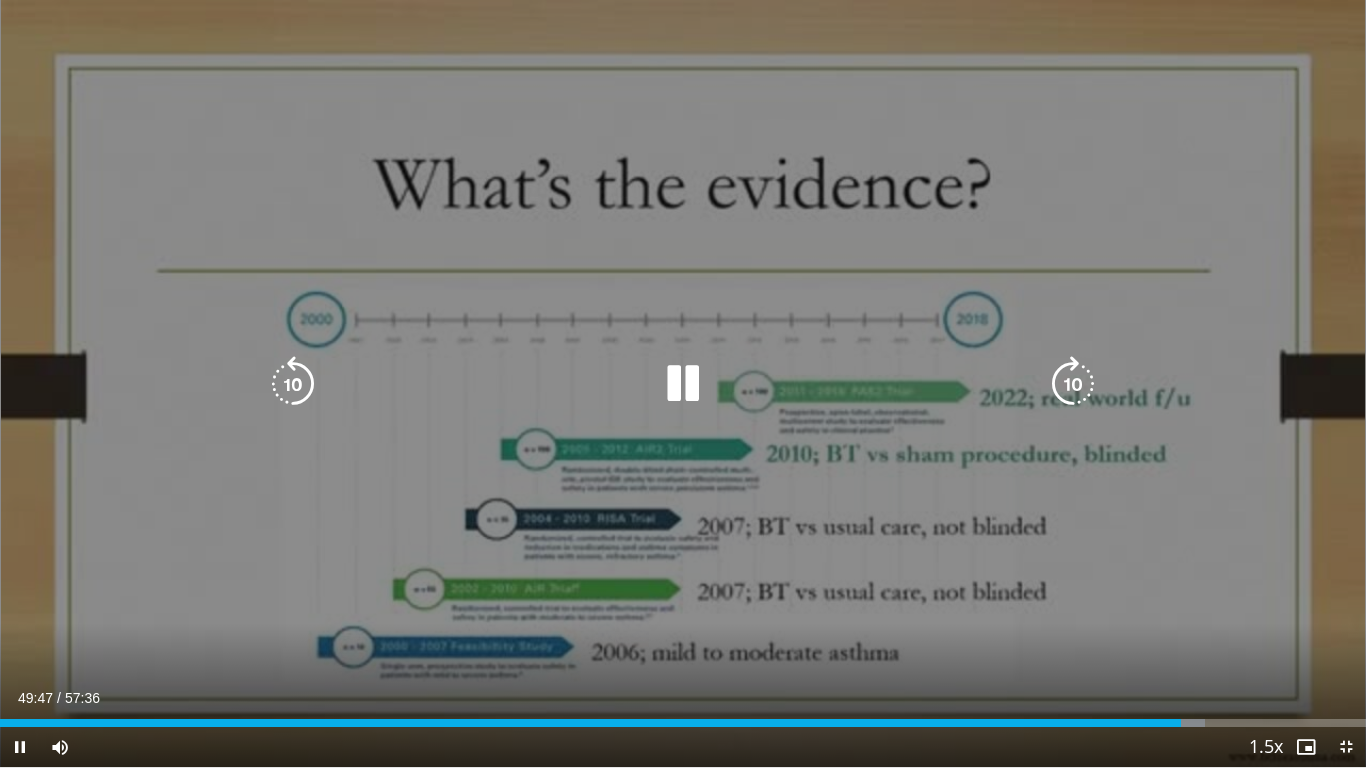 click at bounding box center [1073, 384] 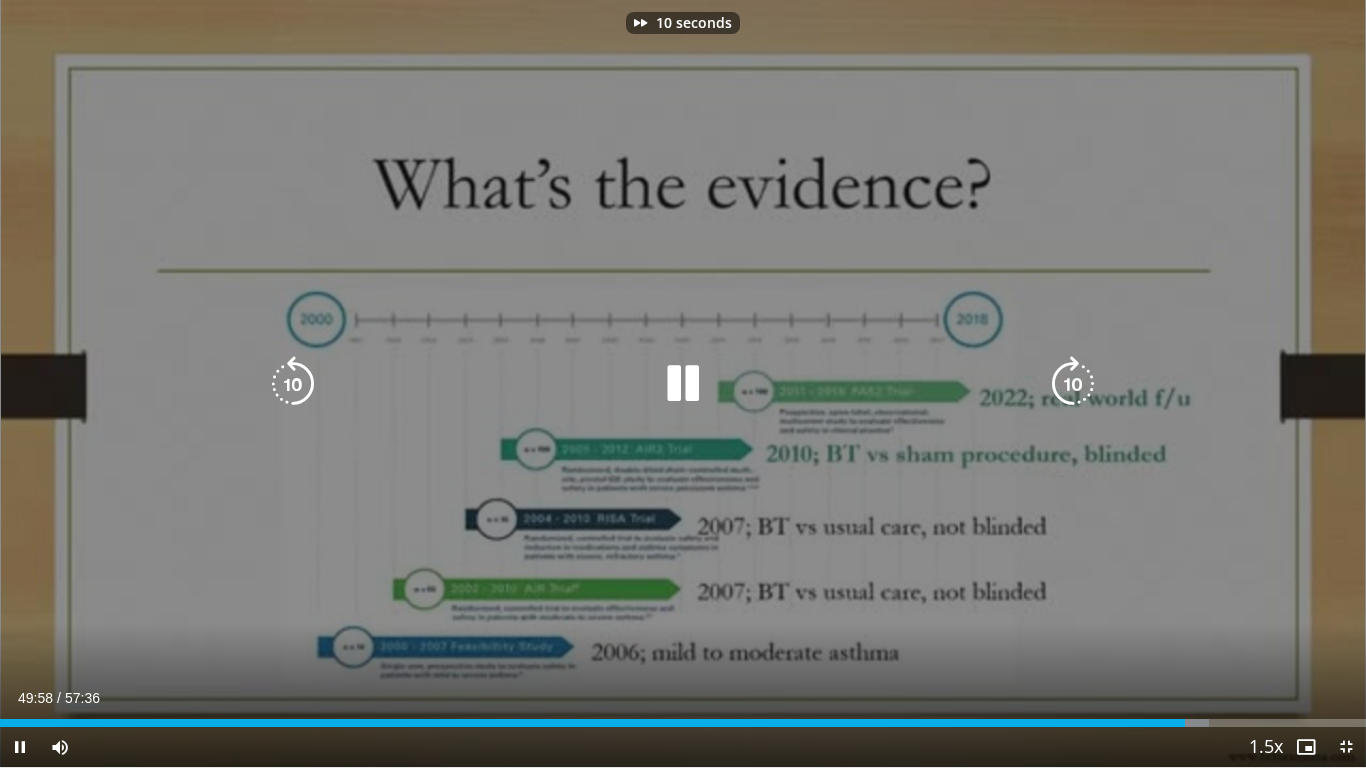 click at bounding box center (1073, 384) 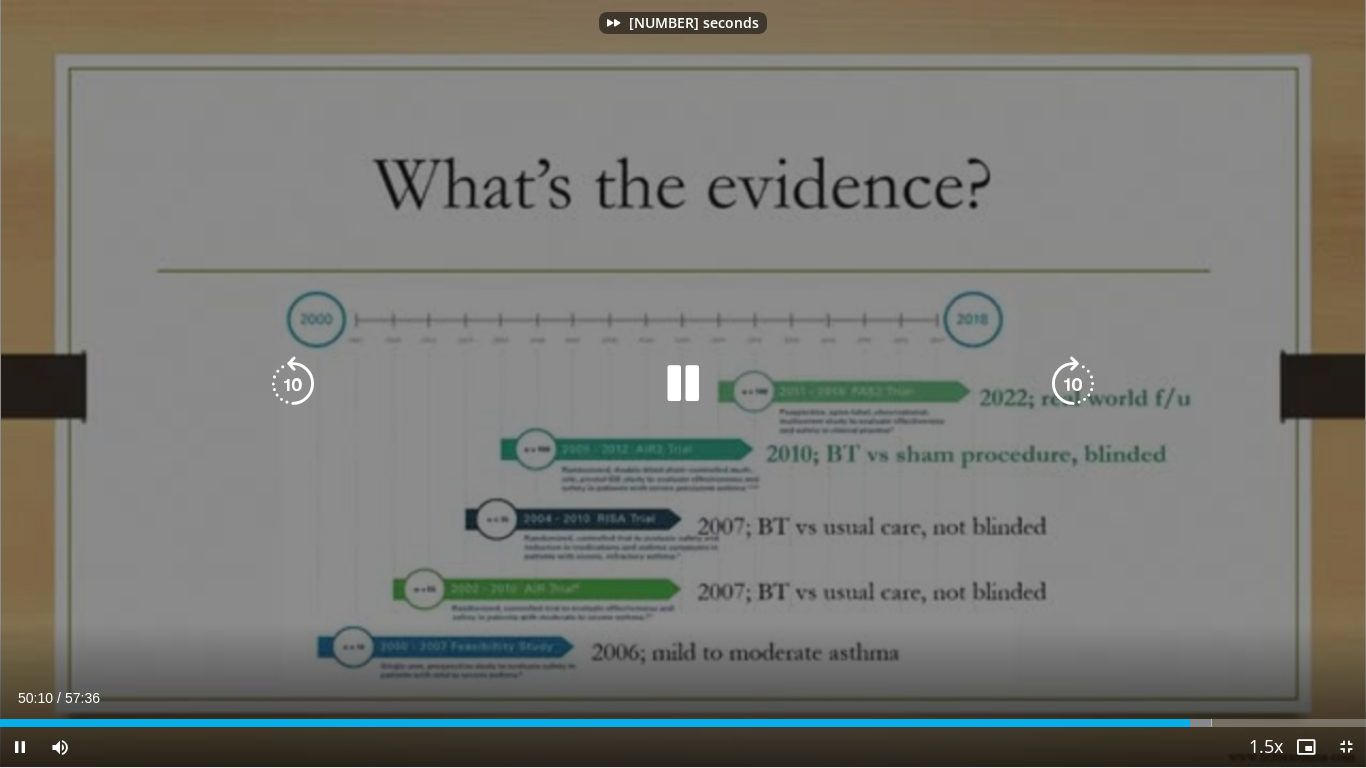 click at bounding box center (1073, 384) 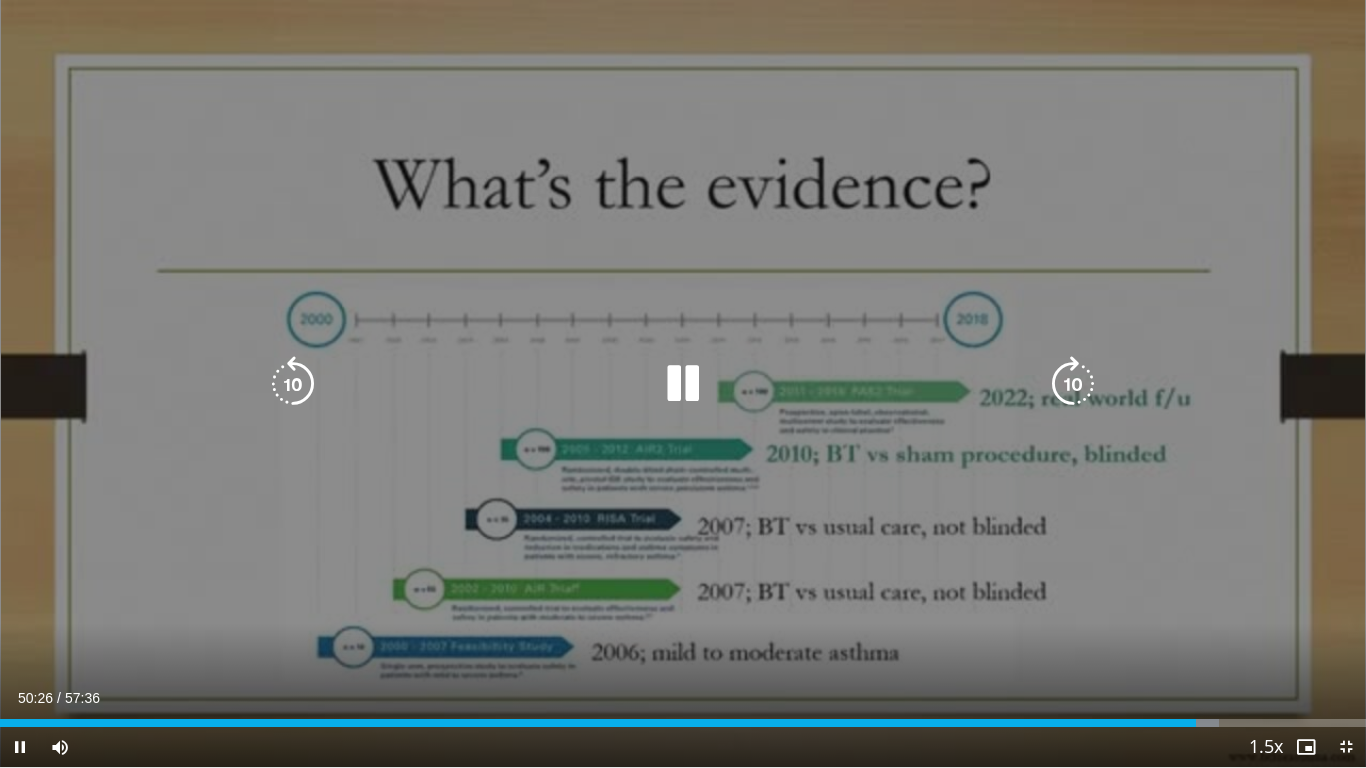 click at bounding box center (293, 384) 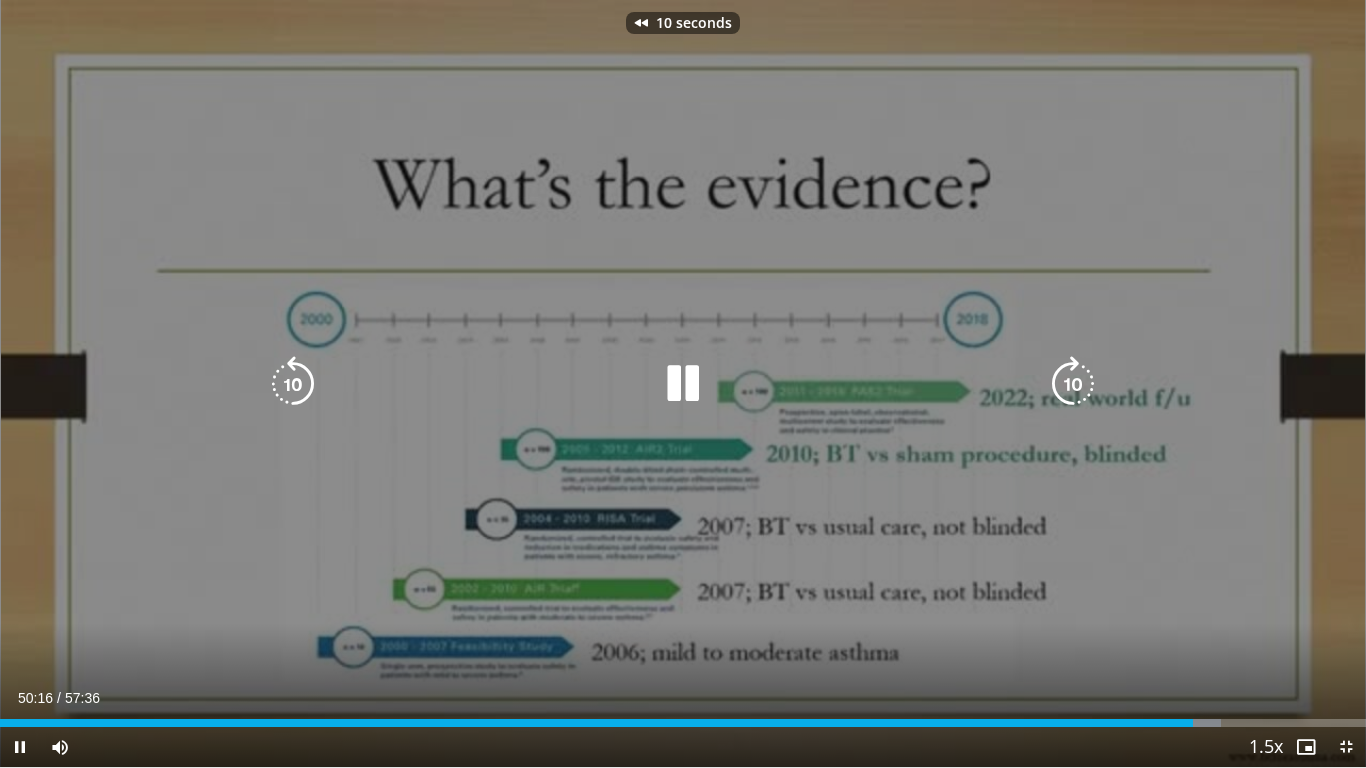 click at bounding box center [683, 384] 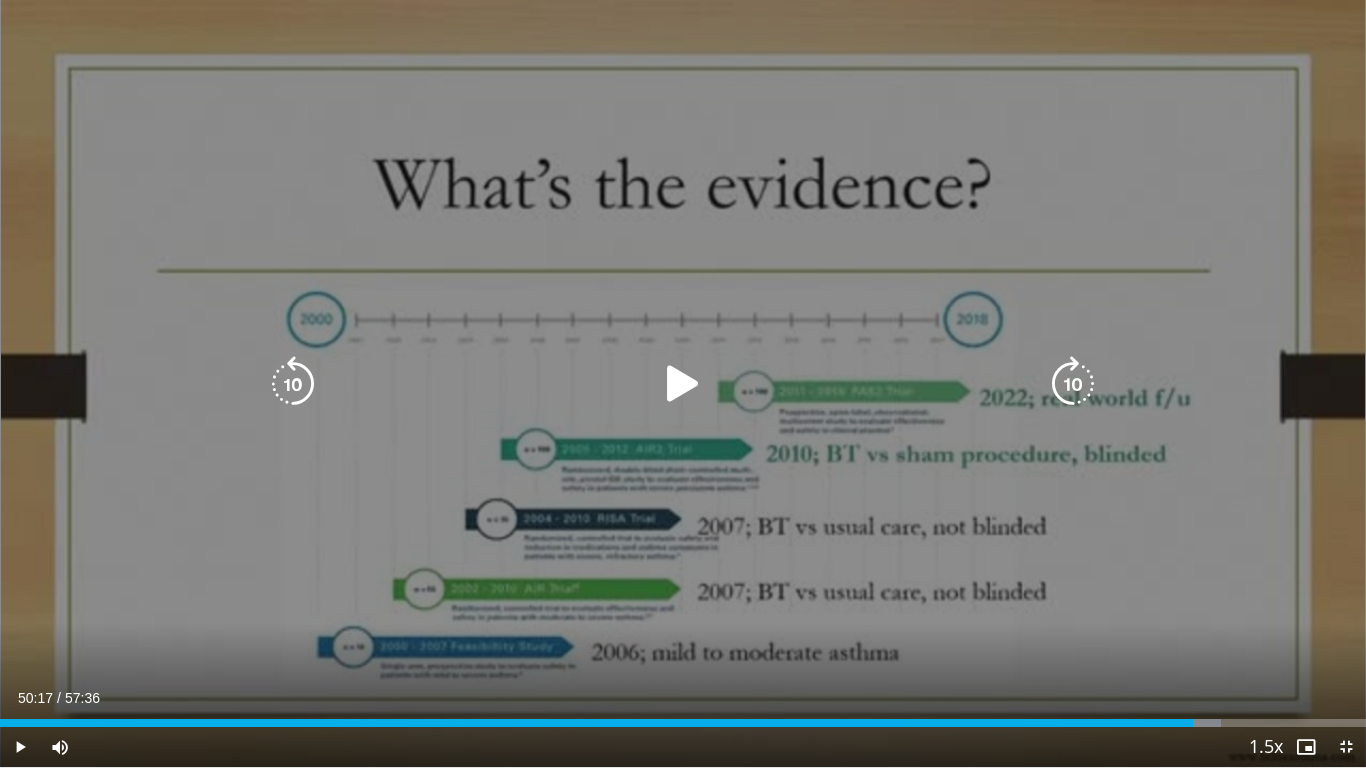 click at bounding box center [683, 384] 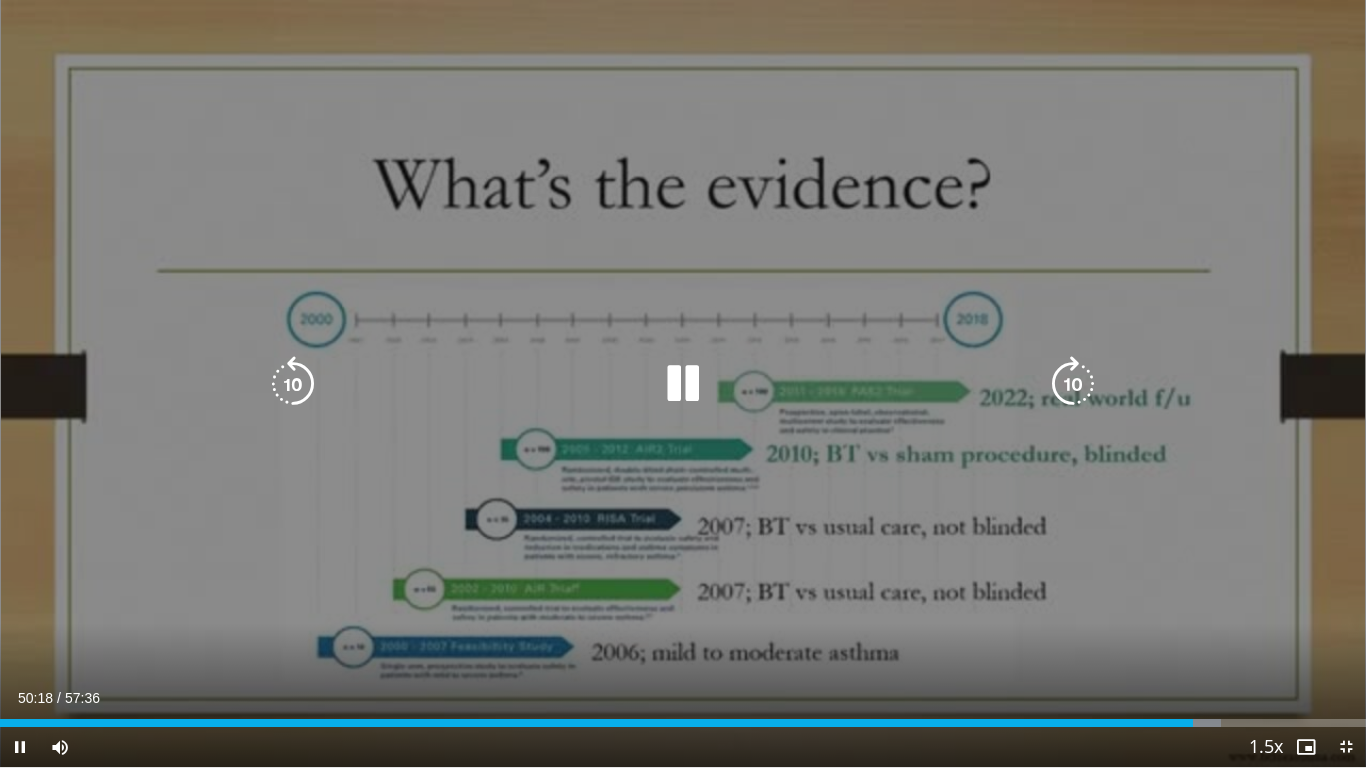 click at bounding box center (1073, 384) 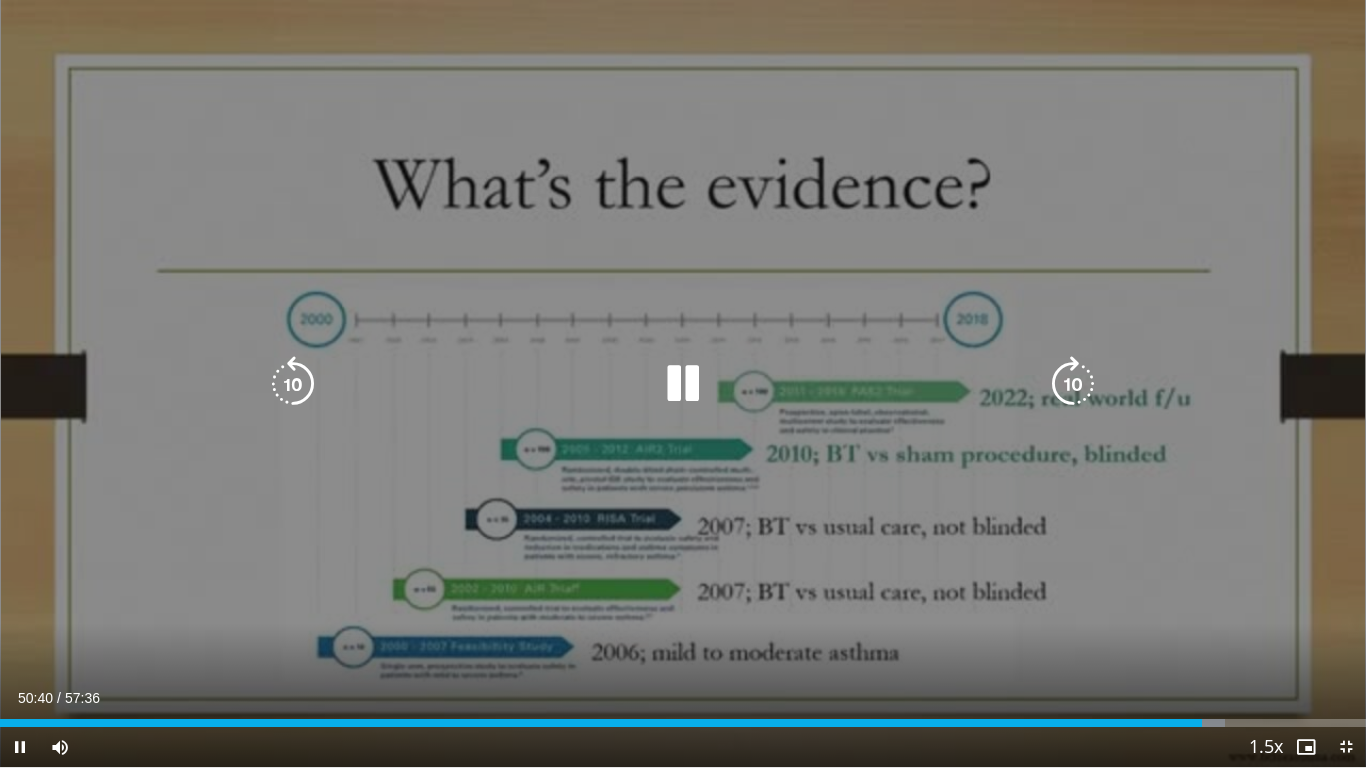 click at bounding box center [1073, 384] 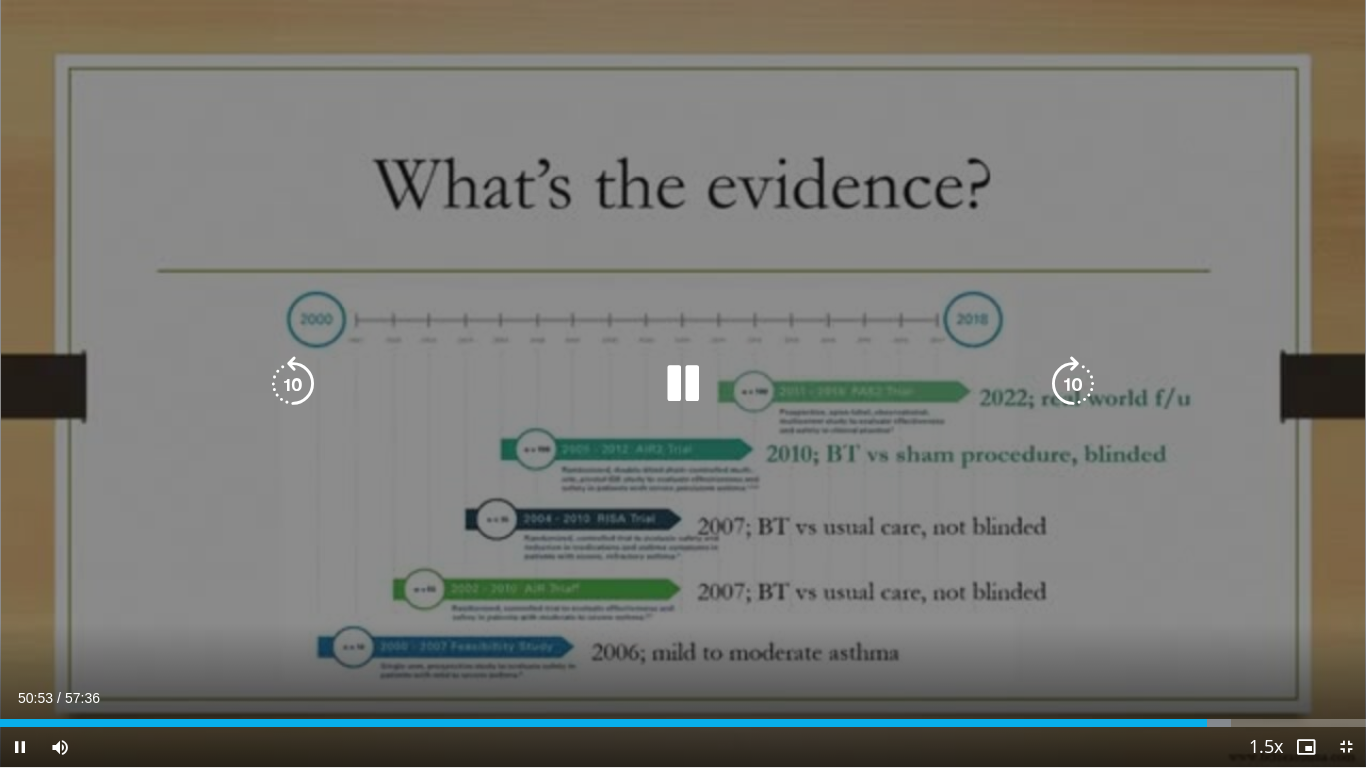click at bounding box center (1073, 384) 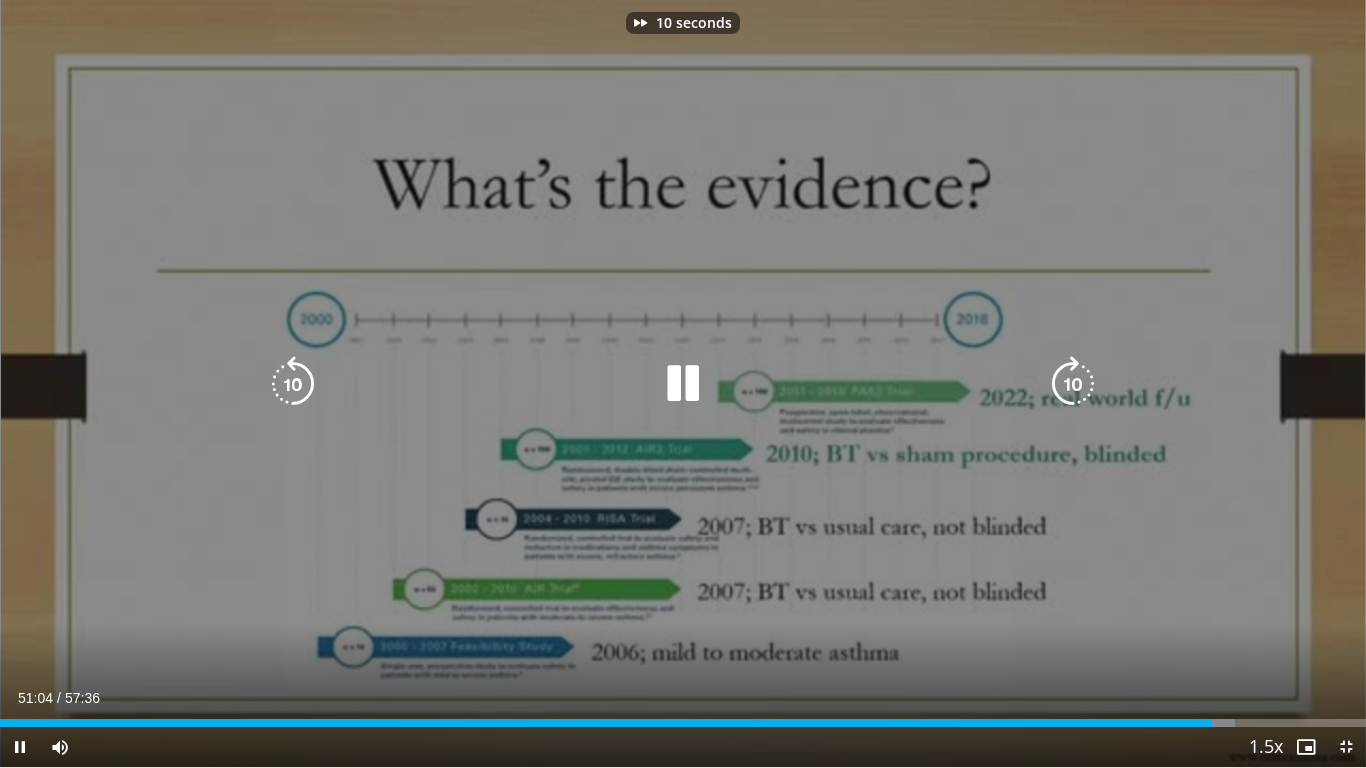click at bounding box center (1073, 384) 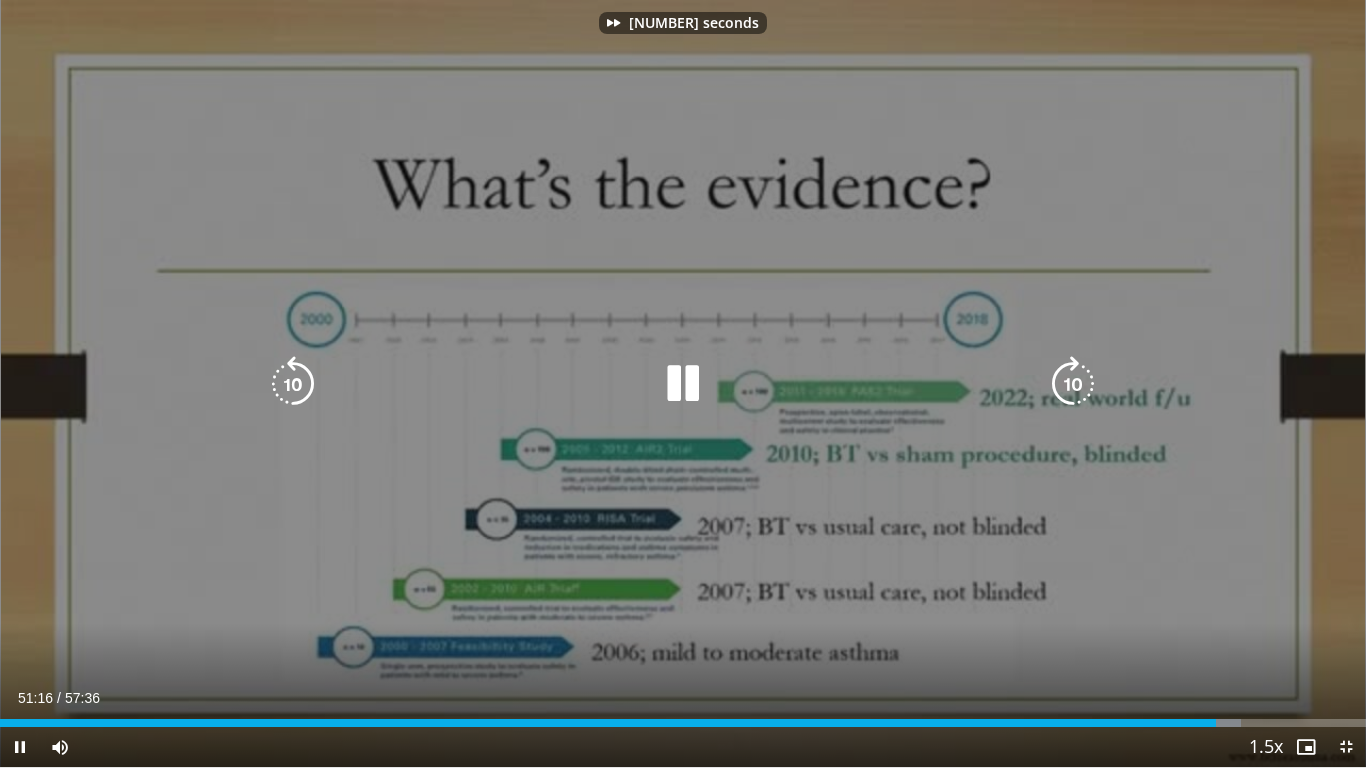 click at bounding box center (1073, 384) 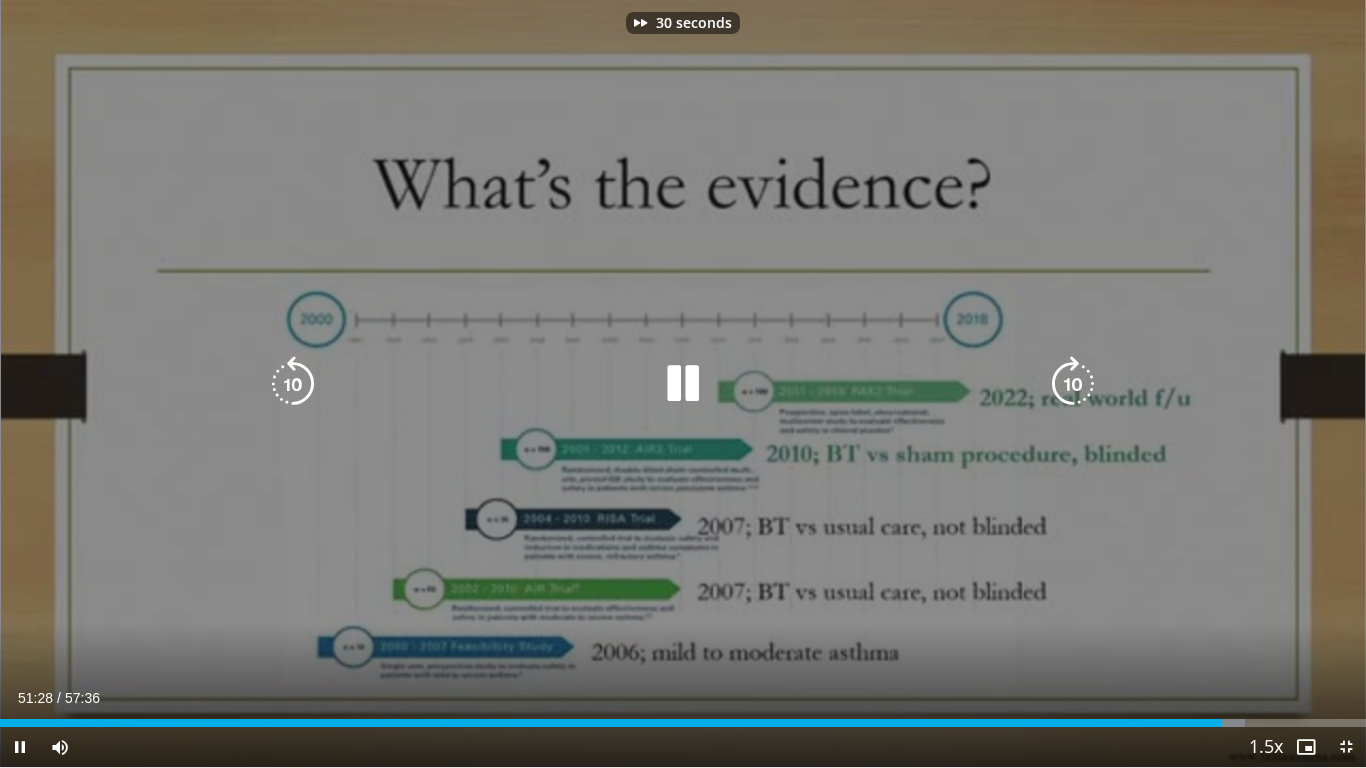 click at bounding box center [1073, 384] 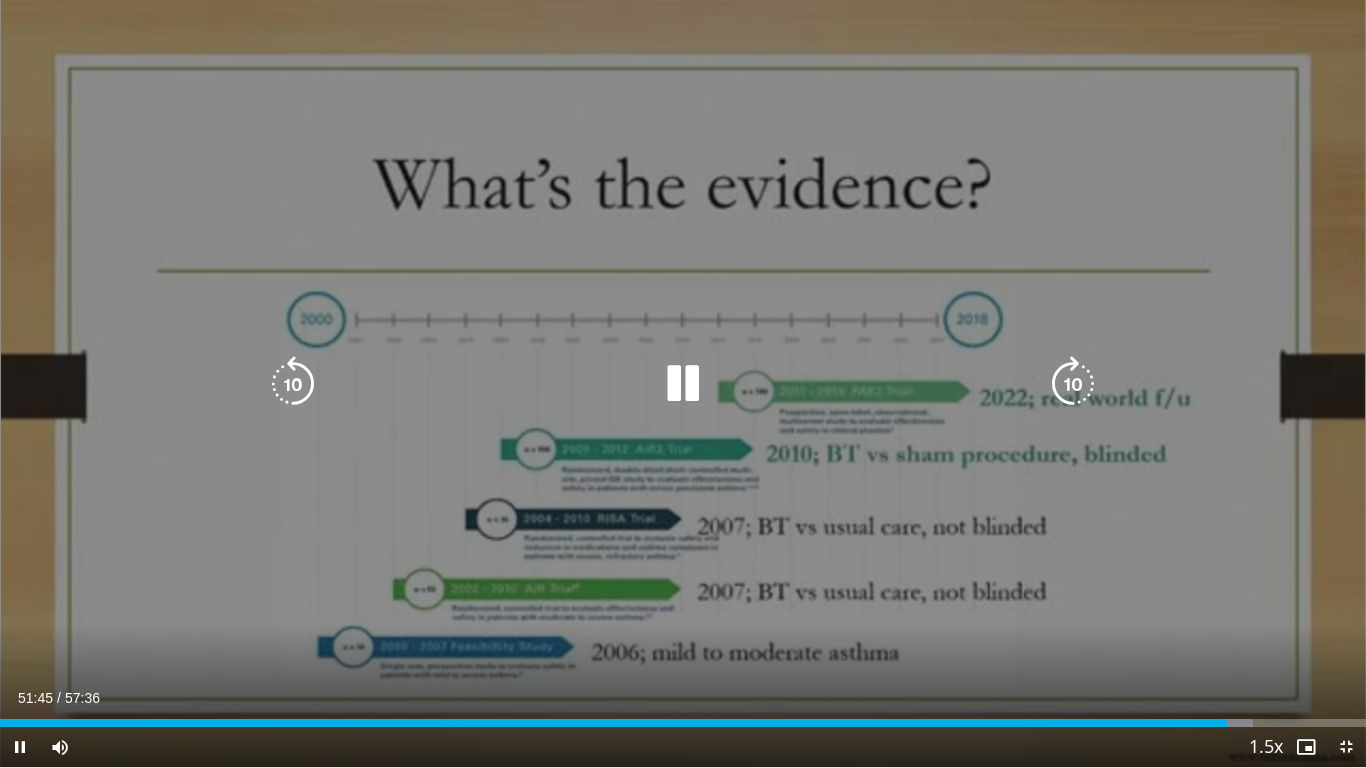 click at bounding box center [1073, 384] 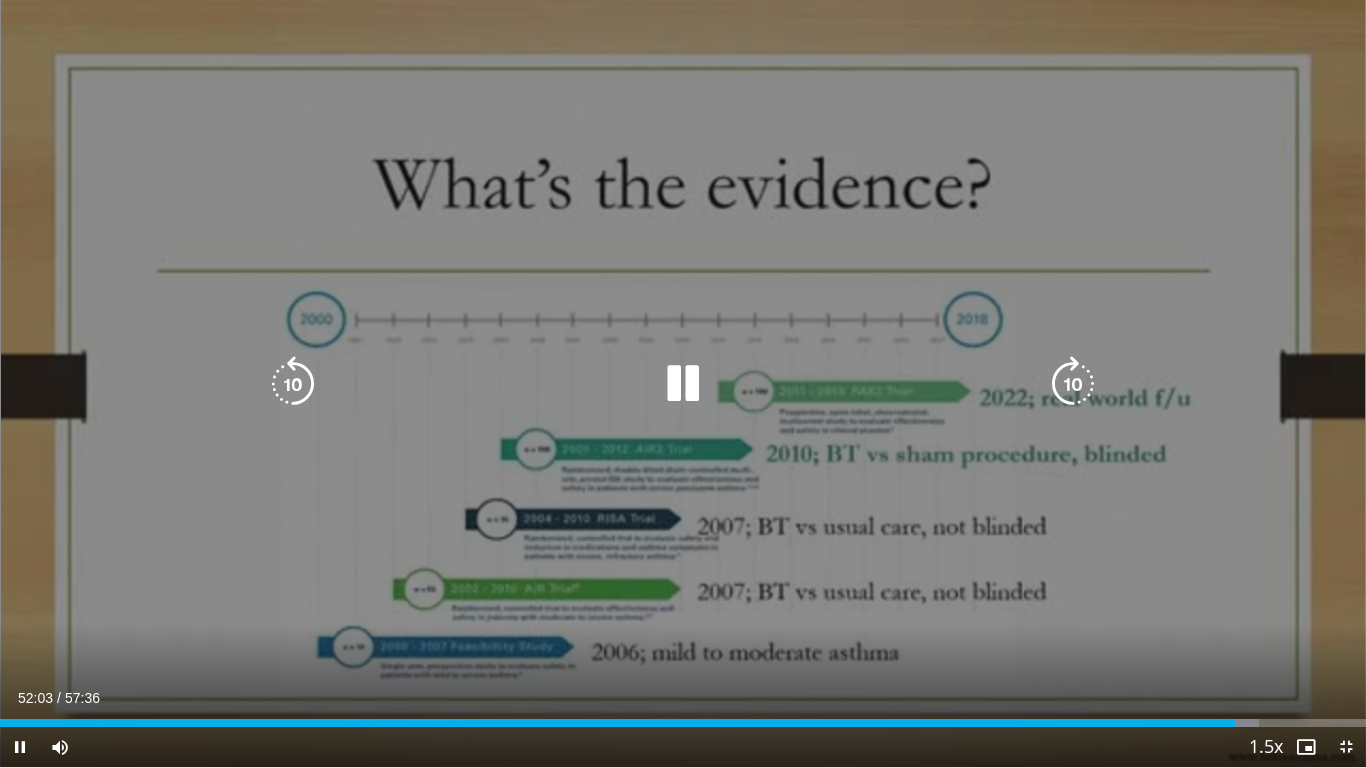 click at bounding box center [683, 384] 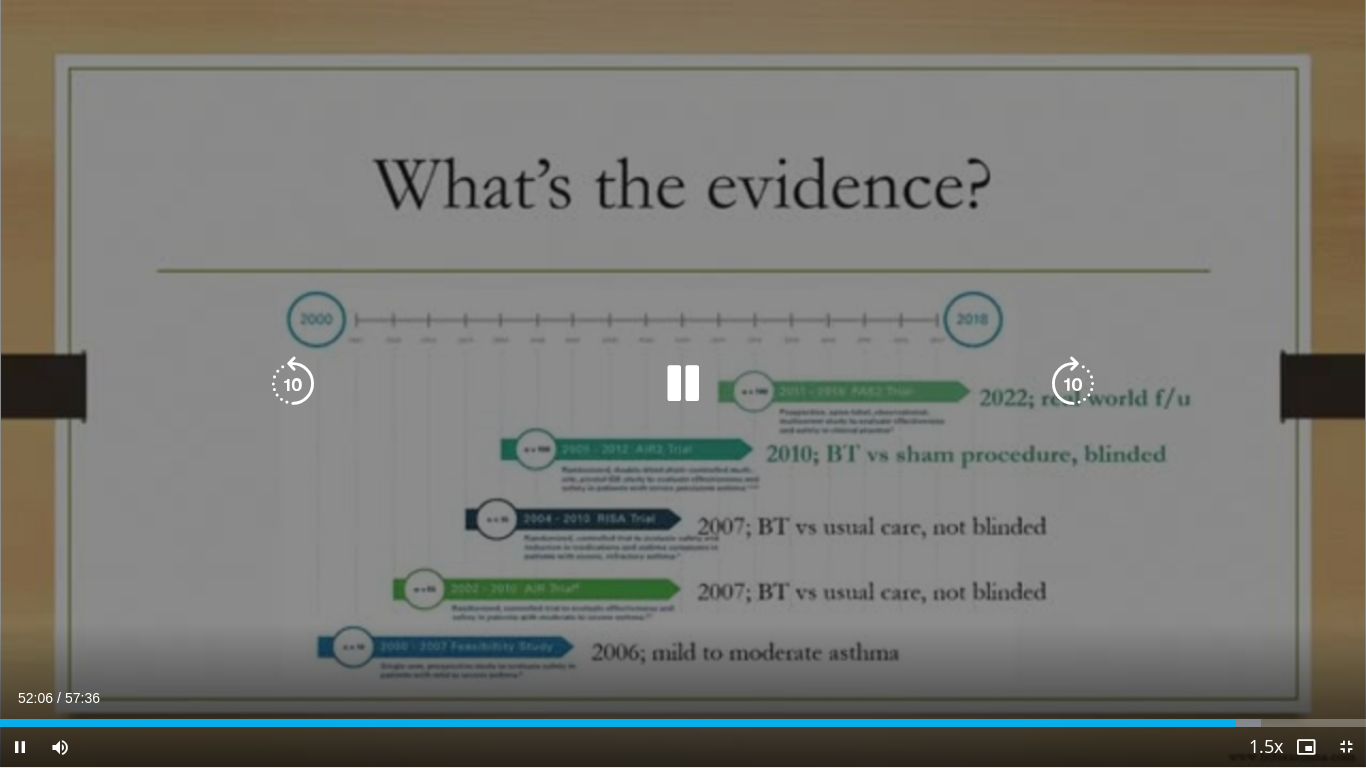 click at bounding box center [293, 384] 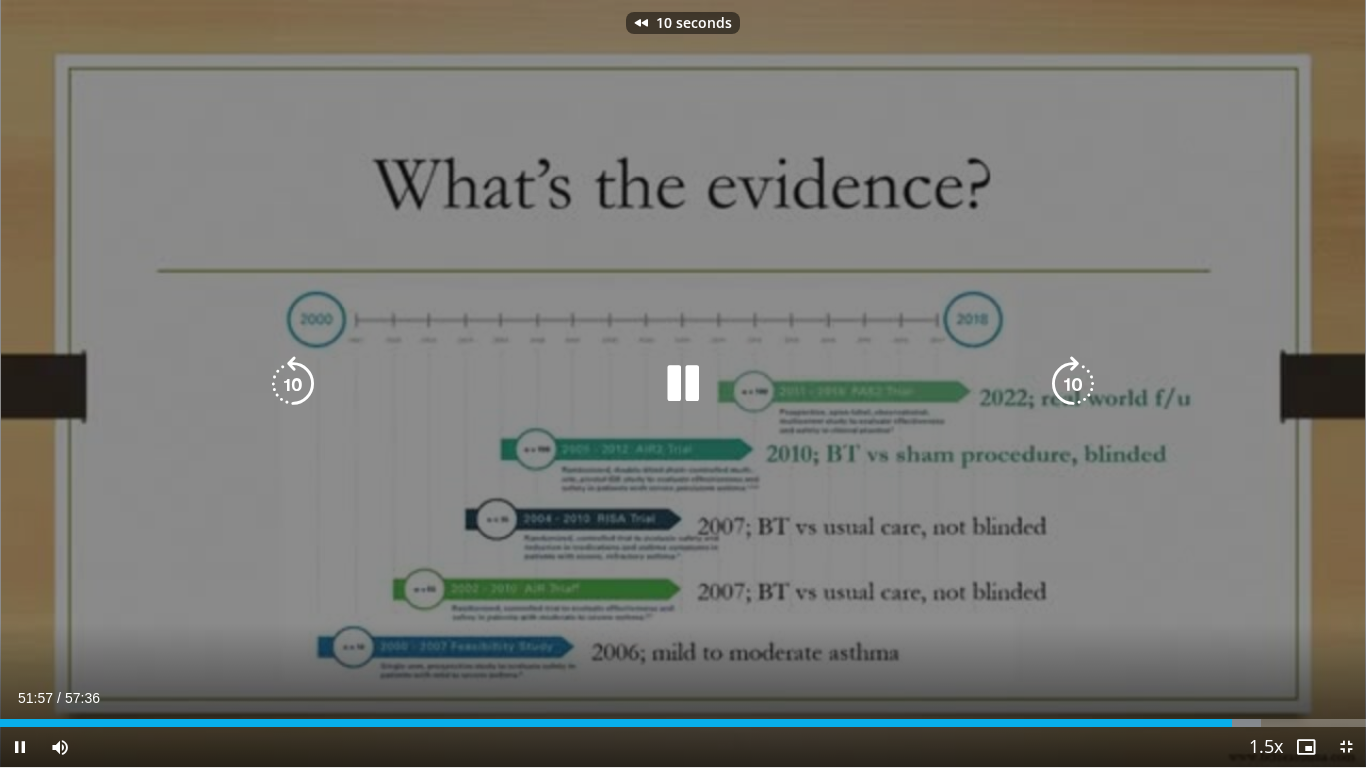 click at bounding box center (683, 384) 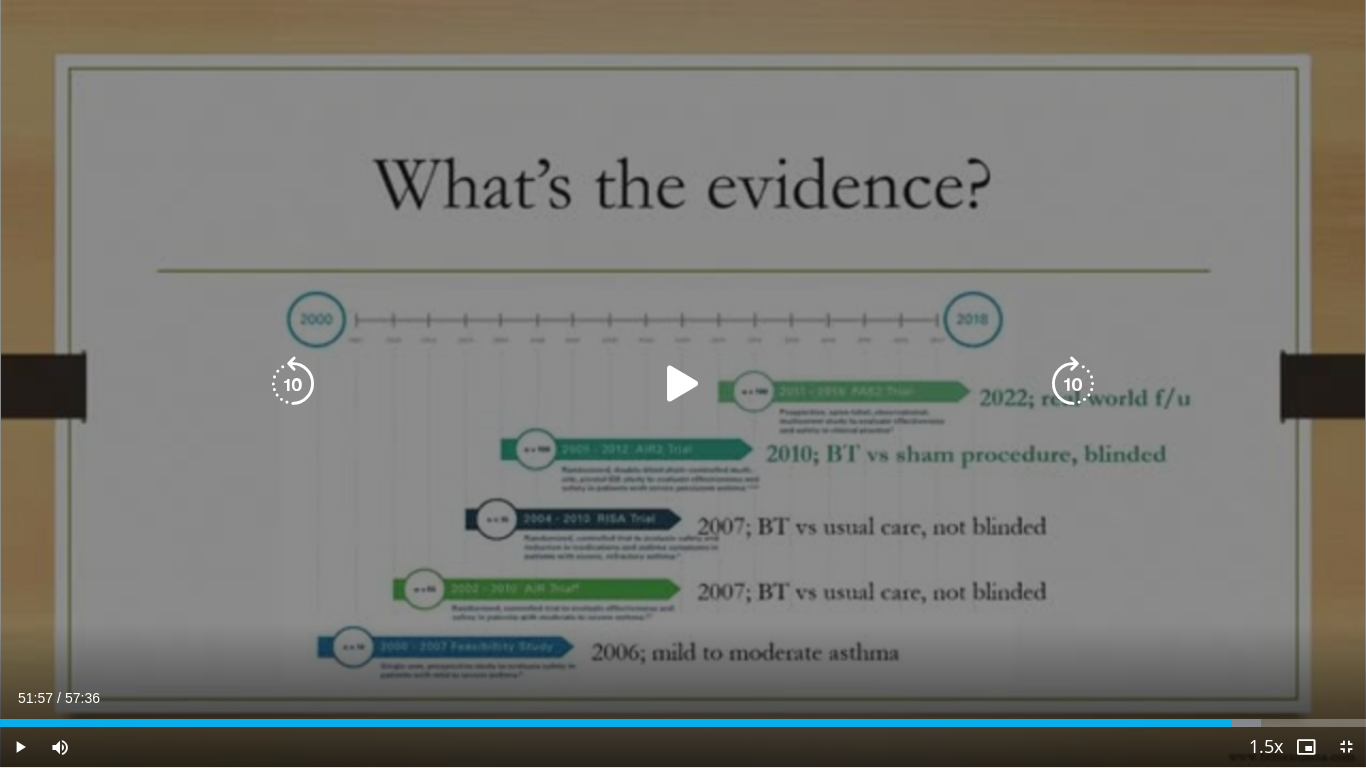 click at bounding box center [683, 384] 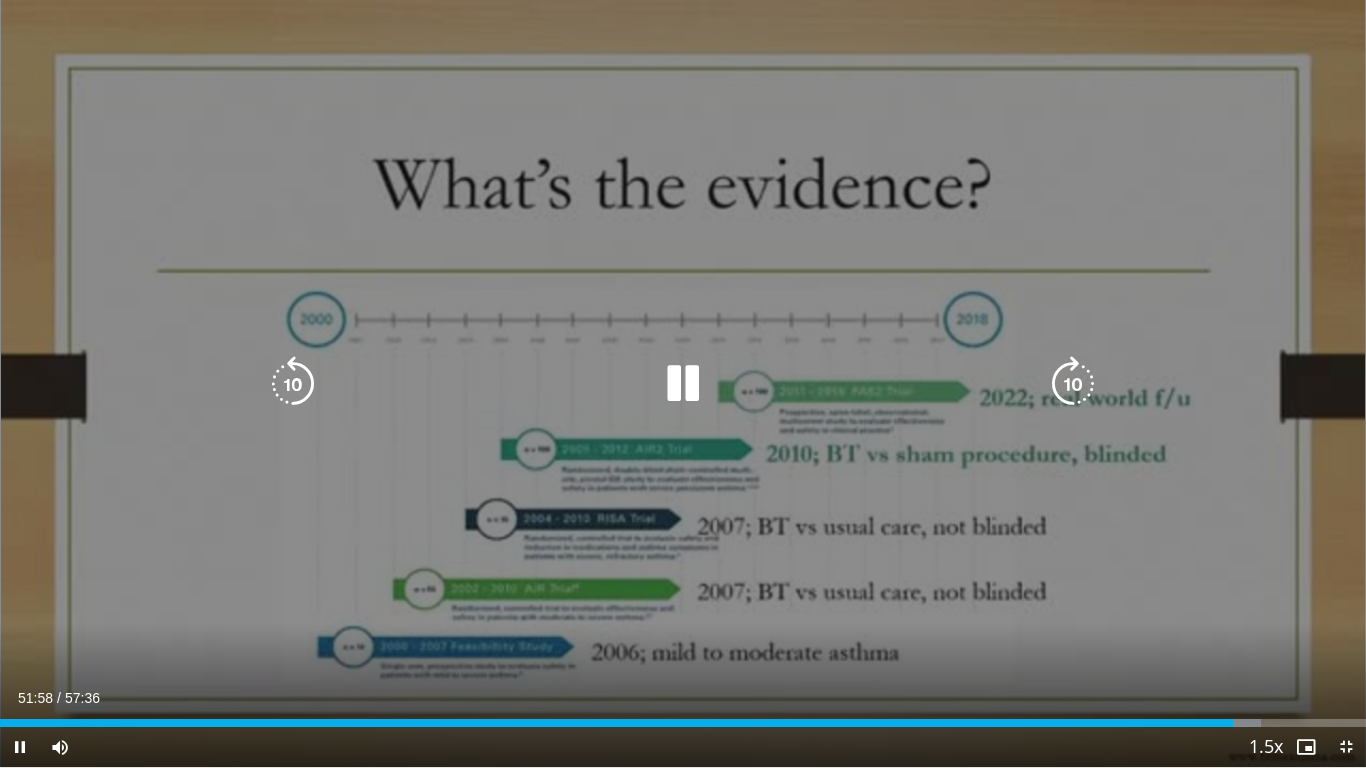 click at bounding box center [1073, 384] 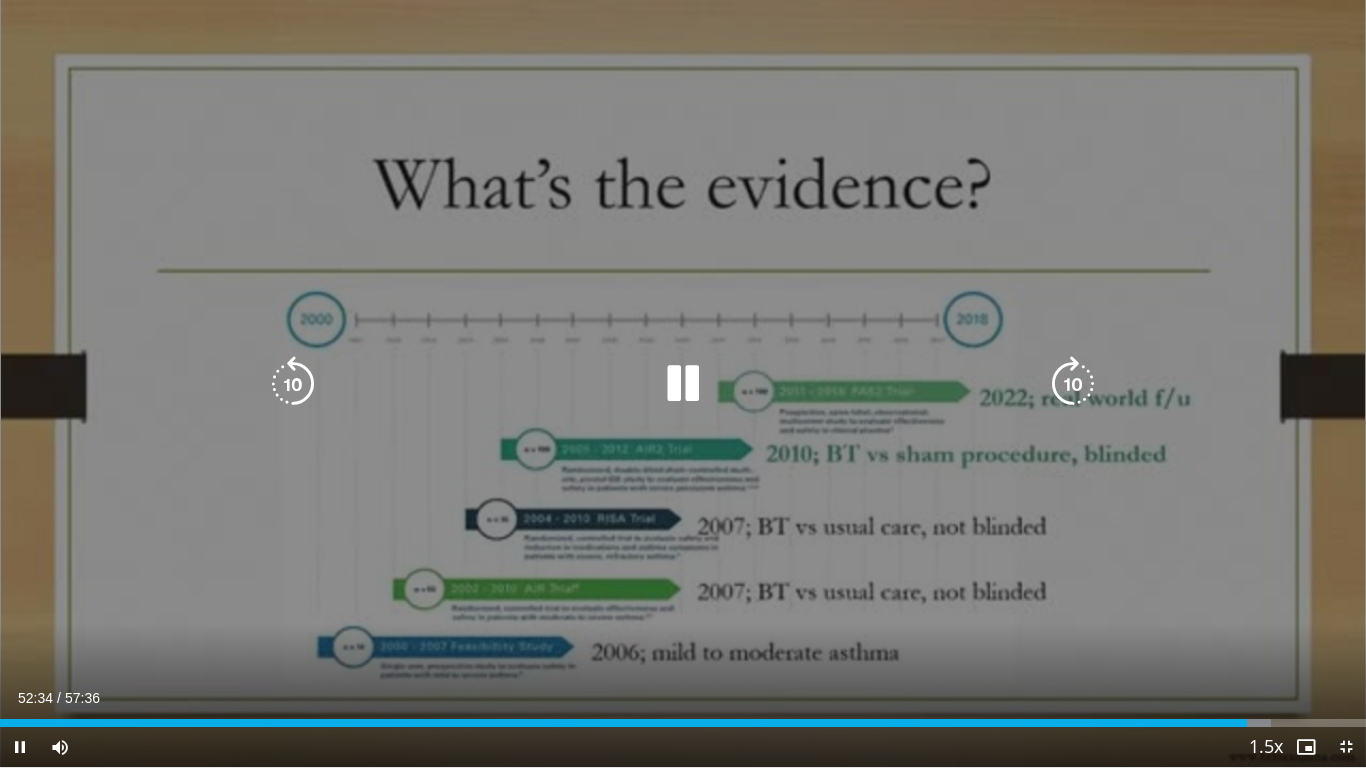 click at bounding box center (1073, 384) 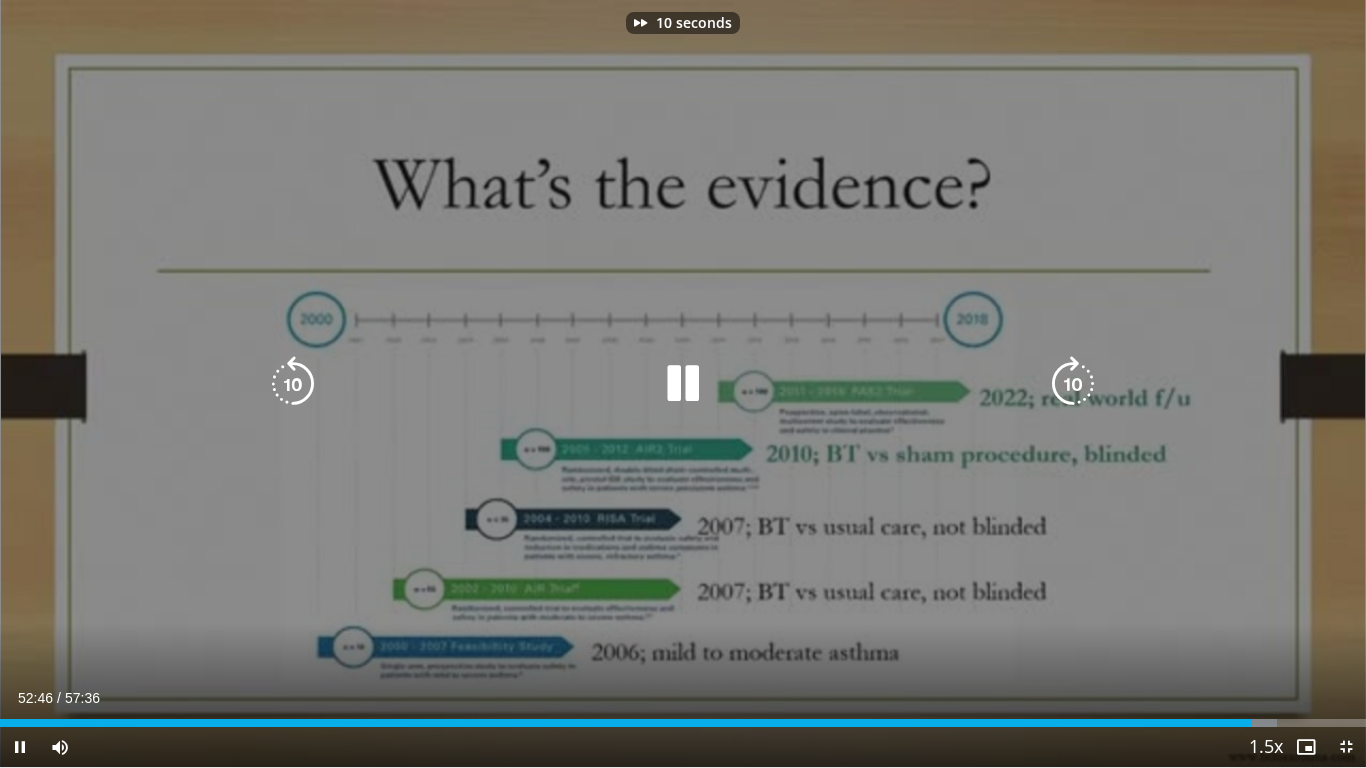 click at bounding box center (683, 384) 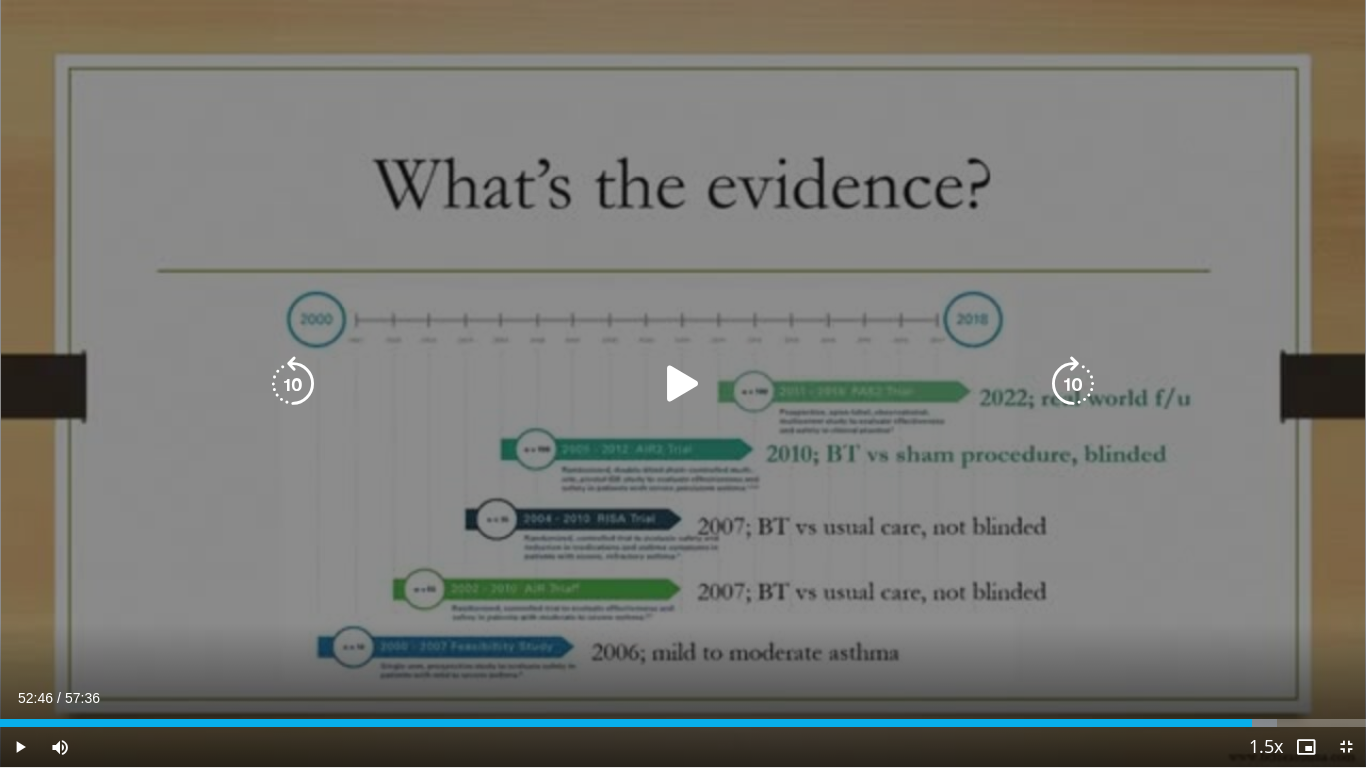 click at bounding box center [683, 384] 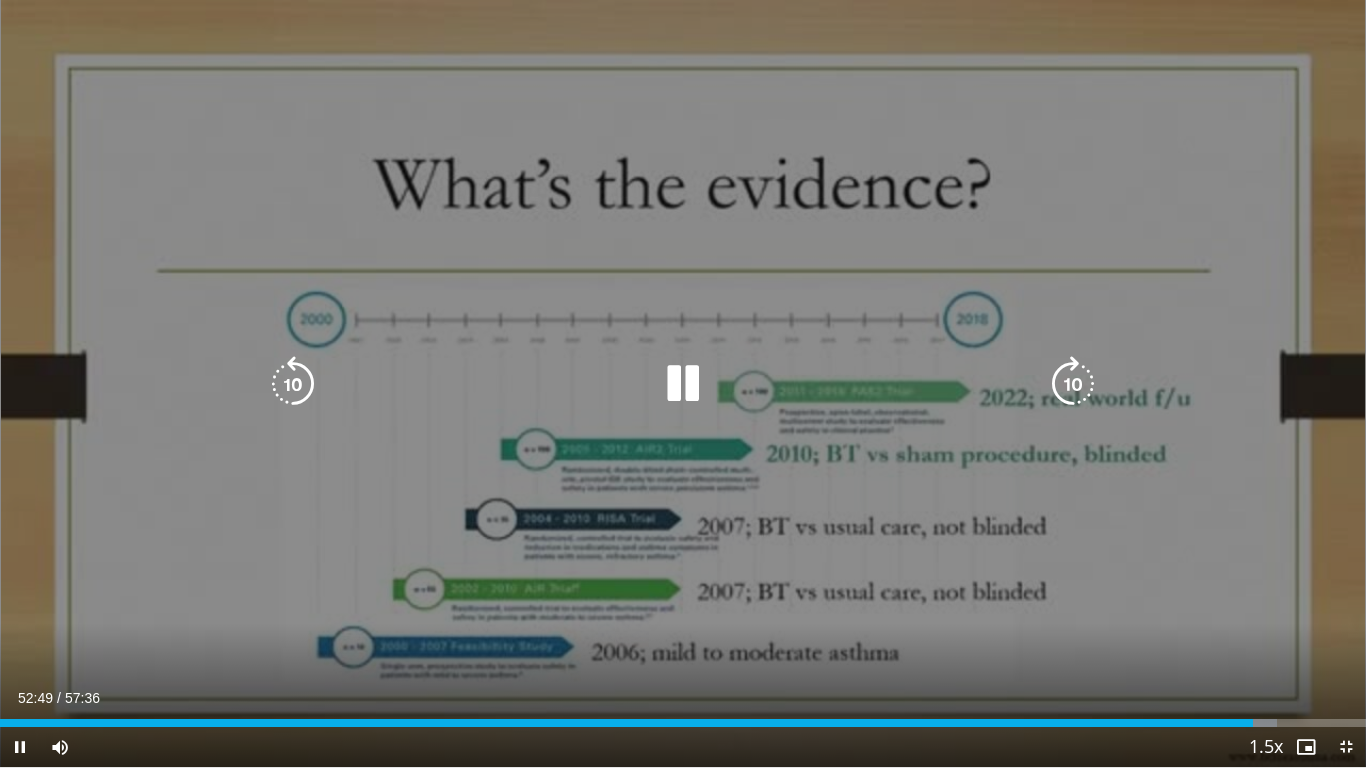 click at bounding box center [1073, 384] 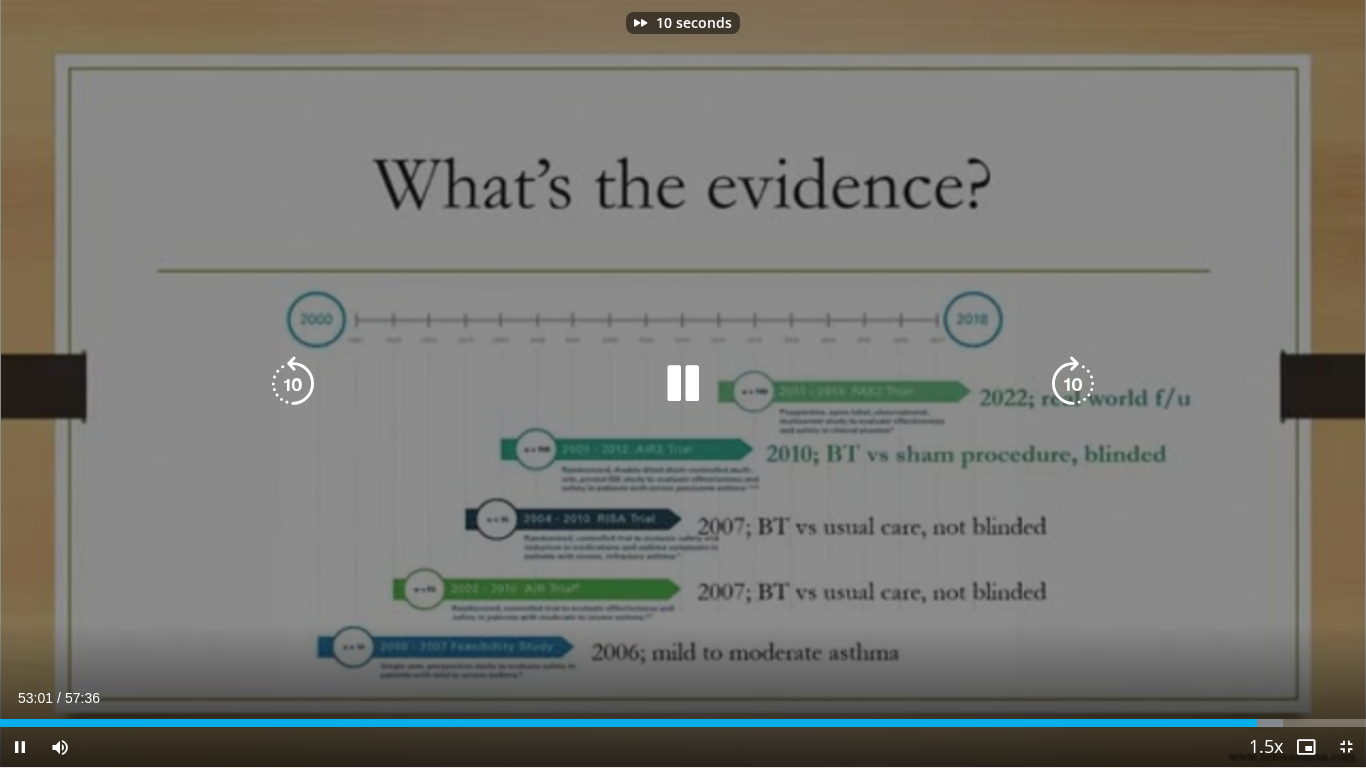 click at bounding box center (1073, 384) 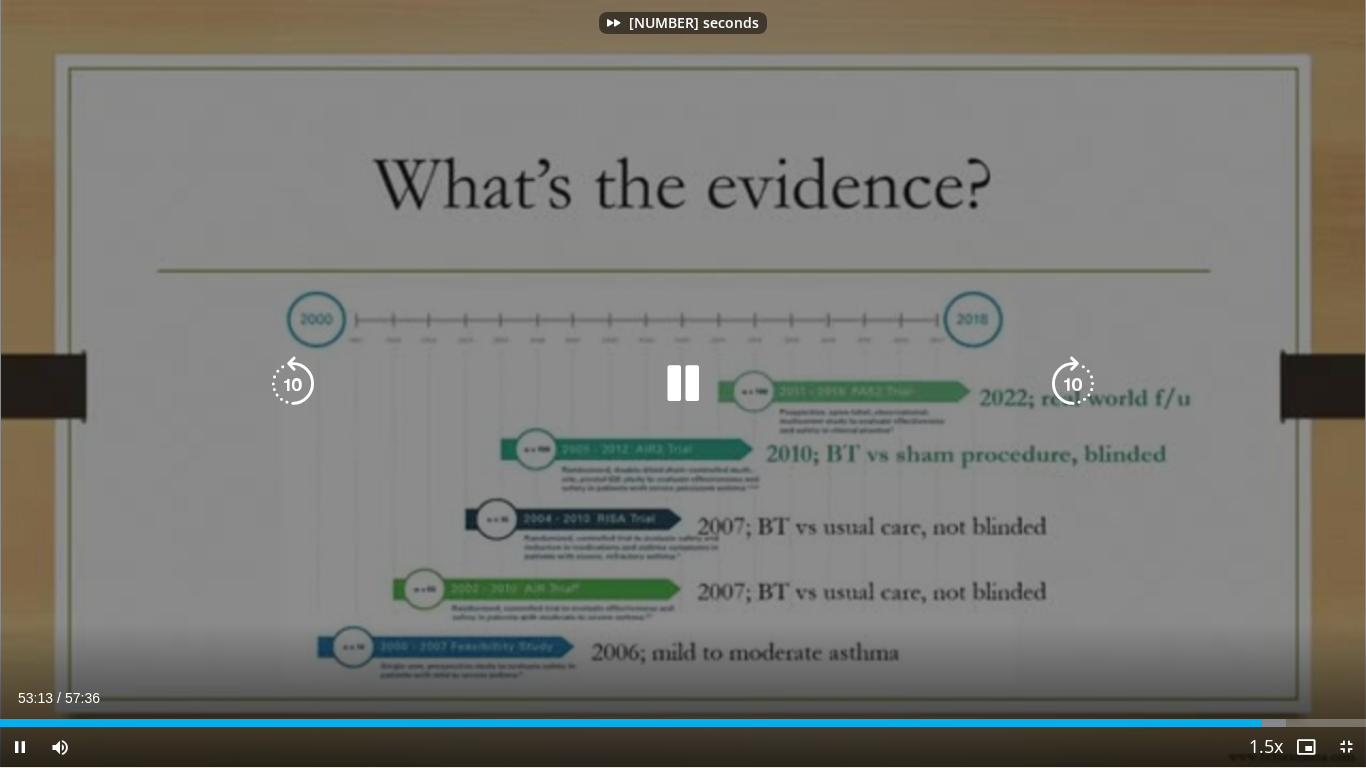 click at bounding box center [683, 384] 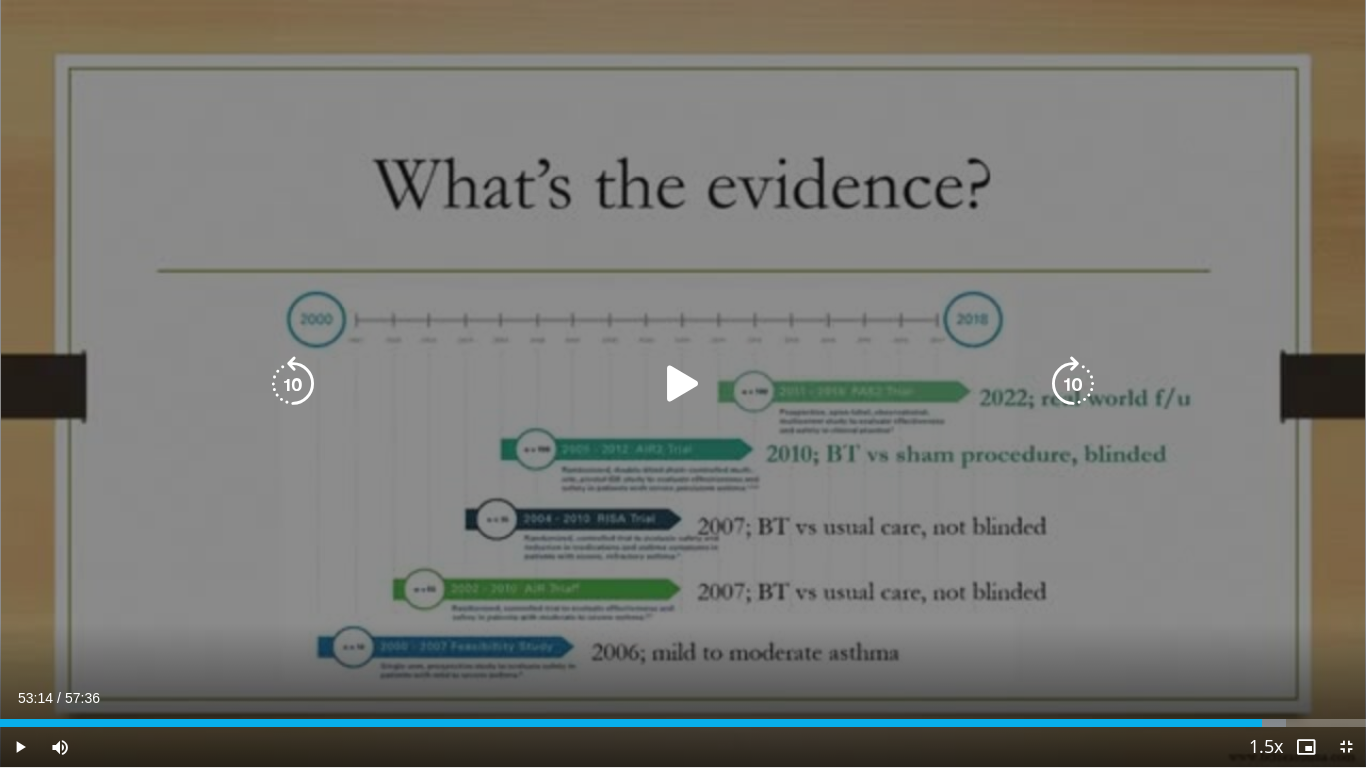 click at bounding box center [683, 384] 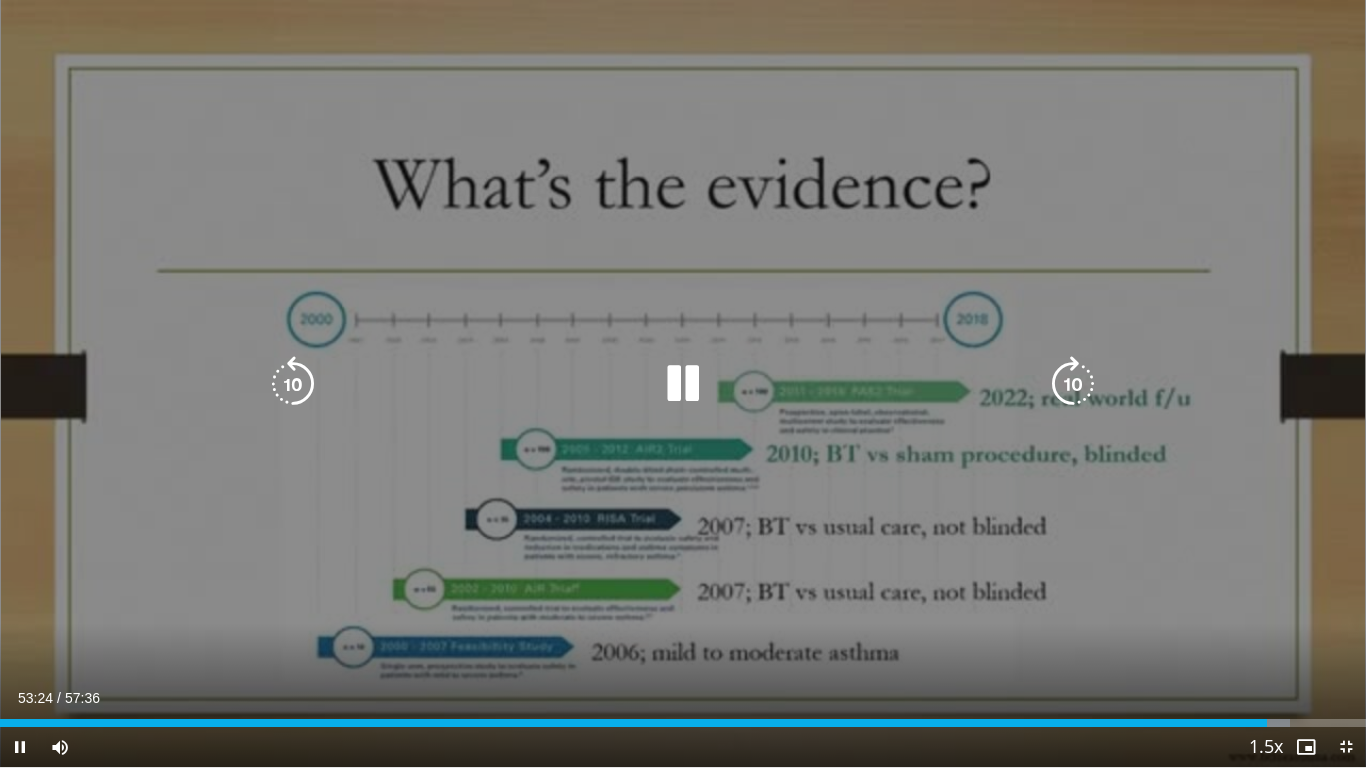 click at bounding box center (1073, 384) 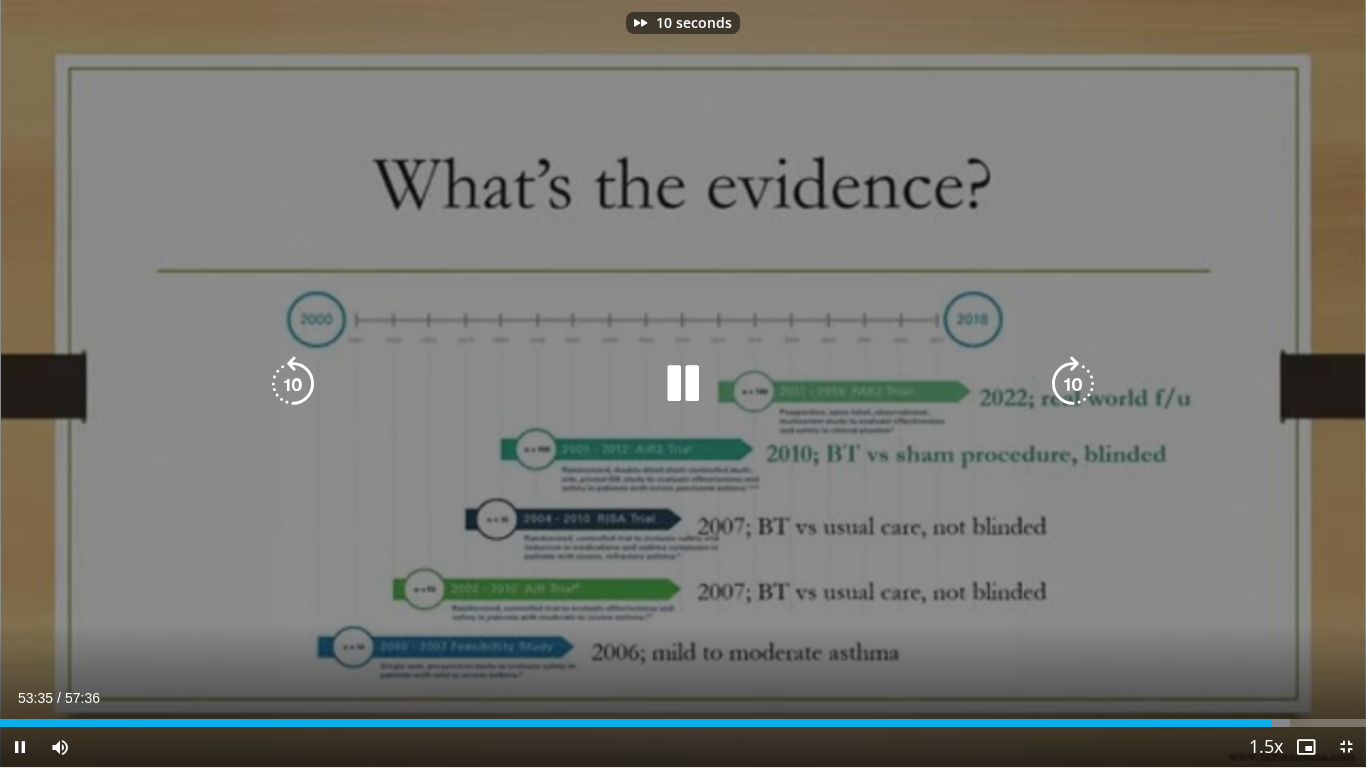 click at bounding box center (1073, 384) 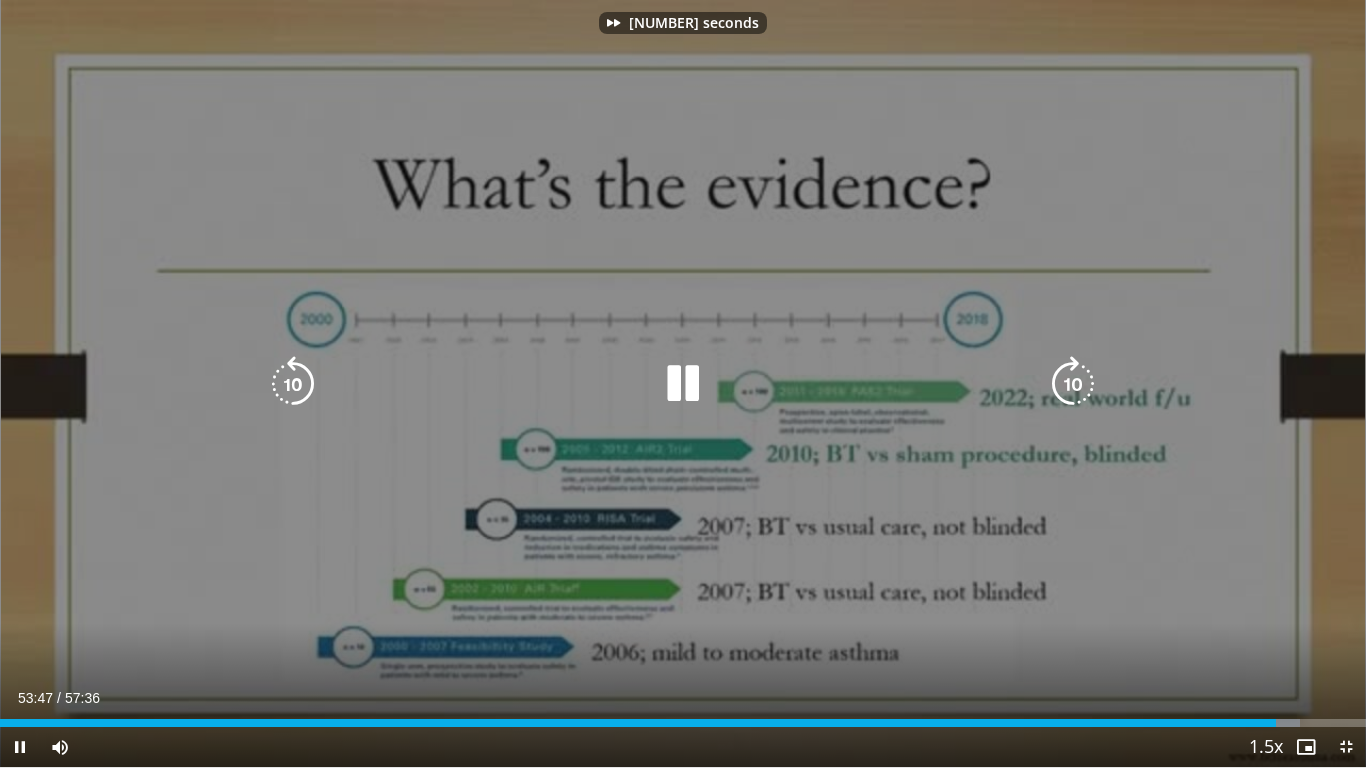 click at bounding box center [1073, 384] 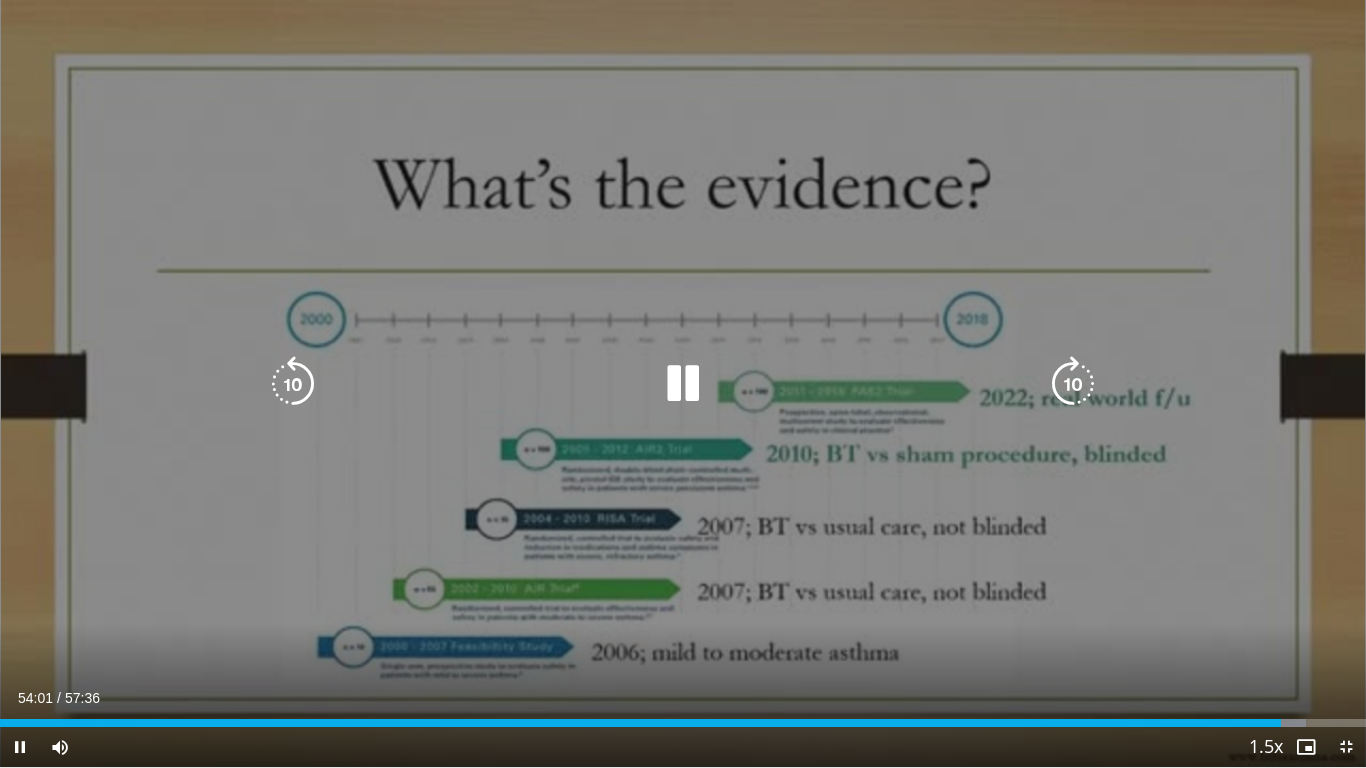 click at bounding box center [293, 384] 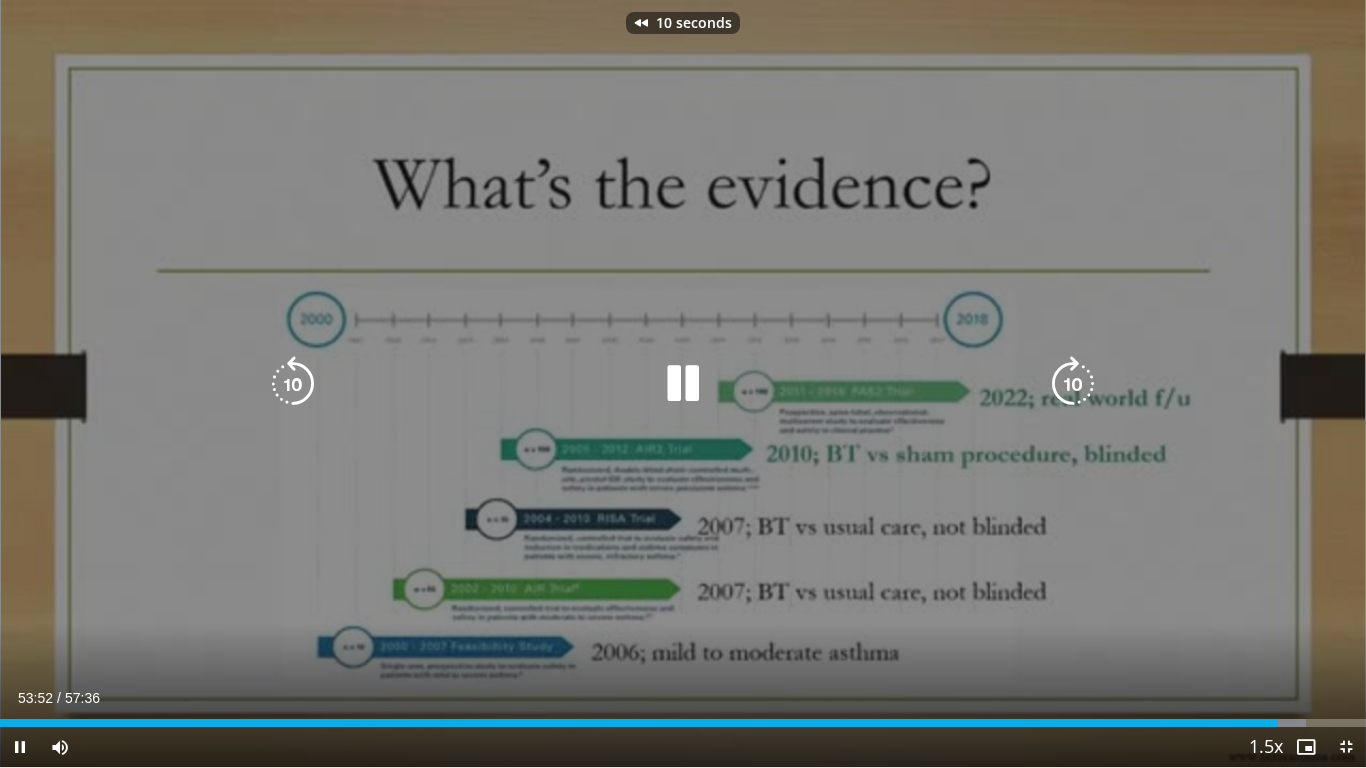 click on "10 seconds
Tap to unmute" at bounding box center [683, 383] 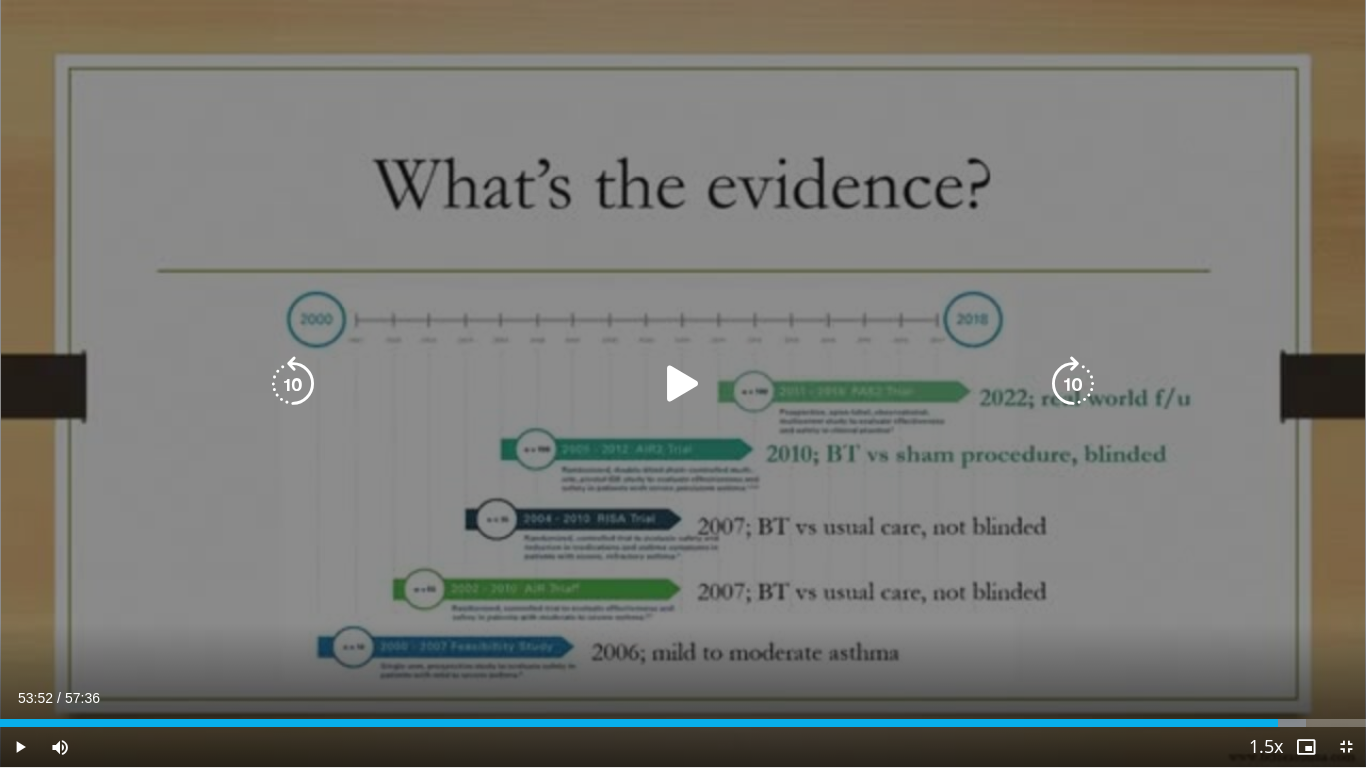 click at bounding box center [683, 384] 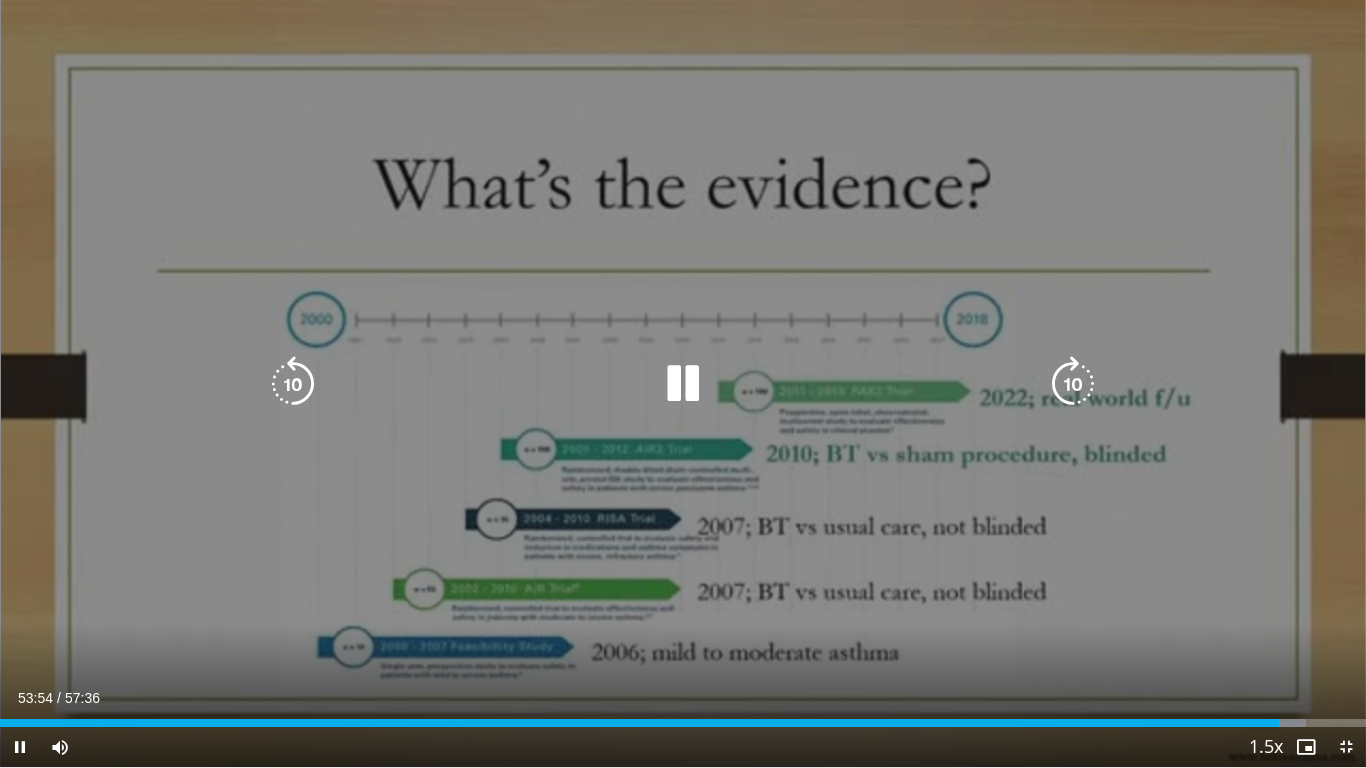 click at bounding box center [1073, 384] 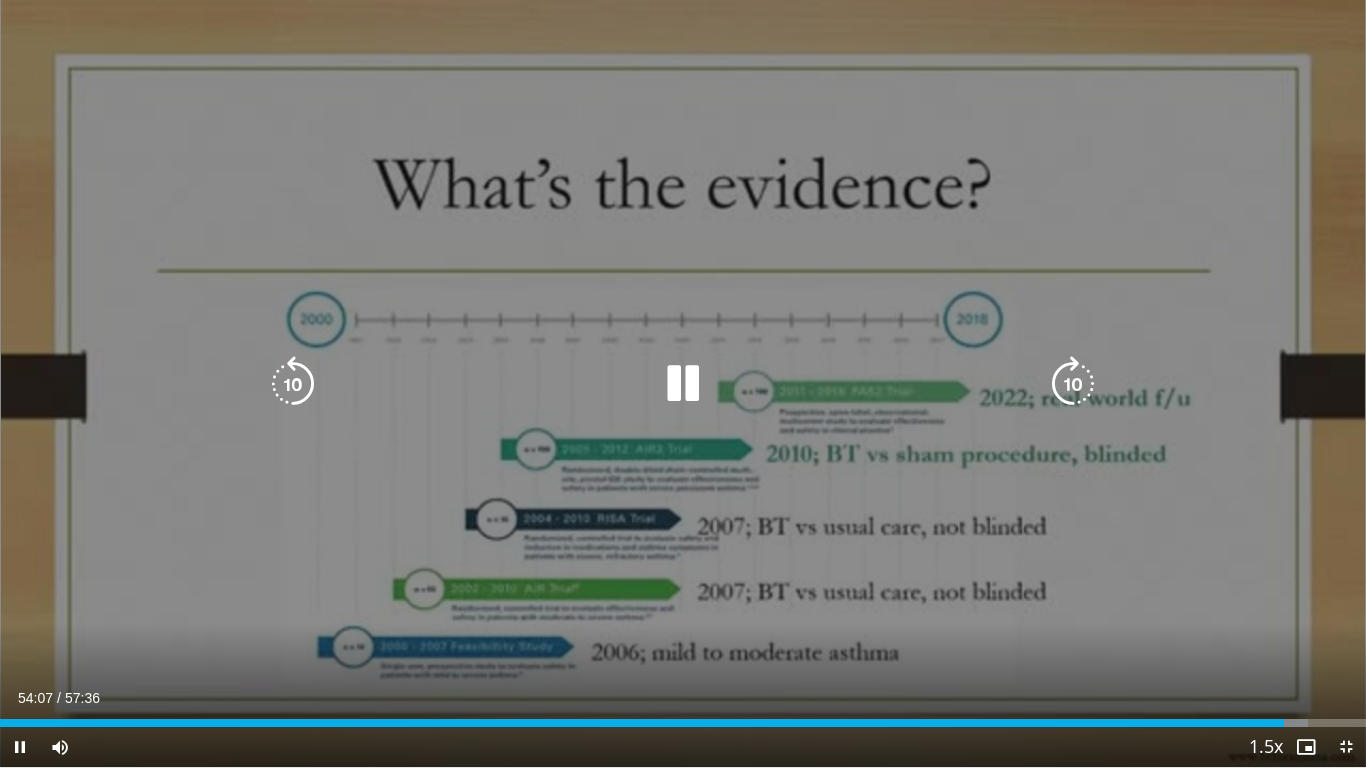 click at bounding box center [683, 384] 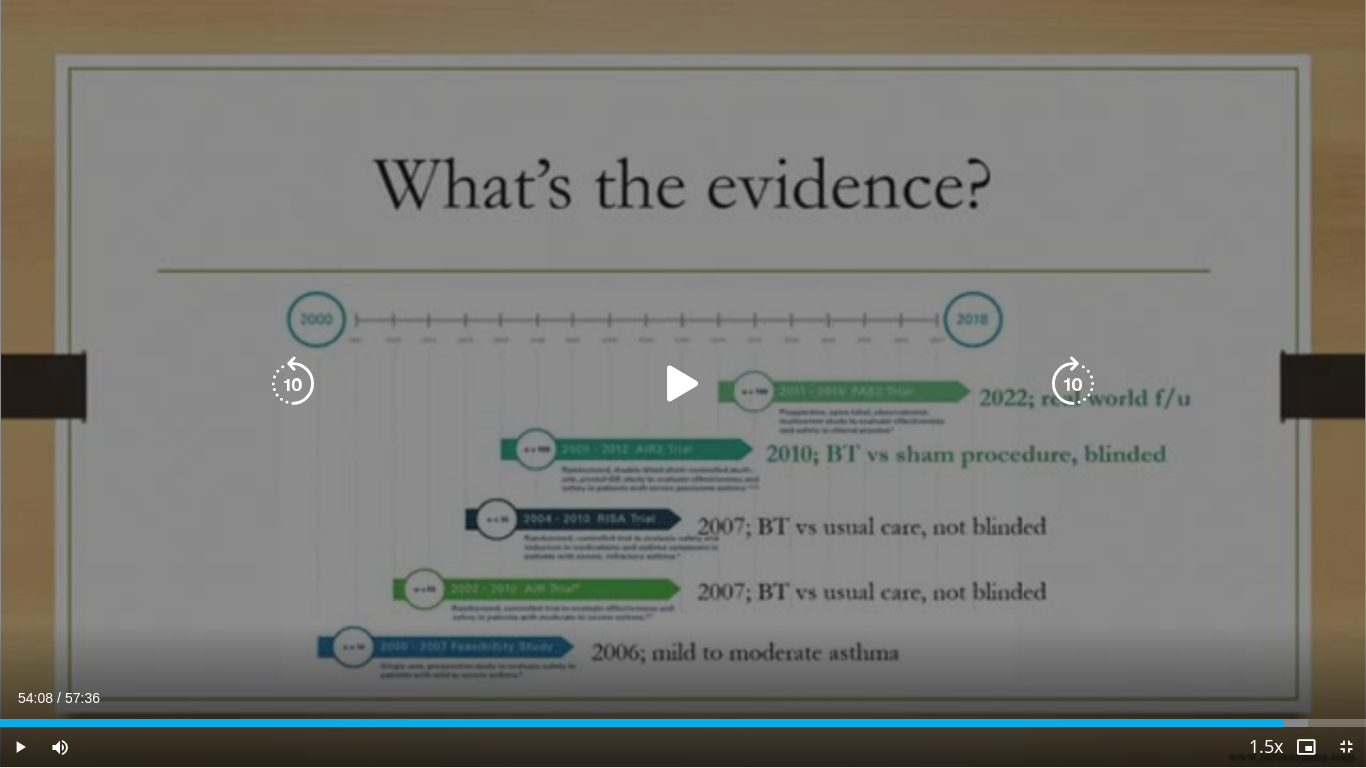 click at bounding box center (683, 384) 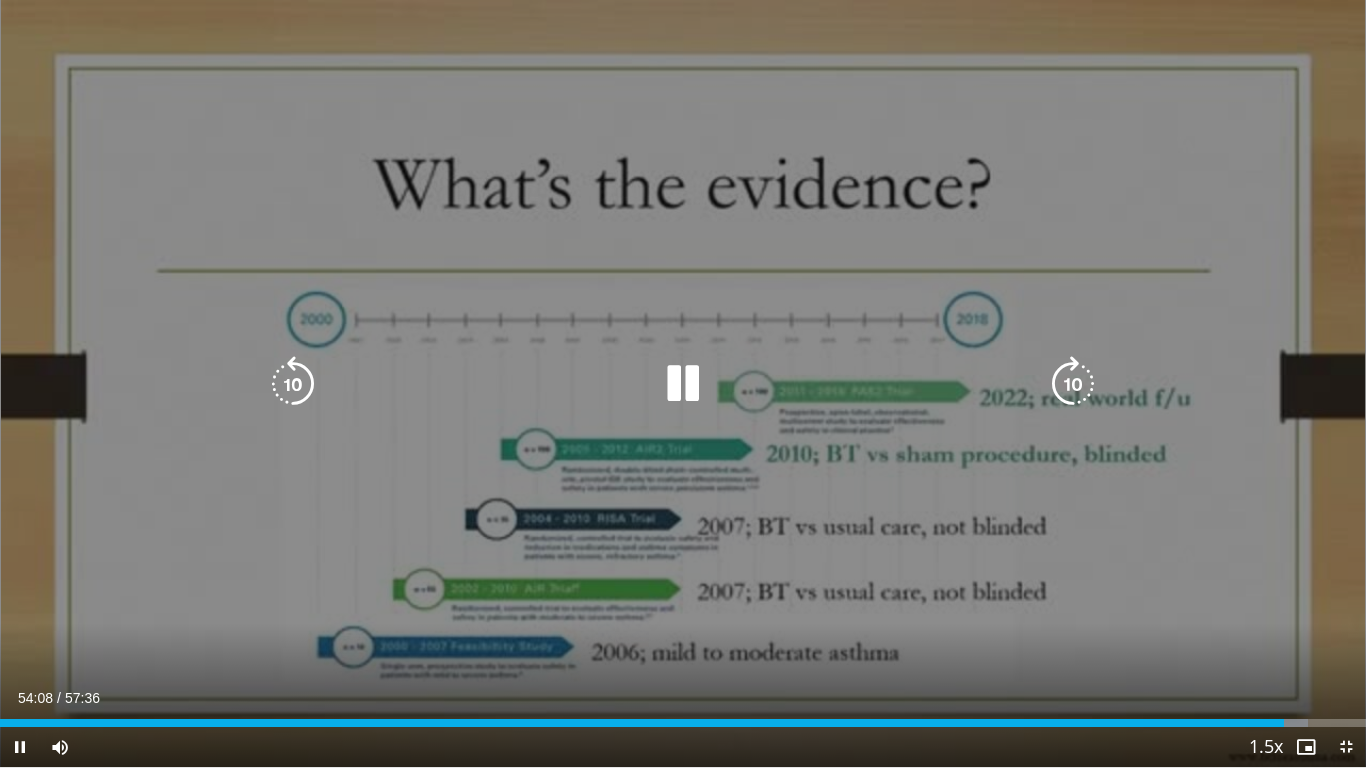 click at bounding box center [1073, 384] 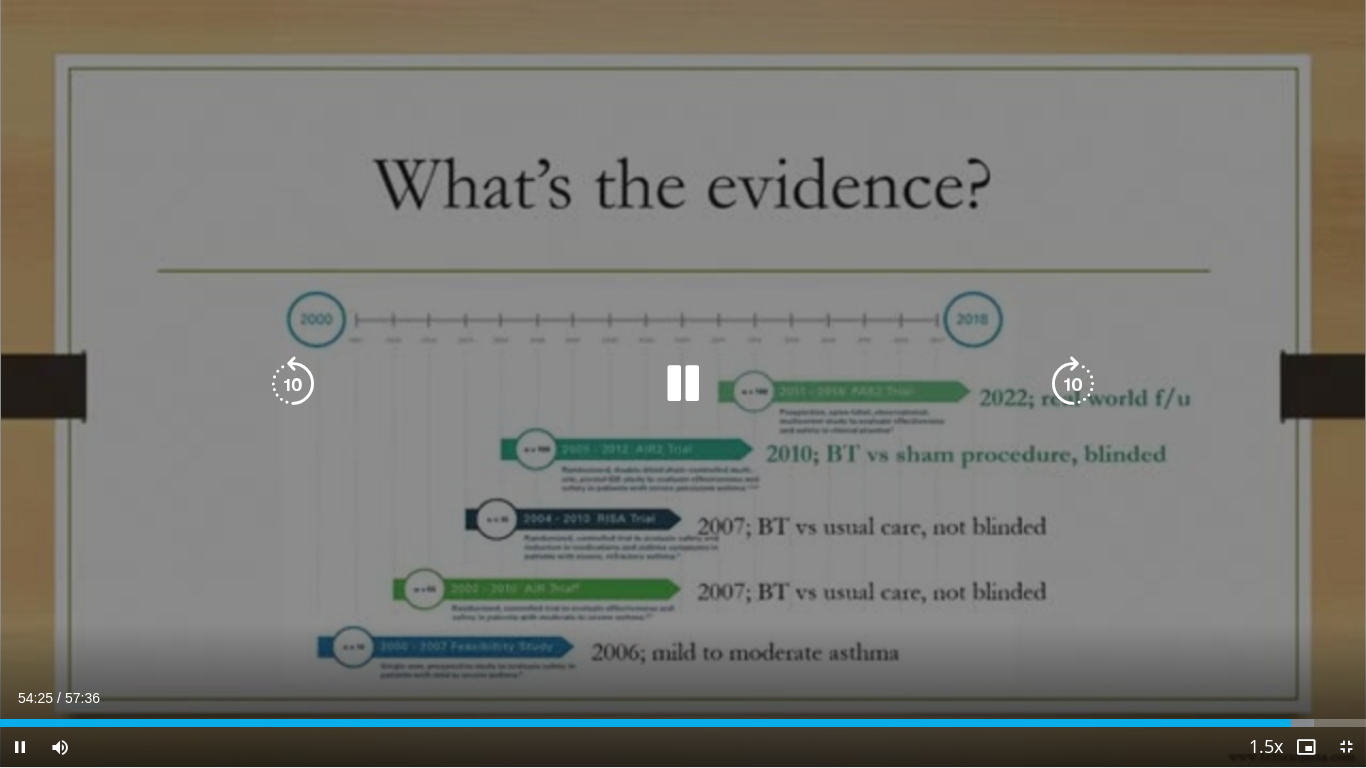 click at bounding box center [1073, 384] 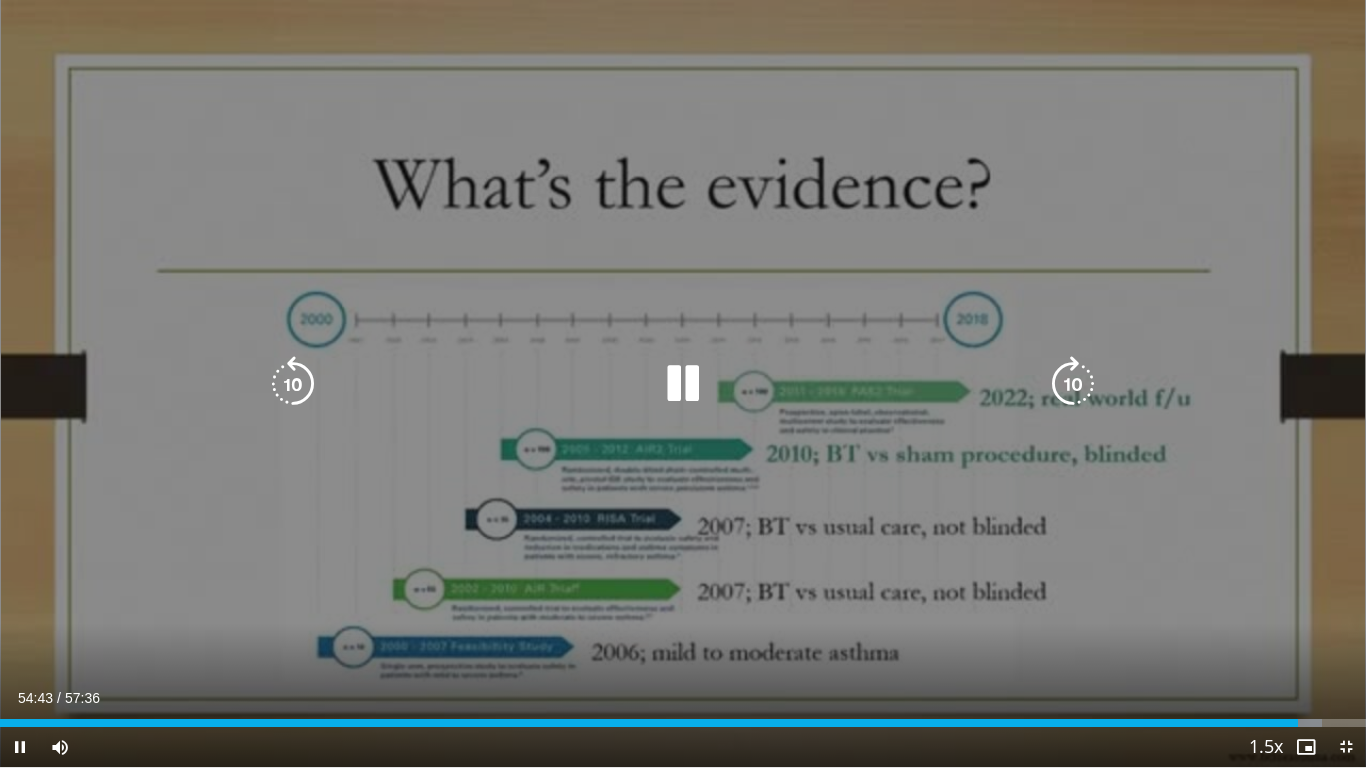 click at bounding box center (683, 384) 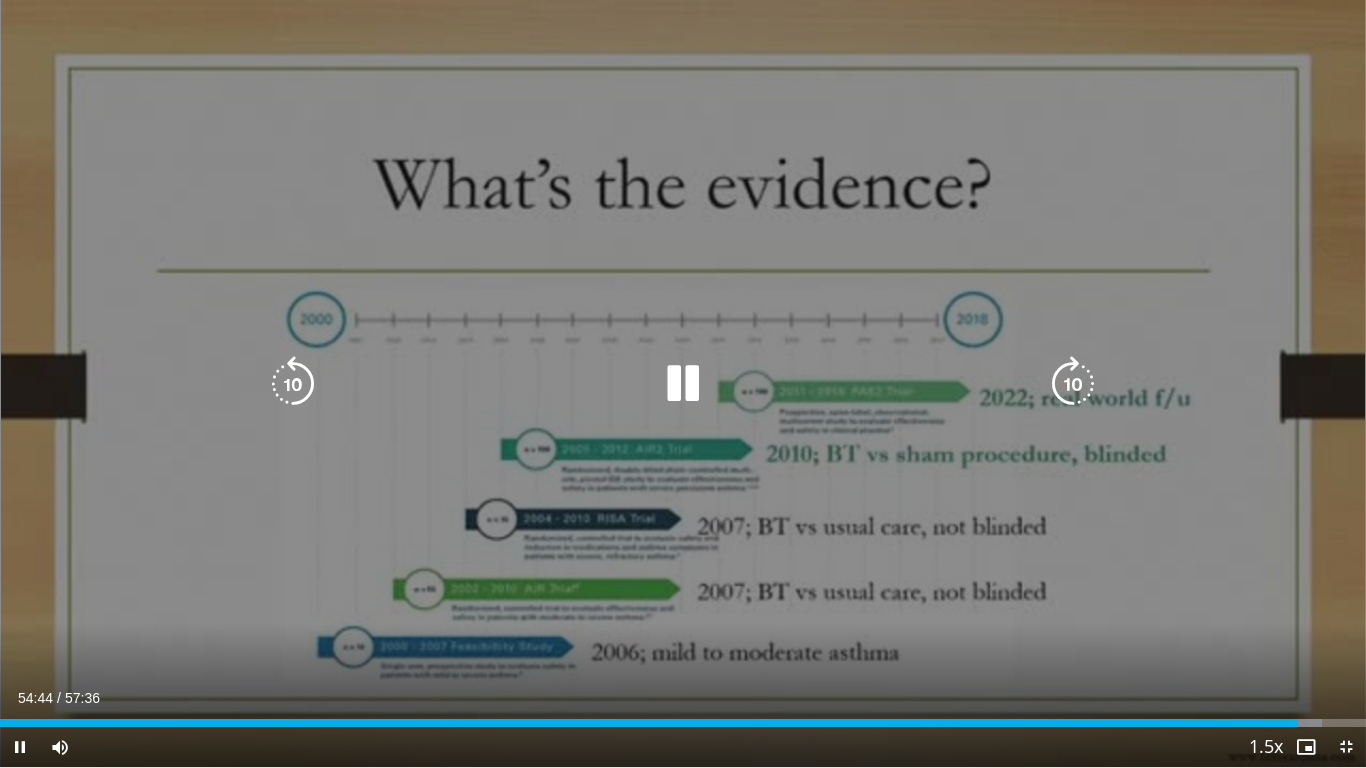 click at bounding box center [683, 384] 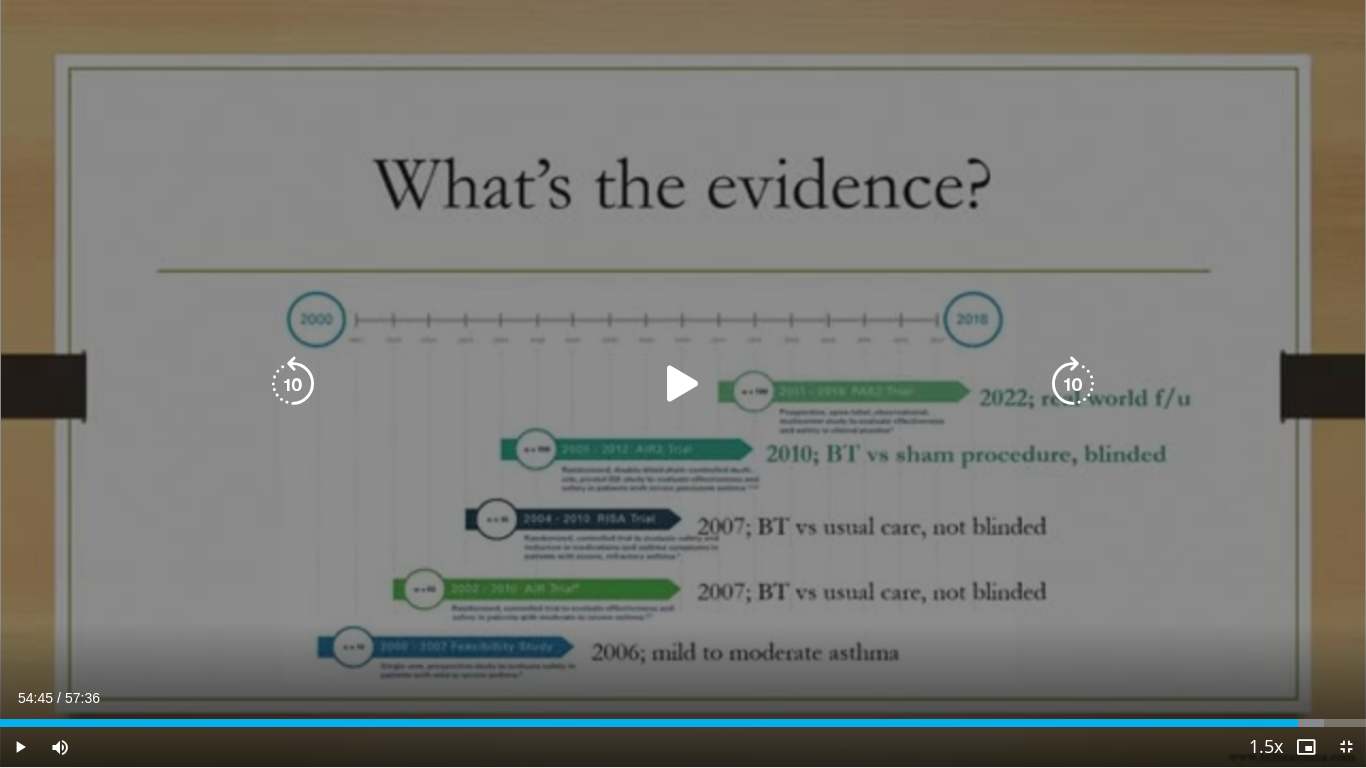 click at bounding box center (683, 384) 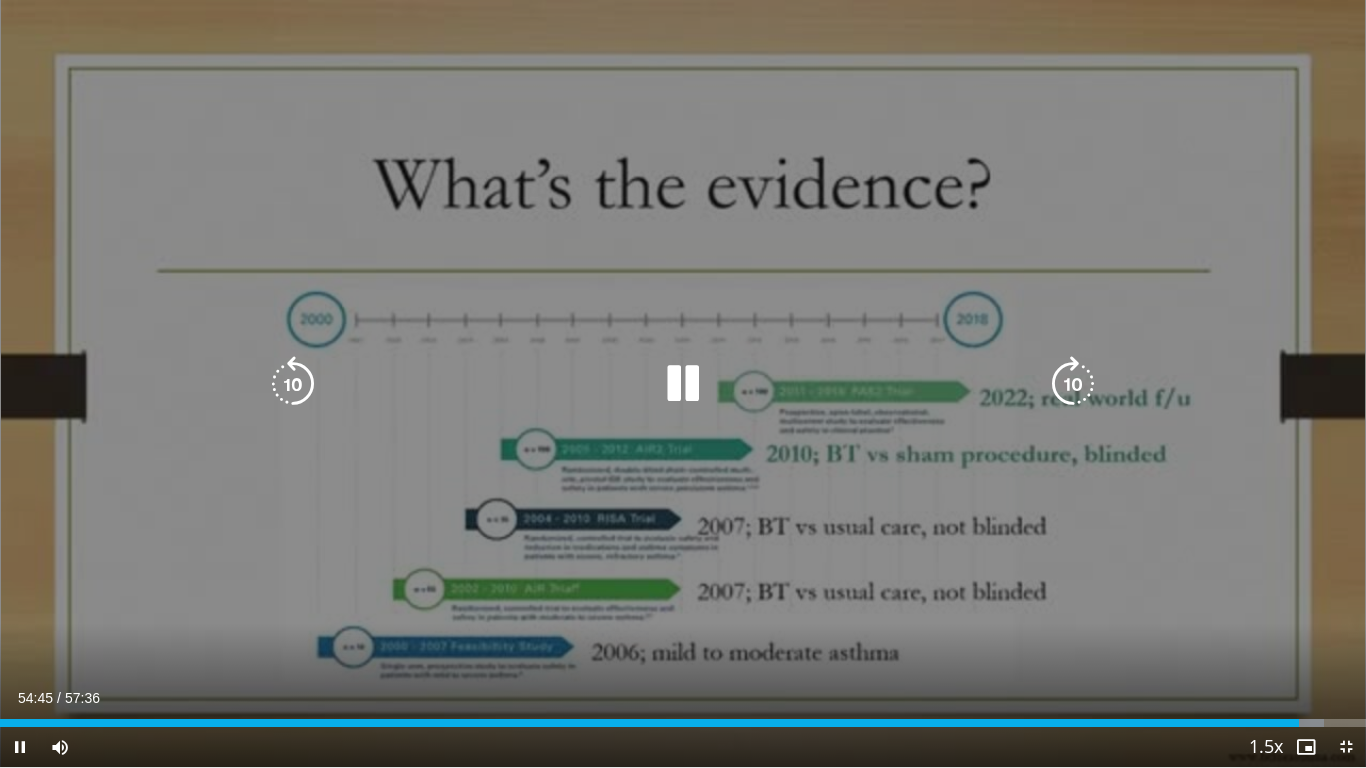 click at bounding box center (1073, 384) 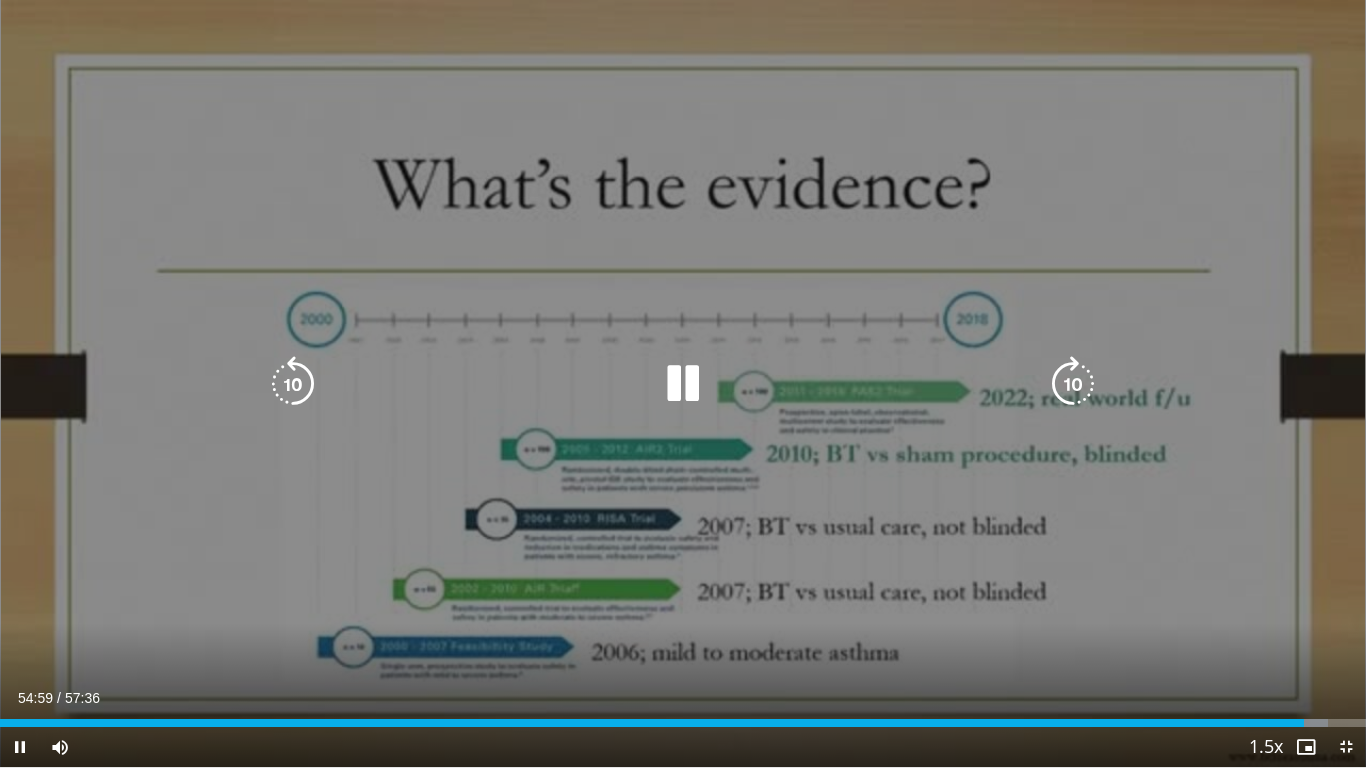 drag, startPoint x: 1063, startPoint y: 381, endPoint x: 1092, endPoint y: 200, distance: 183.30849 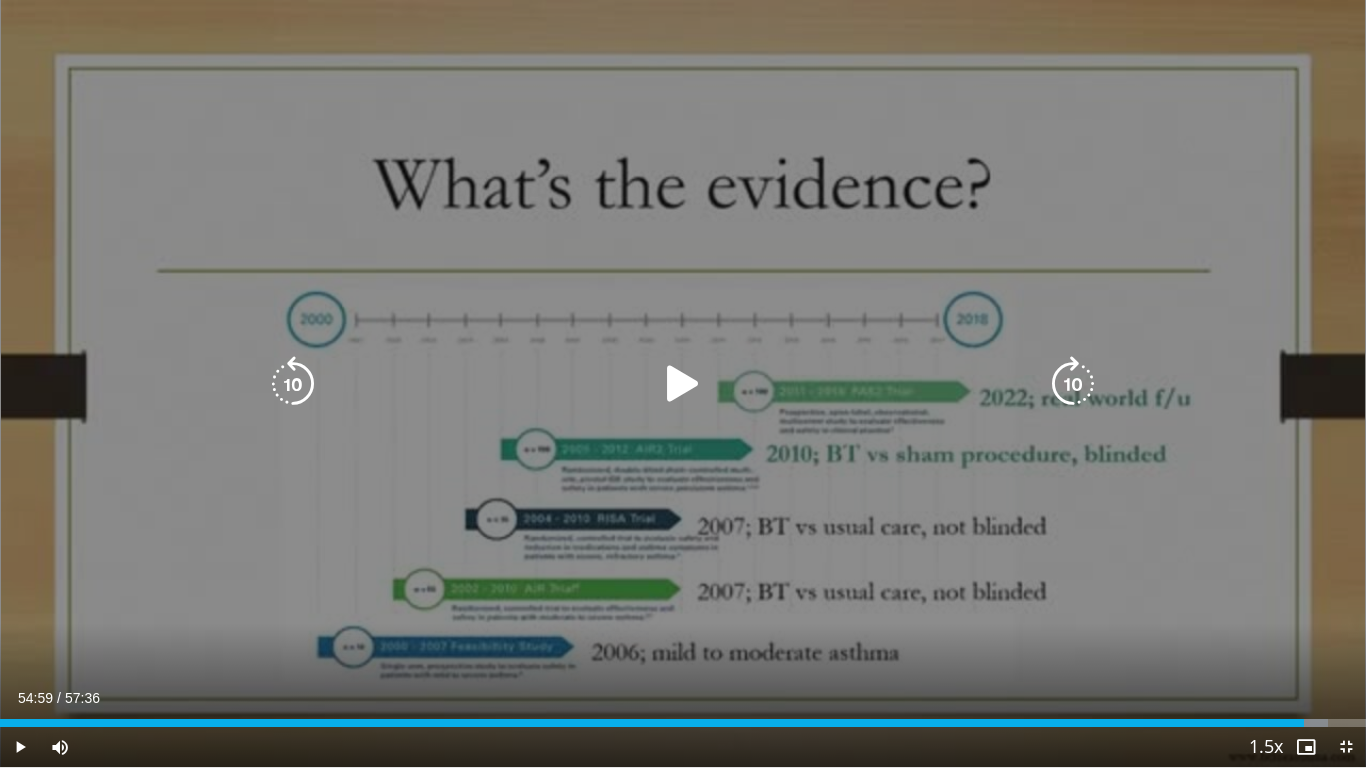 click on "10 seconds
Tap to unmute" at bounding box center (683, 383) 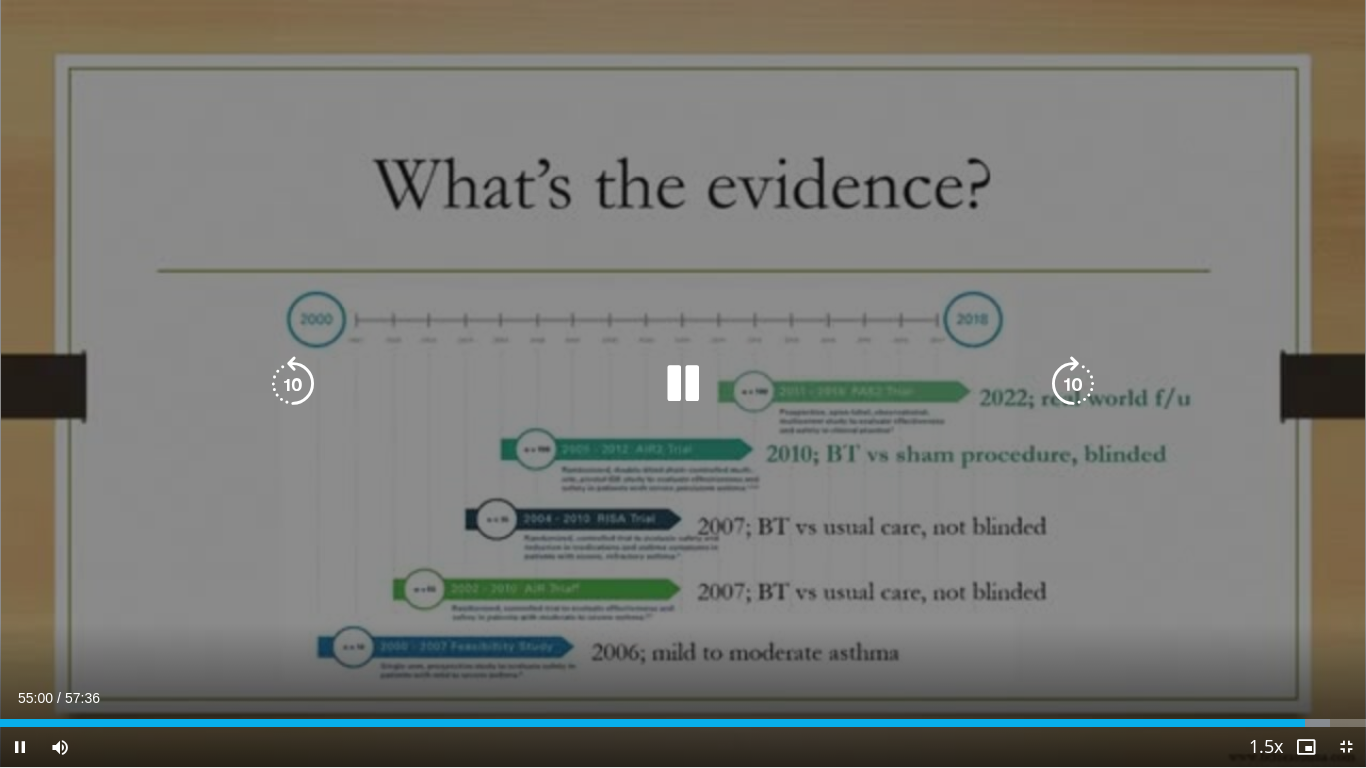 click at bounding box center (1073, 384) 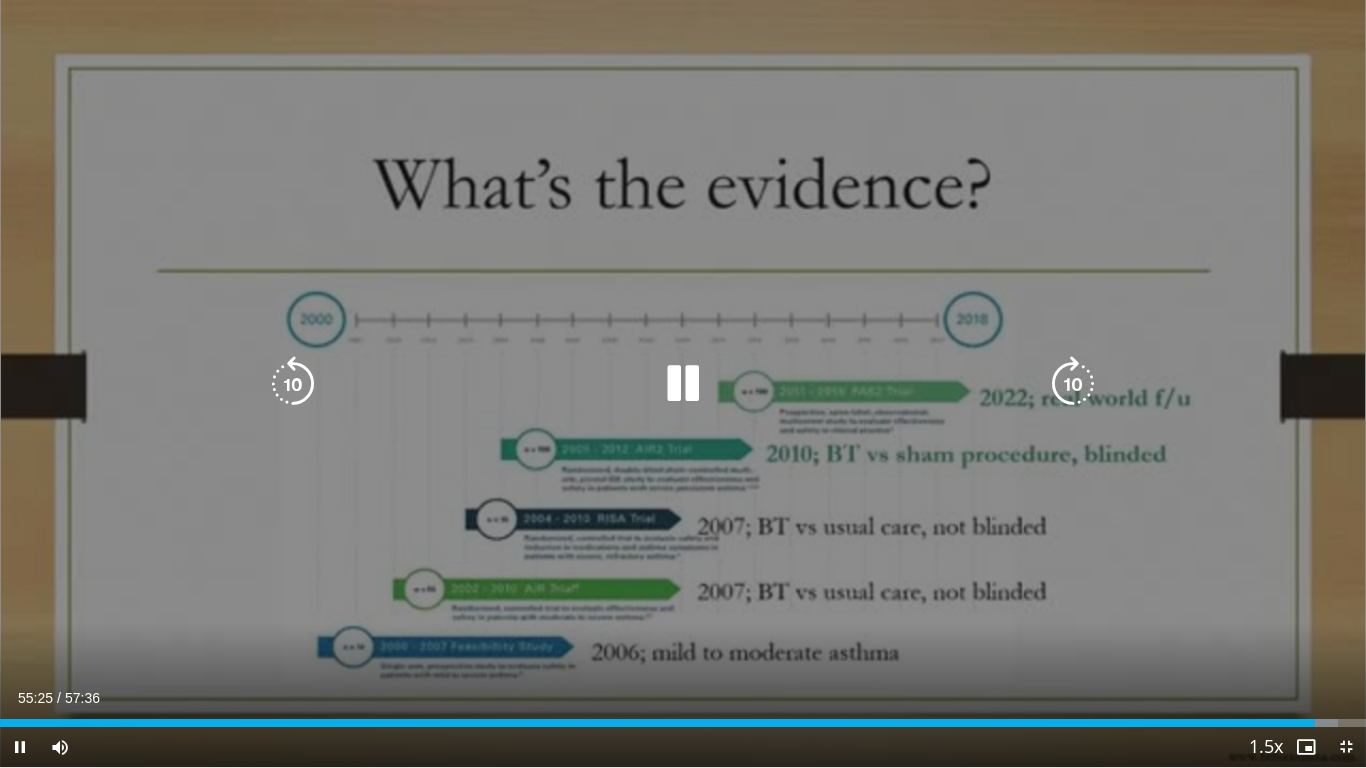 click at bounding box center (293, 384) 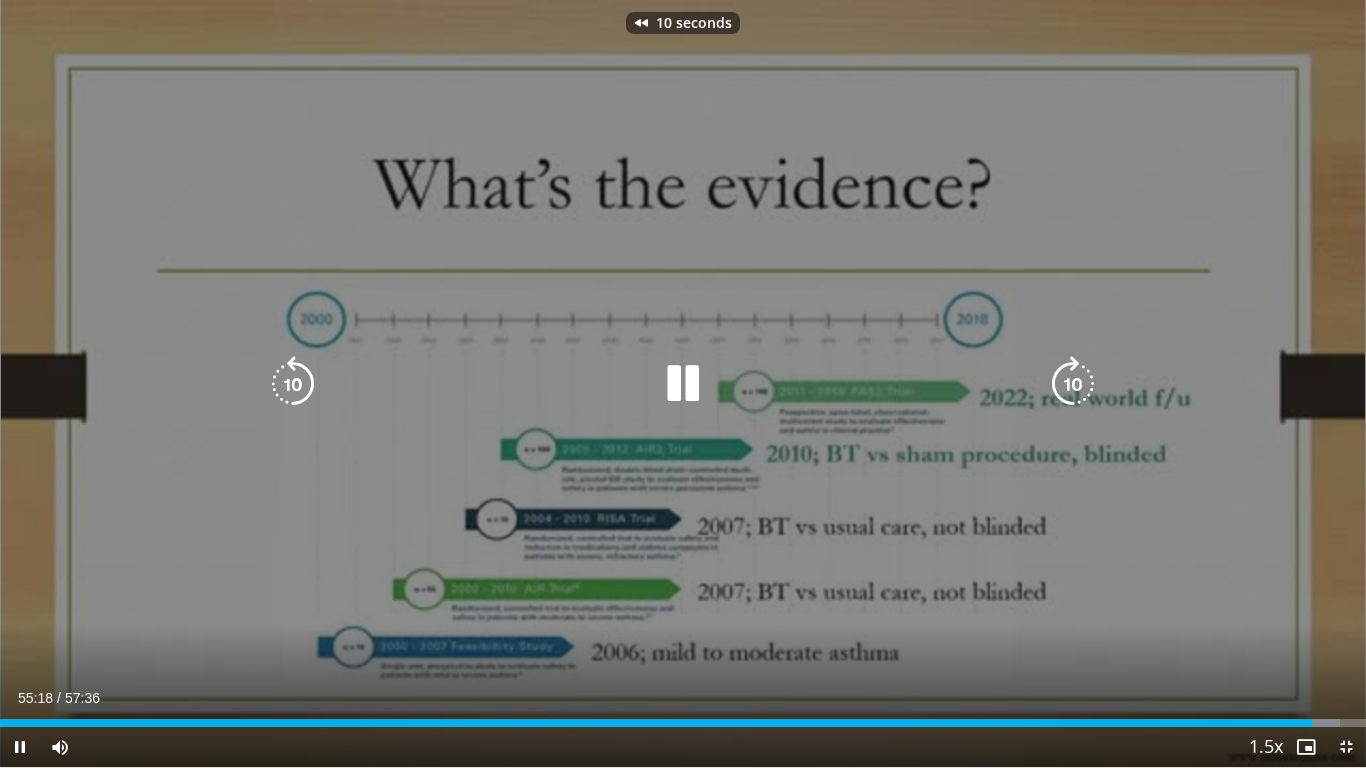 click at bounding box center [683, 384] 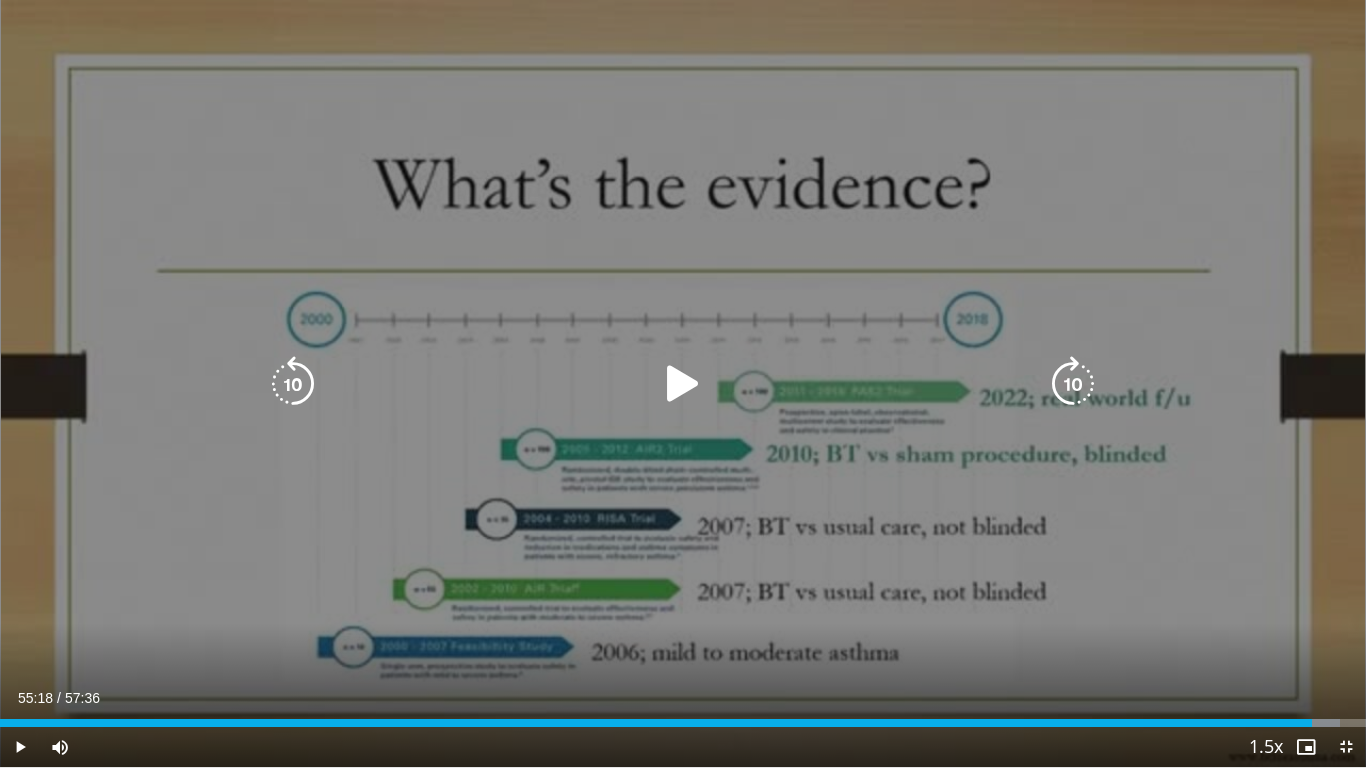 click at bounding box center (683, 384) 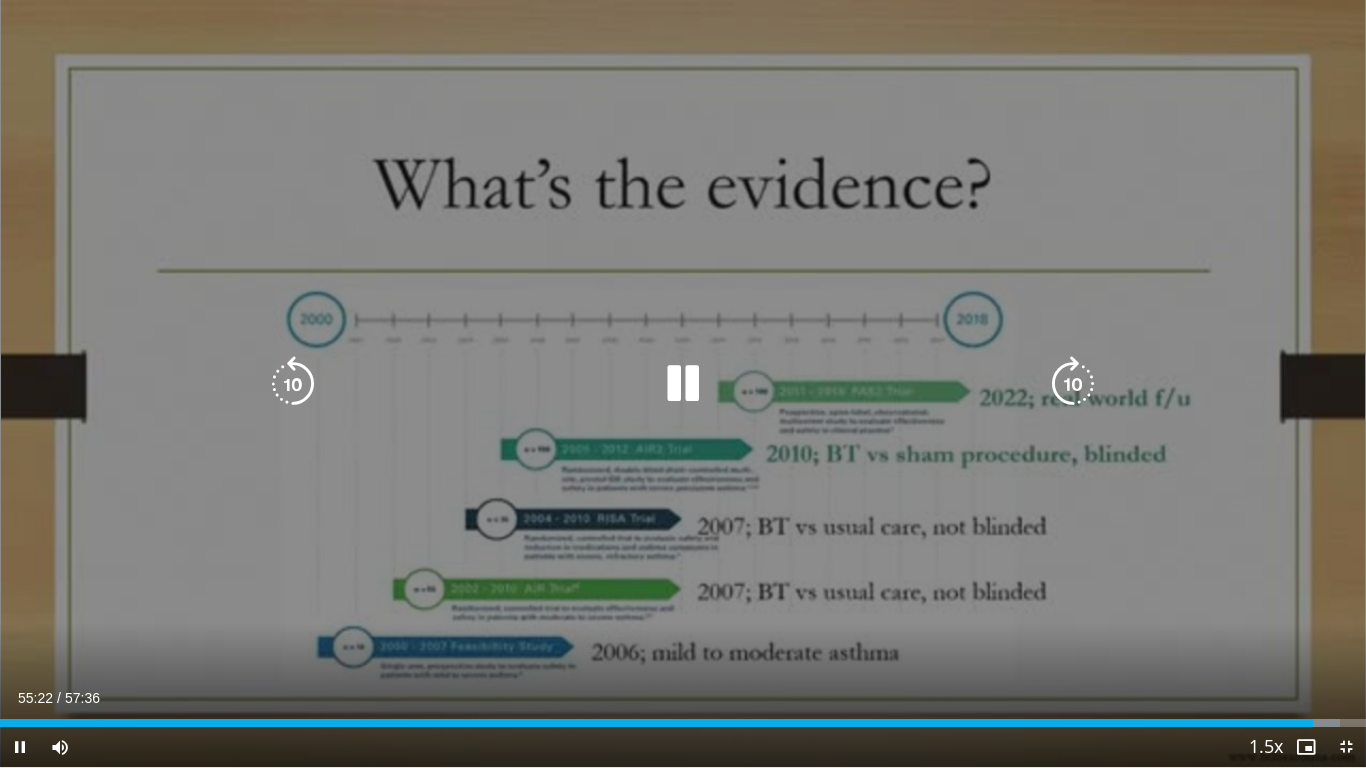 click at bounding box center [1073, 384] 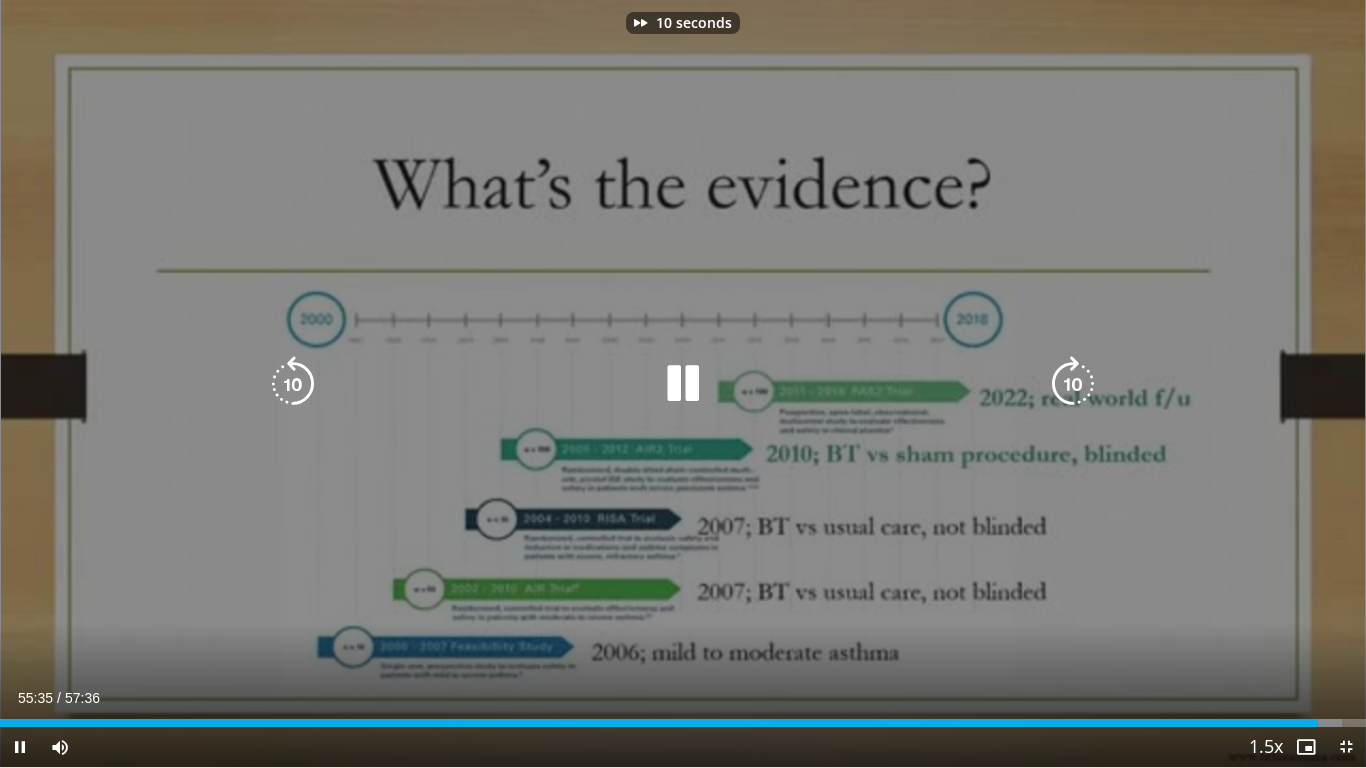 click at bounding box center (683, 384) 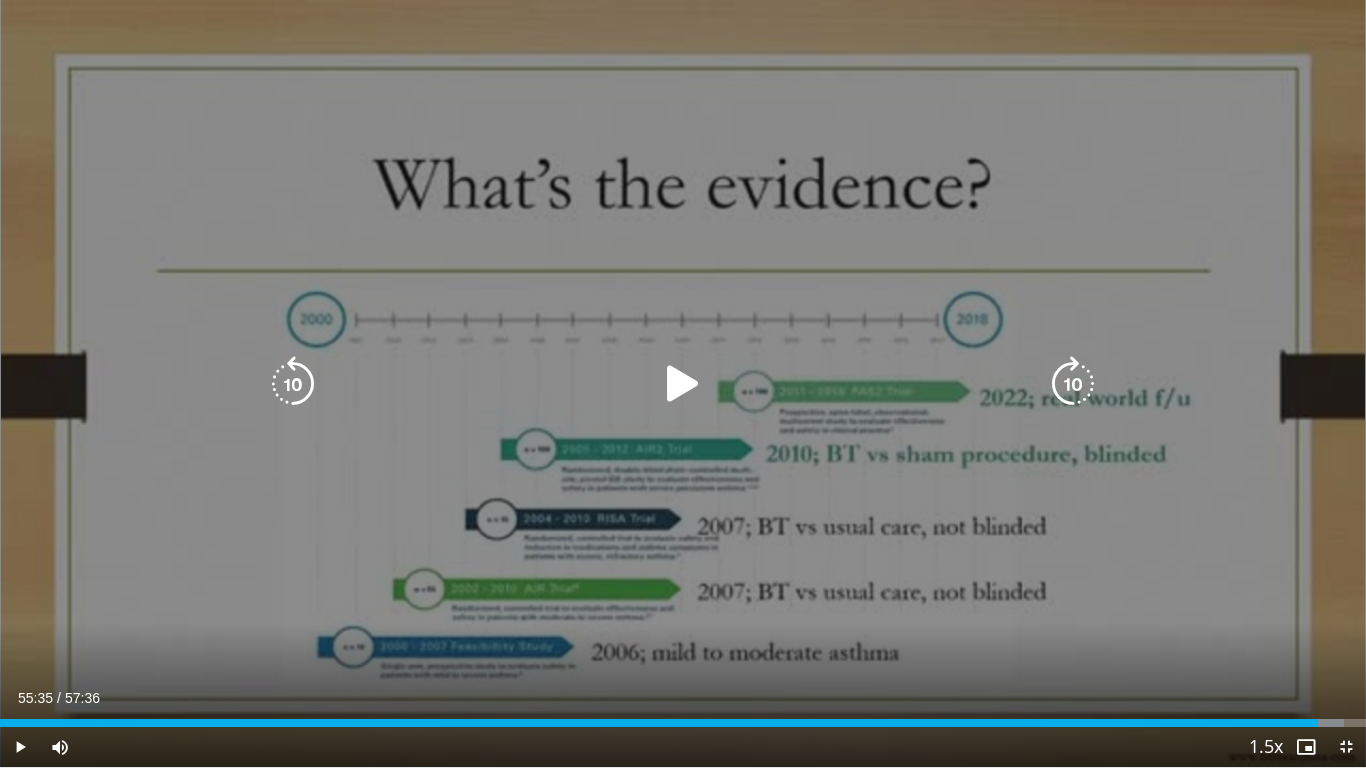 click at bounding box center (683, 384) 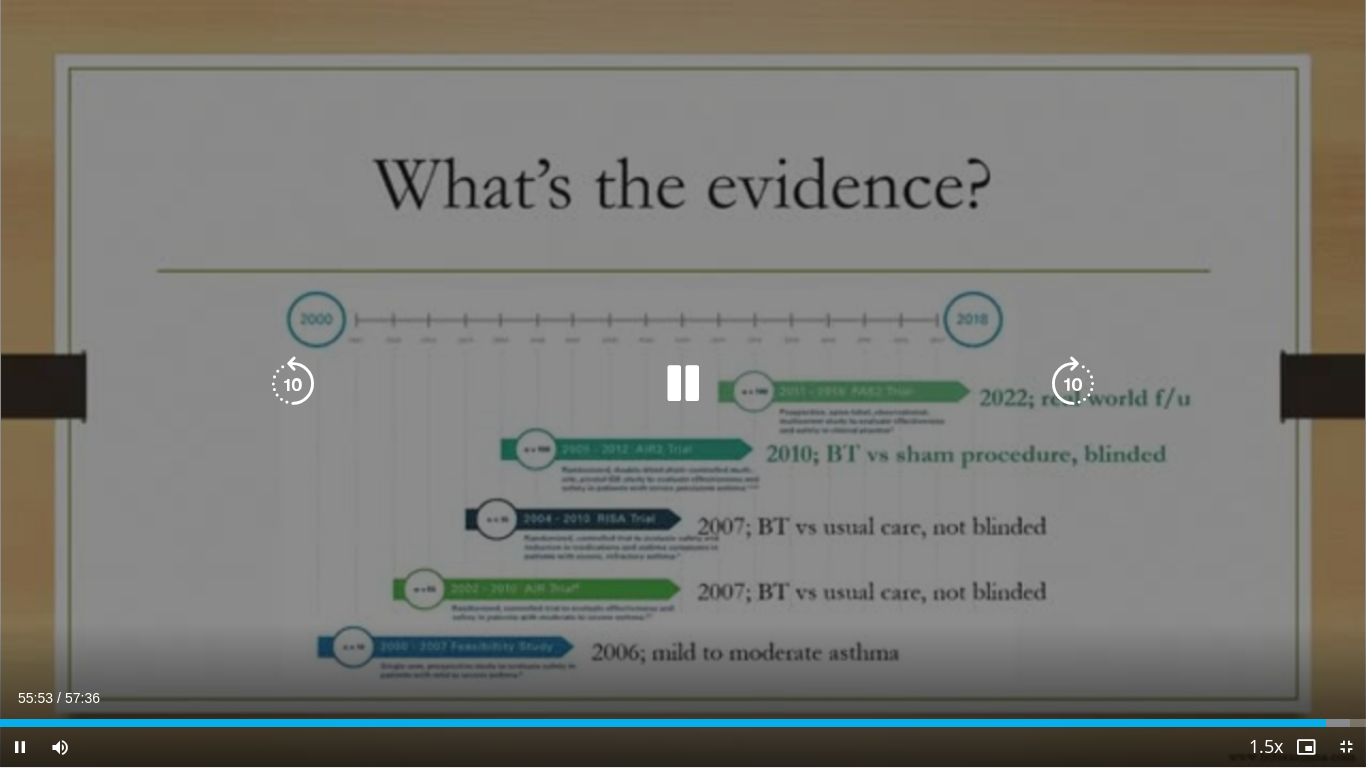 click at bounding box center [1073, 384] 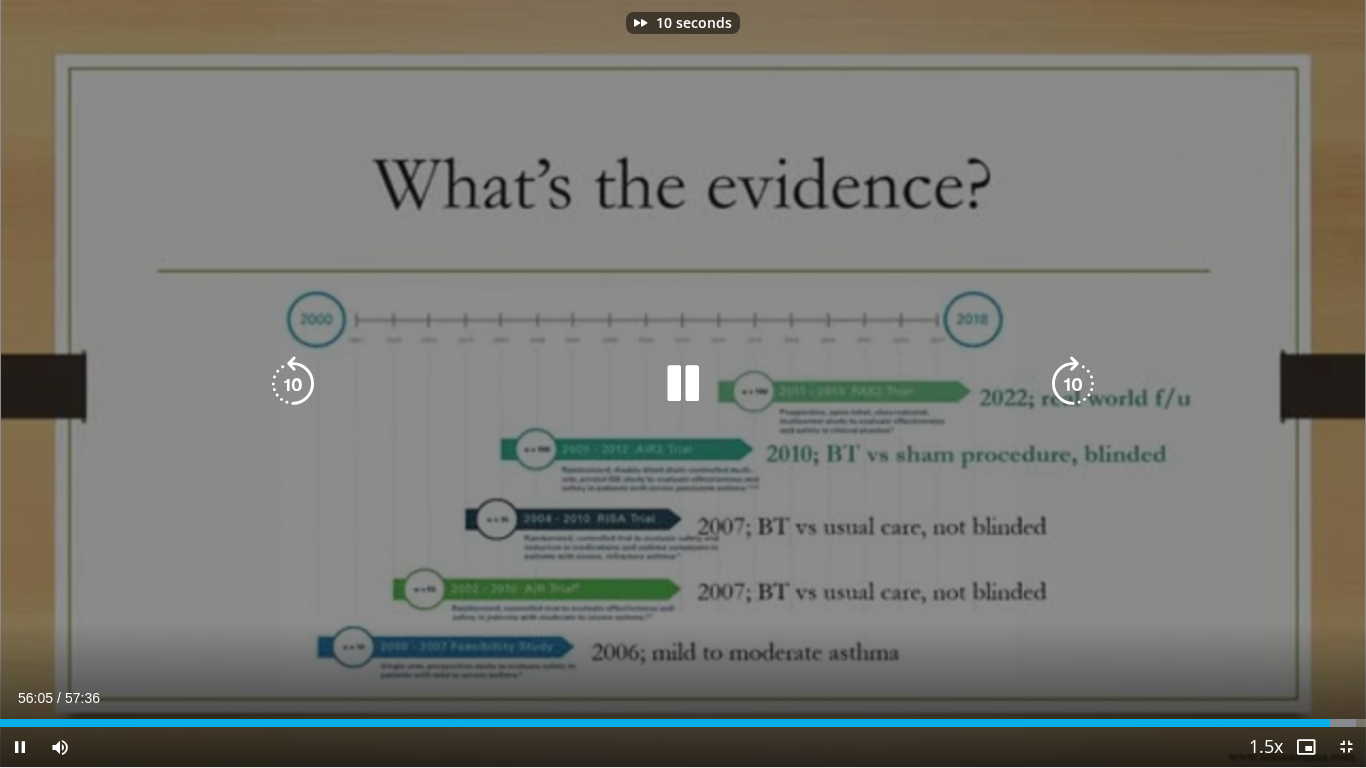 click at bounding box center (1073, 384) 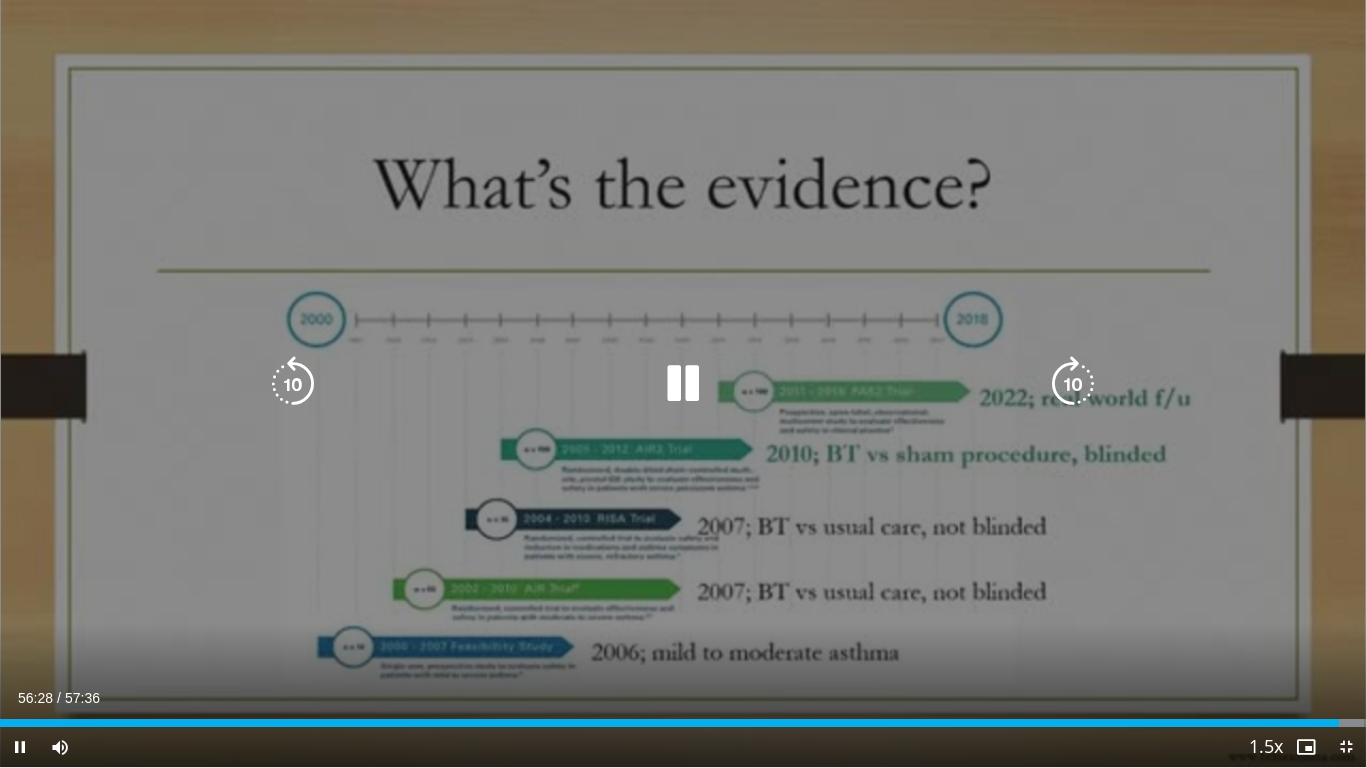 click at bounding box center (1073, 384) 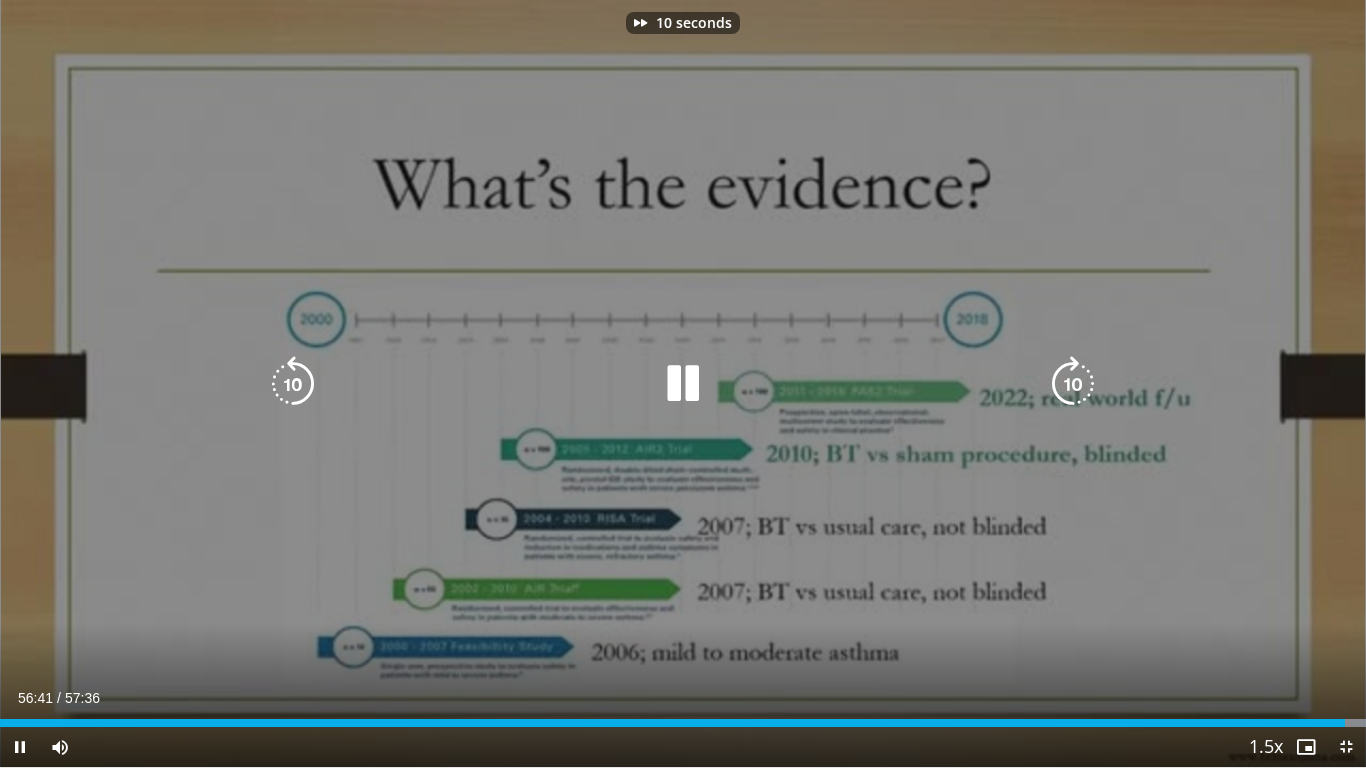 click at bounding box center (1073, 384) 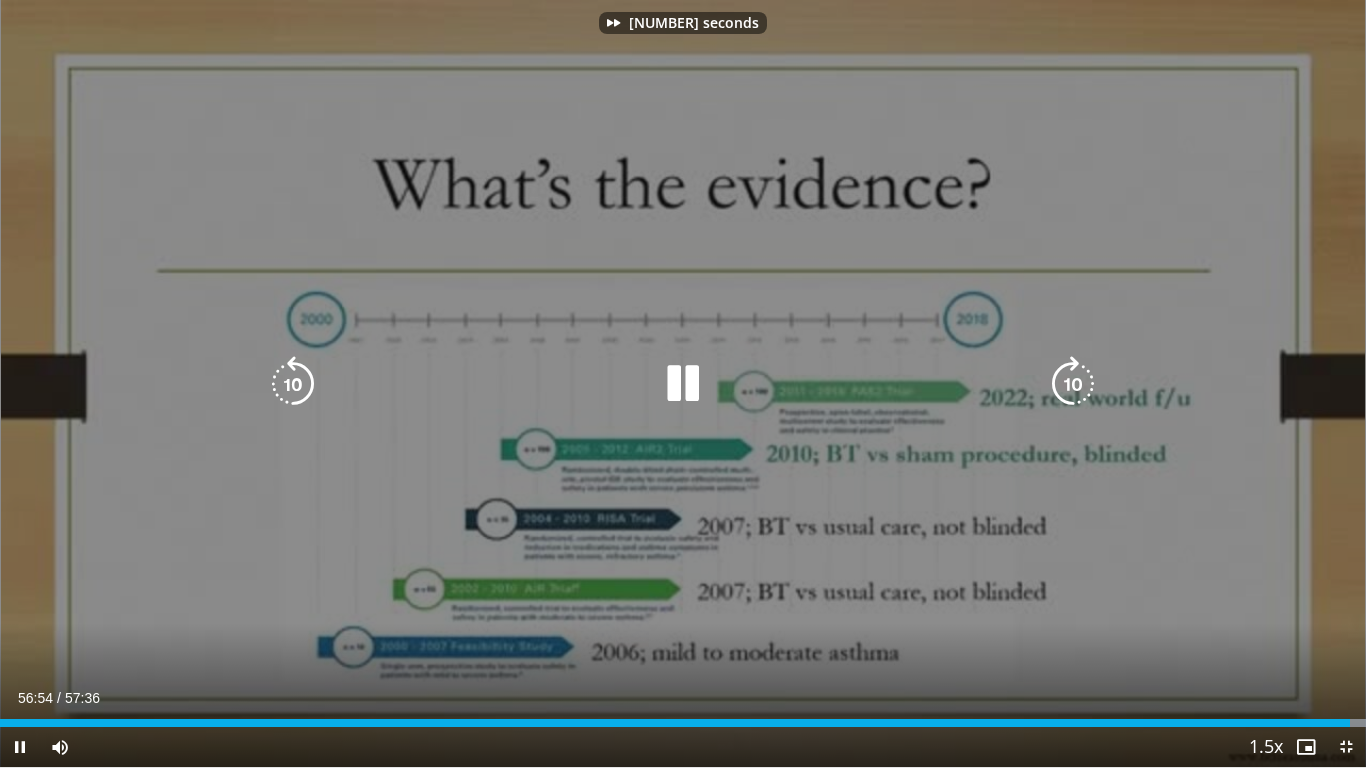 click at bounding box center [1073, 384] 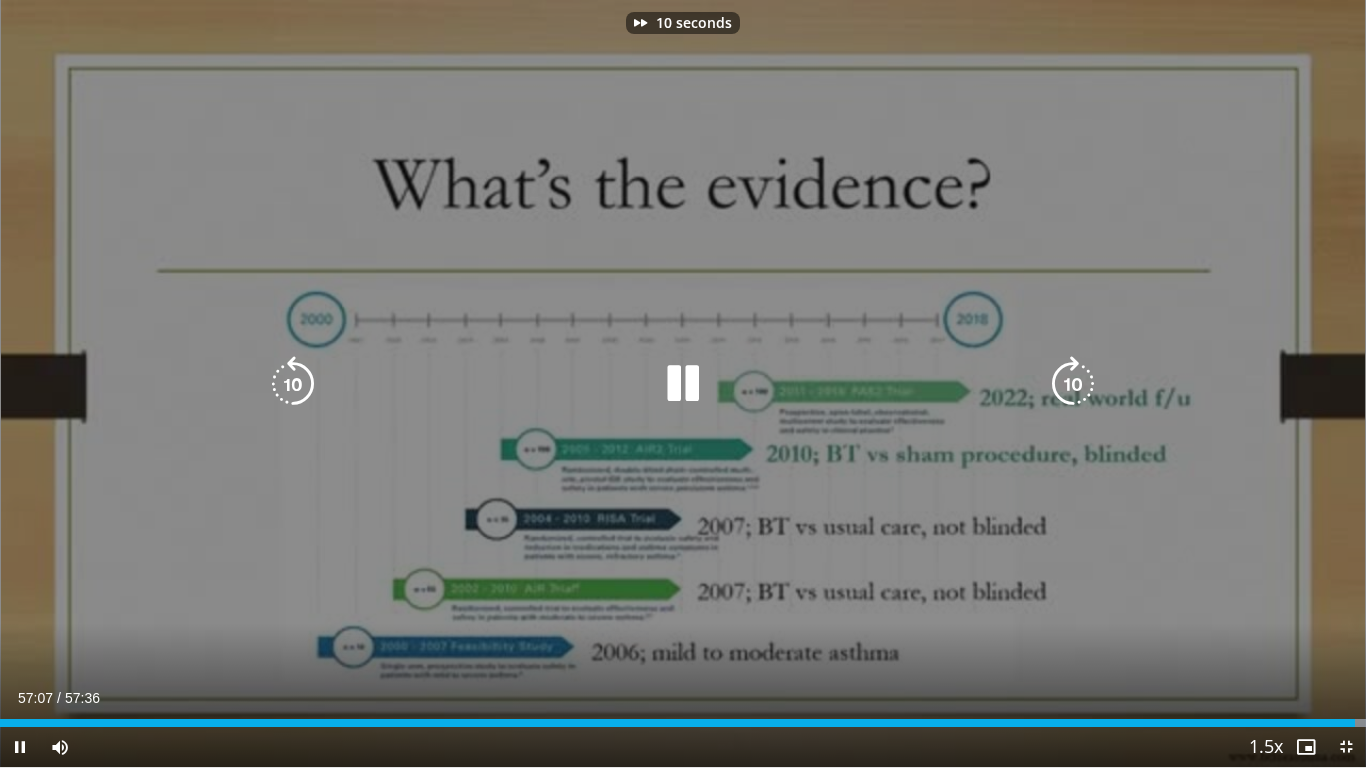 click at bounding box center (1073, 384) 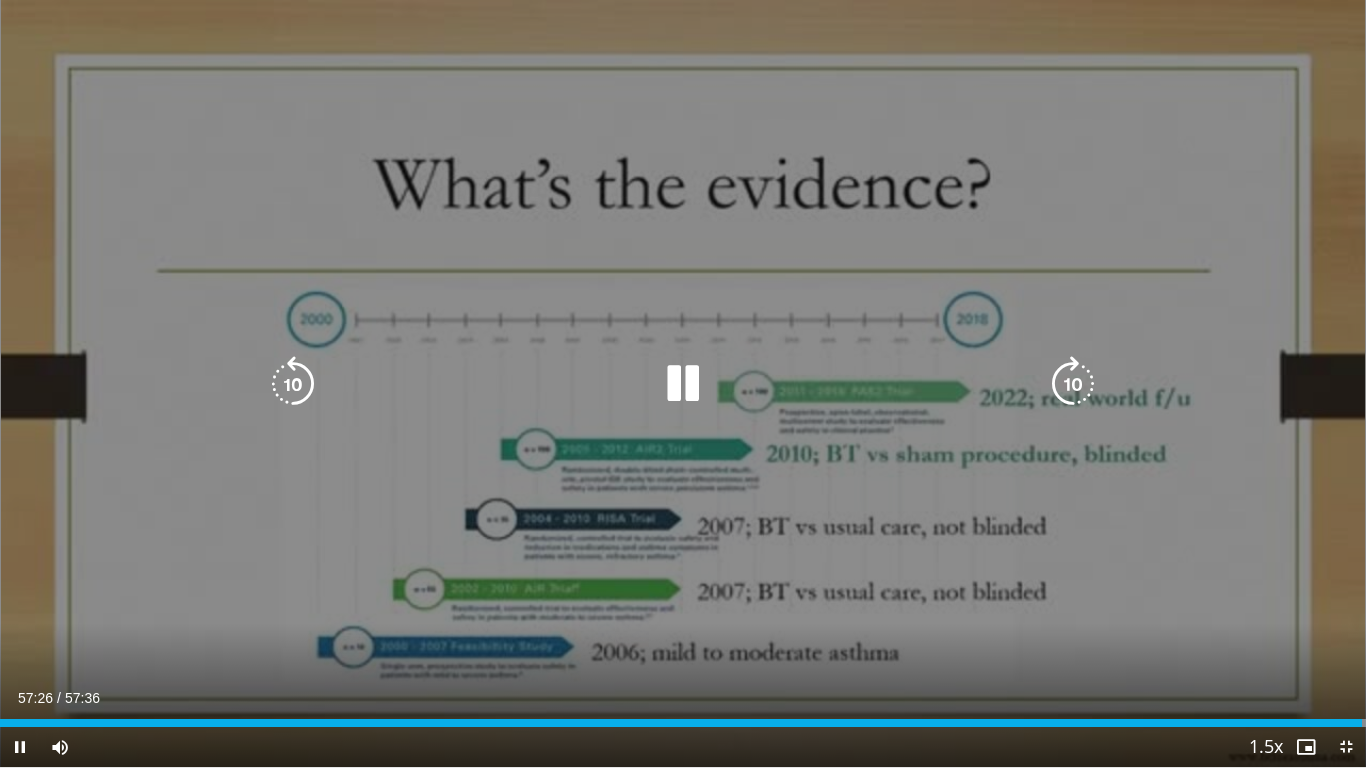 click at bounding box center (1073, 384) 